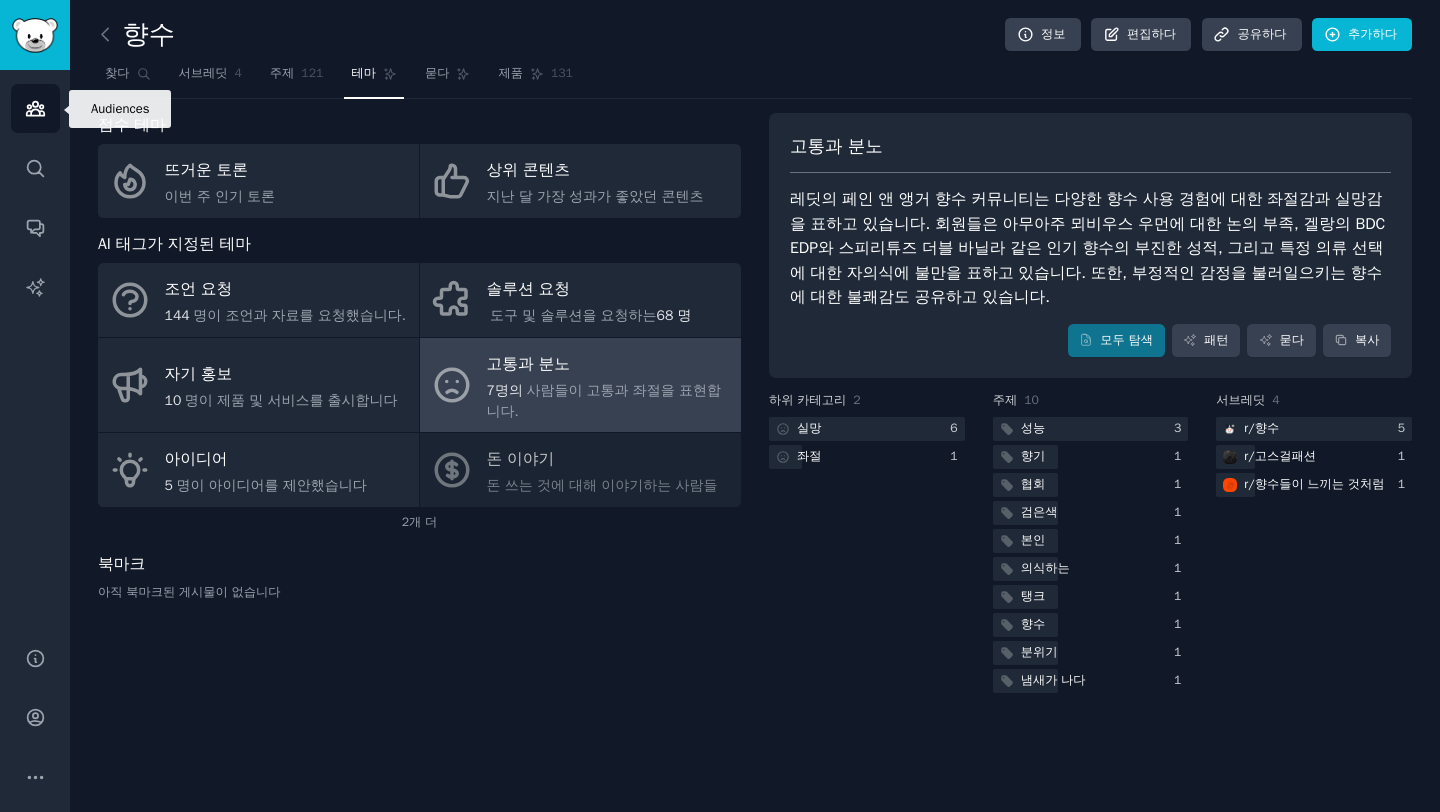 scroll, scrollTop: 0, scrollLeft: 0, axis: both 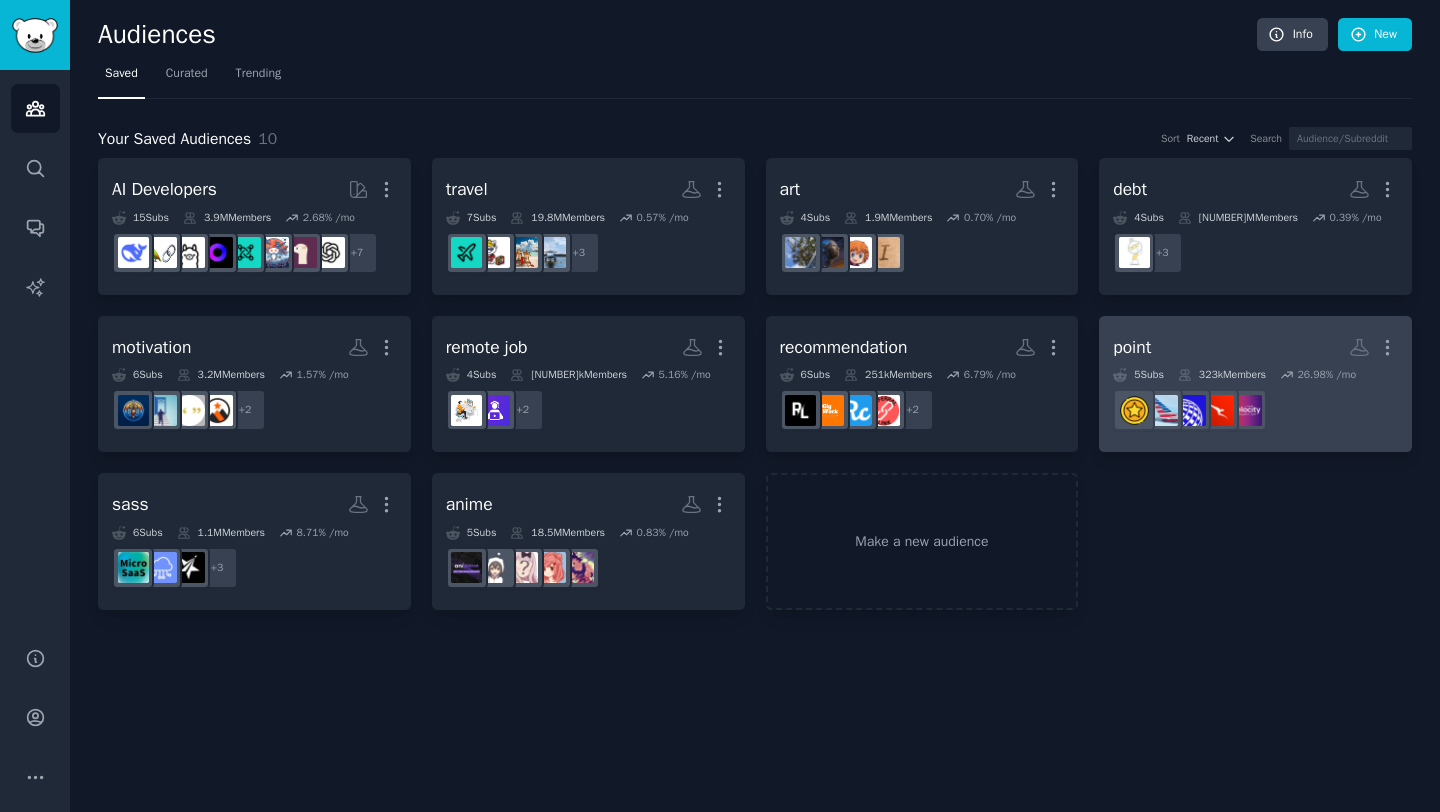 click on "[NUMBER]k  Members" at bounding box center (1222, 375) 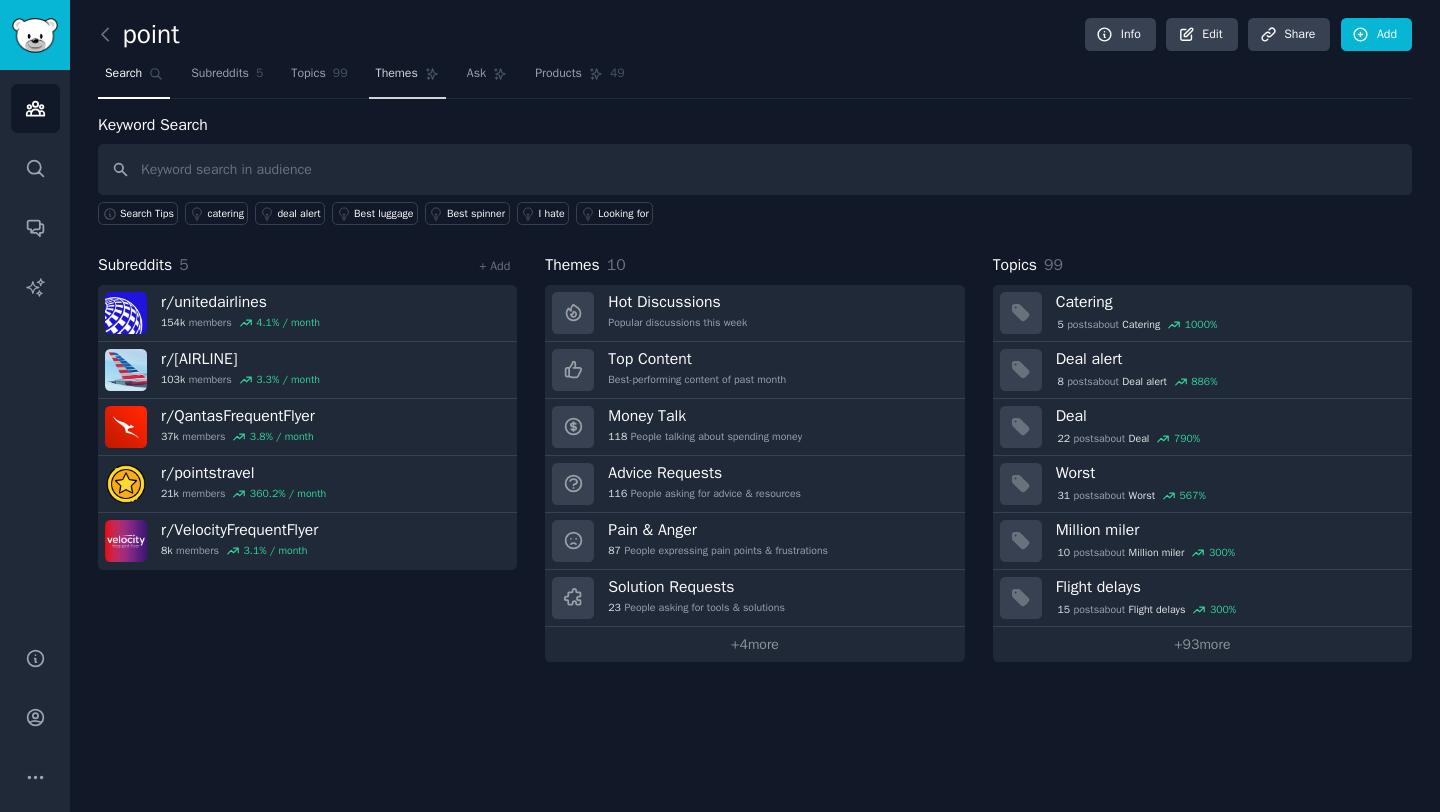 click on "Themes" at bounding box center [397, 74] 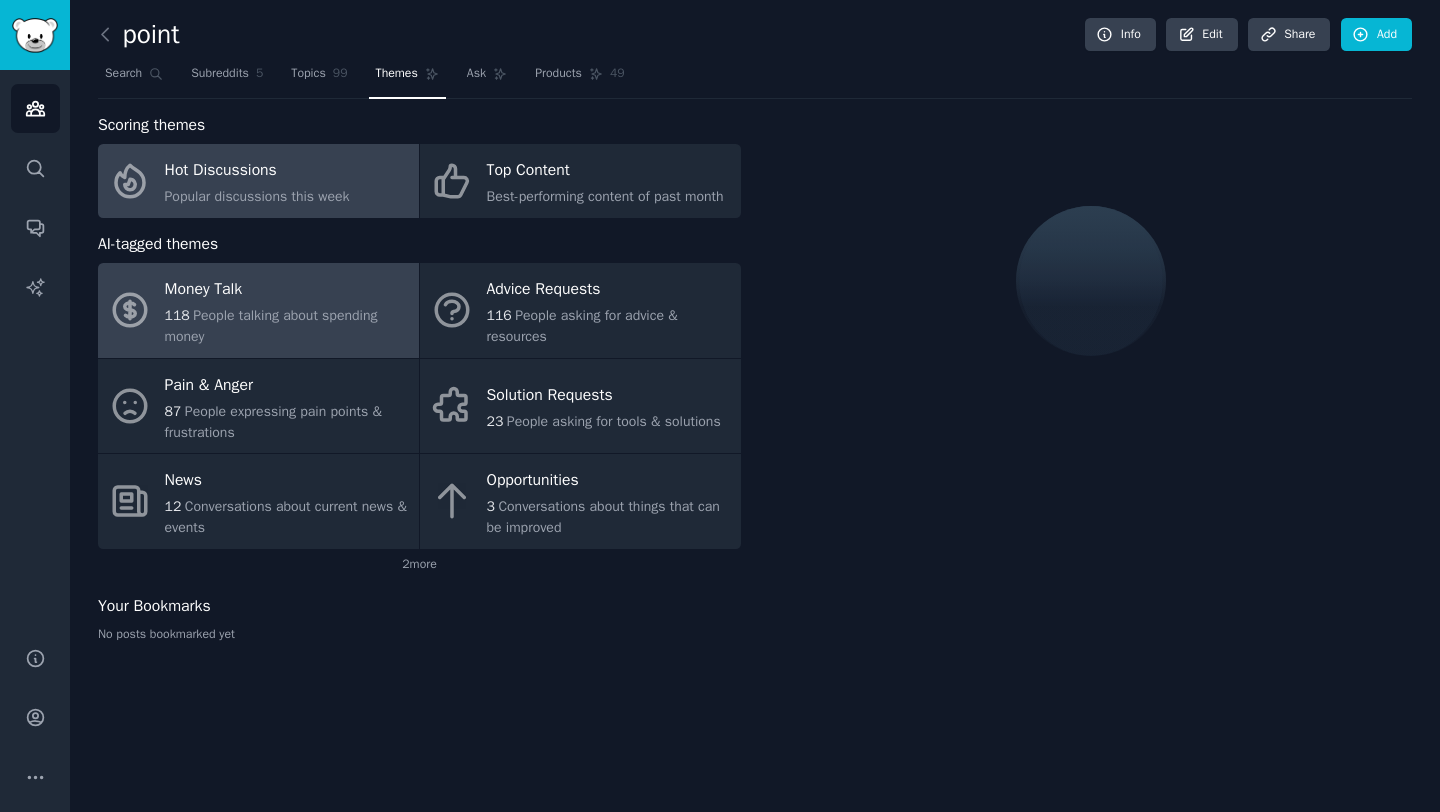 click on "People talking about spending money" at bounding box center (271, 326) 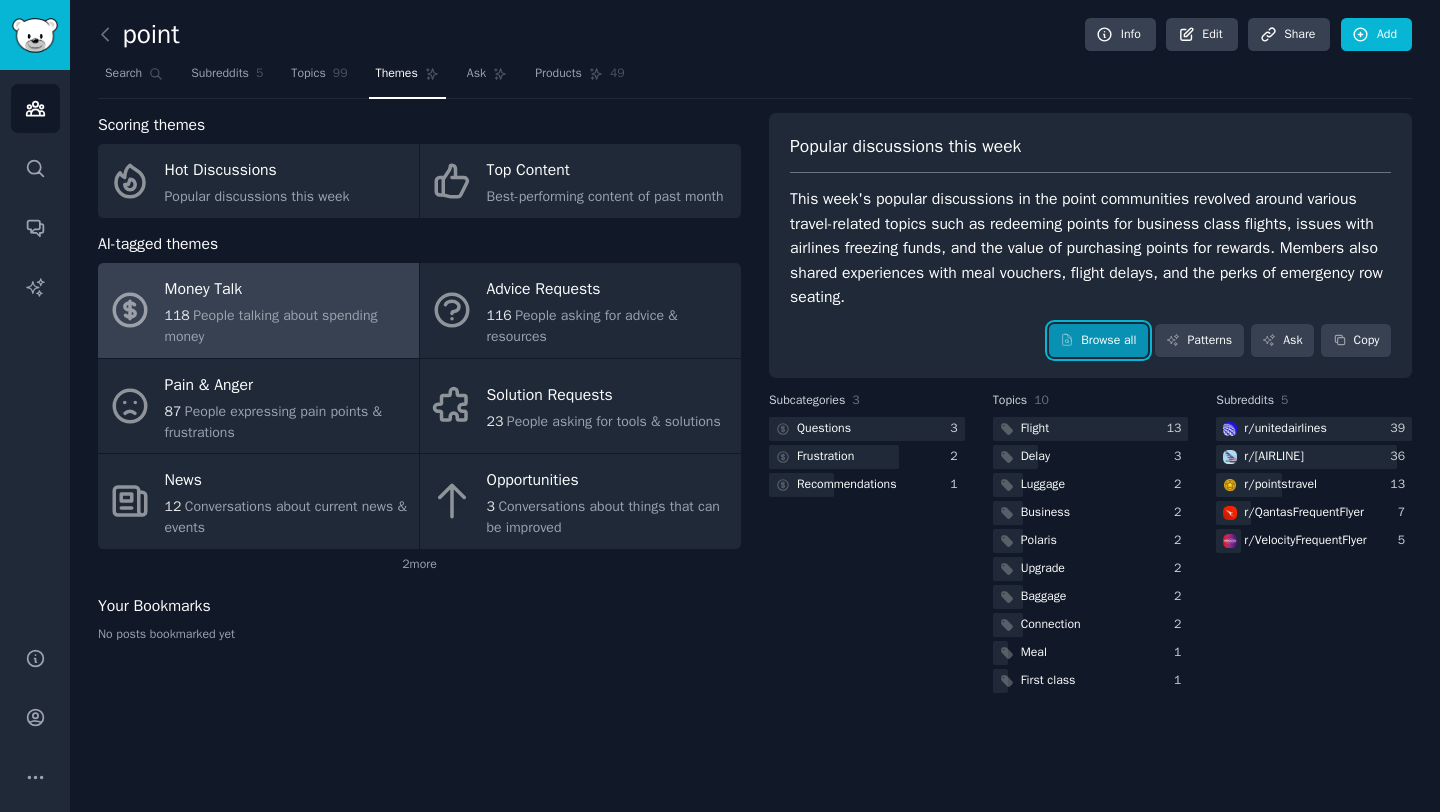 click on "Browse all" at bounding box center [1098, 341] 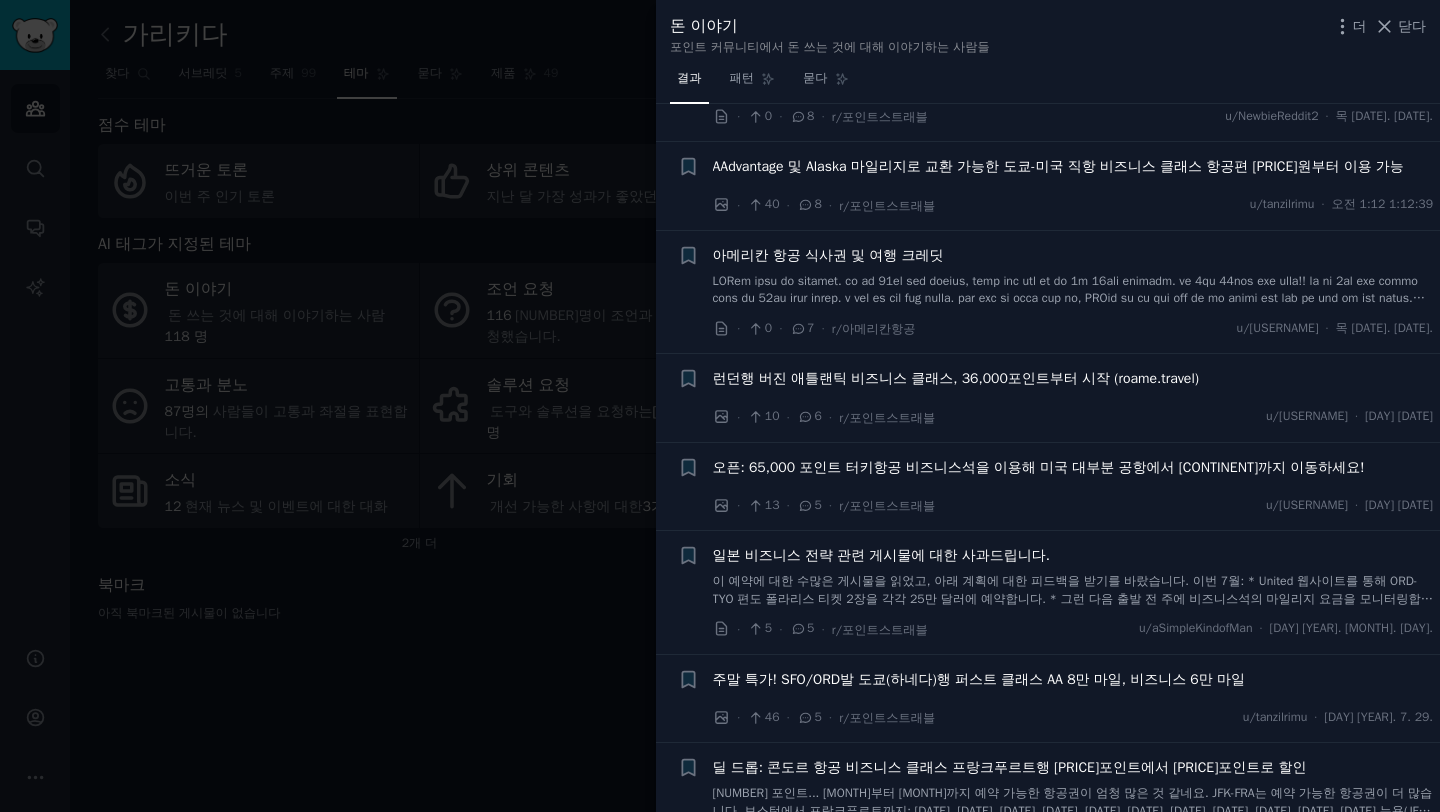 scroll, scrollTop: 2154, scrollLeft: 0, axis: vertical 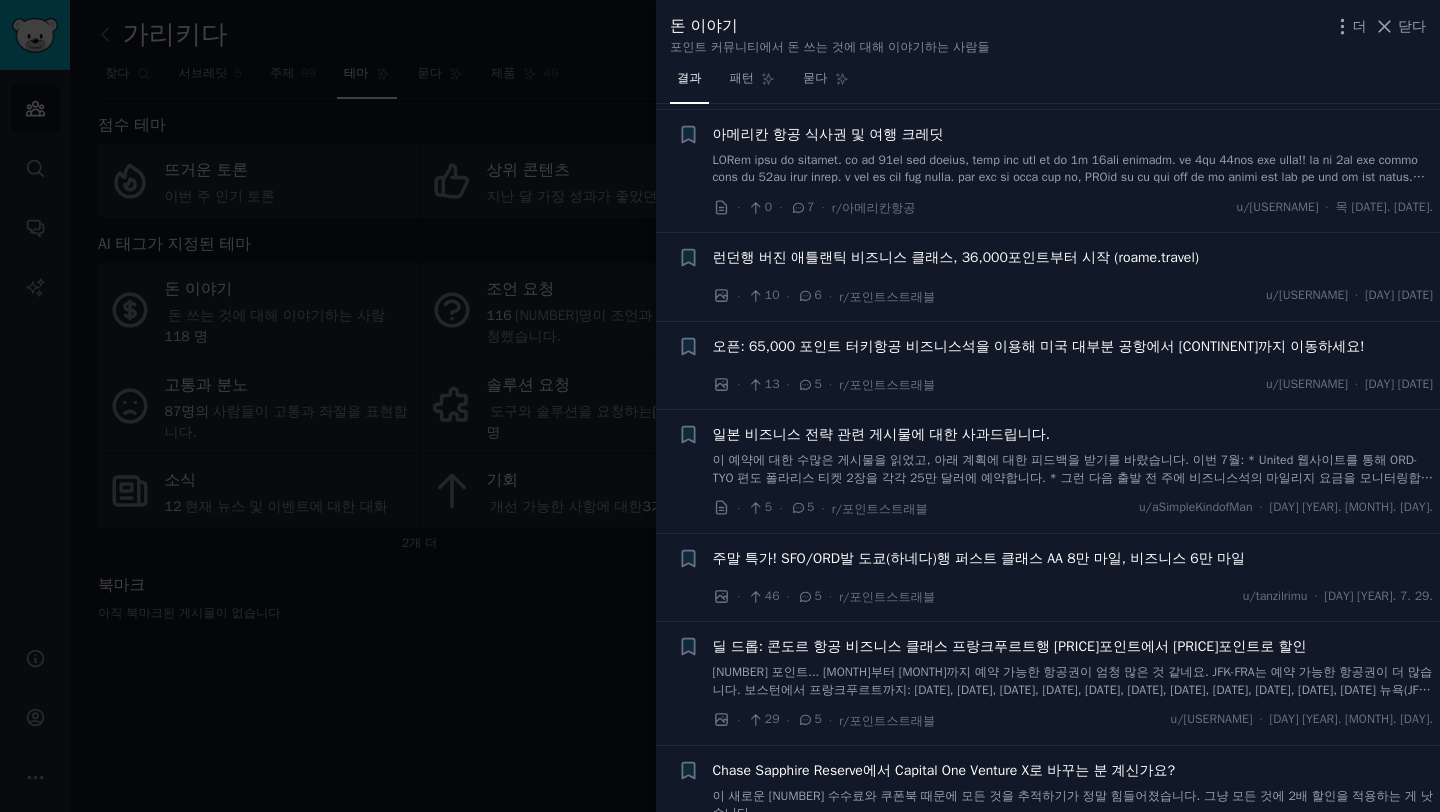 click at bounding box center (720, 406) 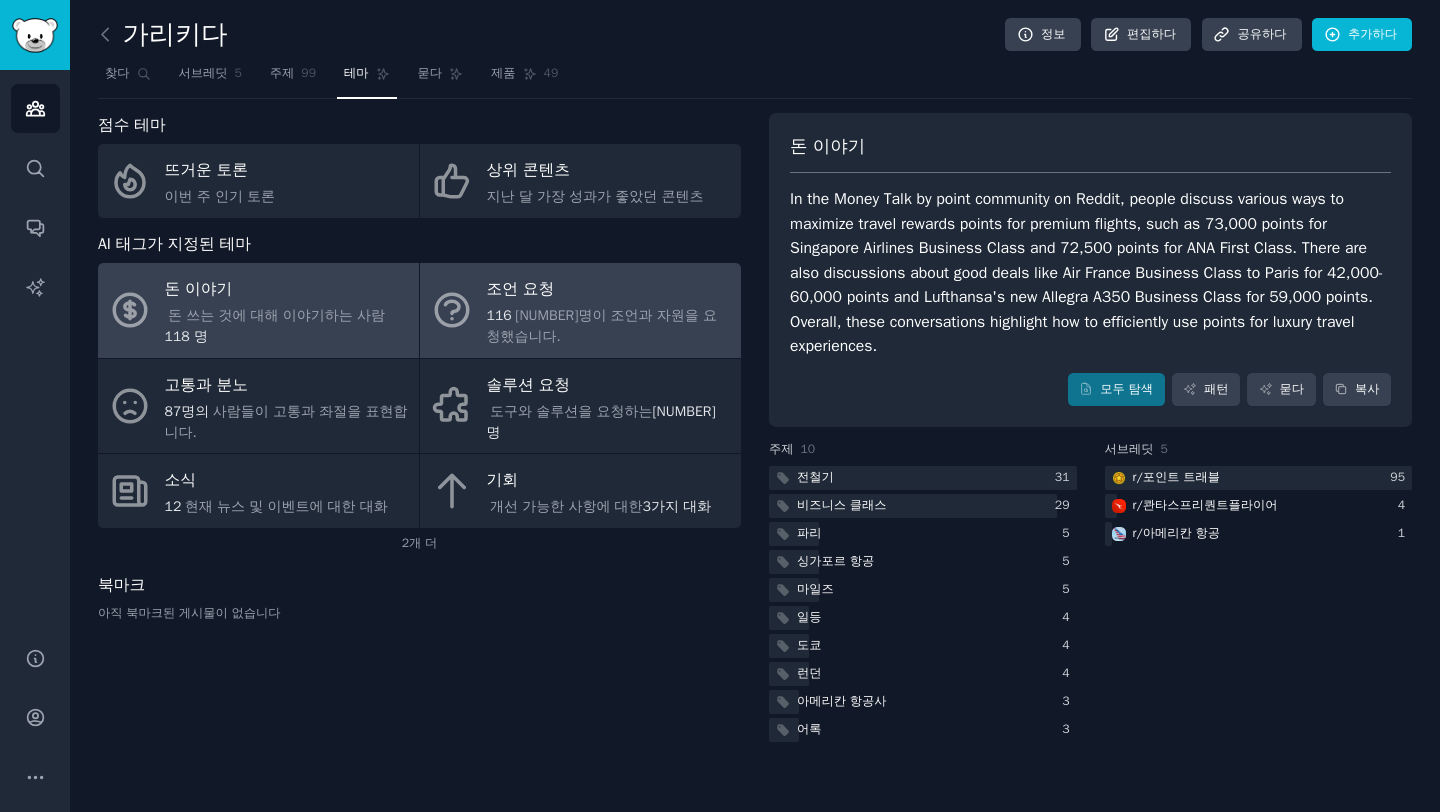 click on "[NUMBER]명이 조언과 자원을 요청했습니다." at bounding box center (602, 326) 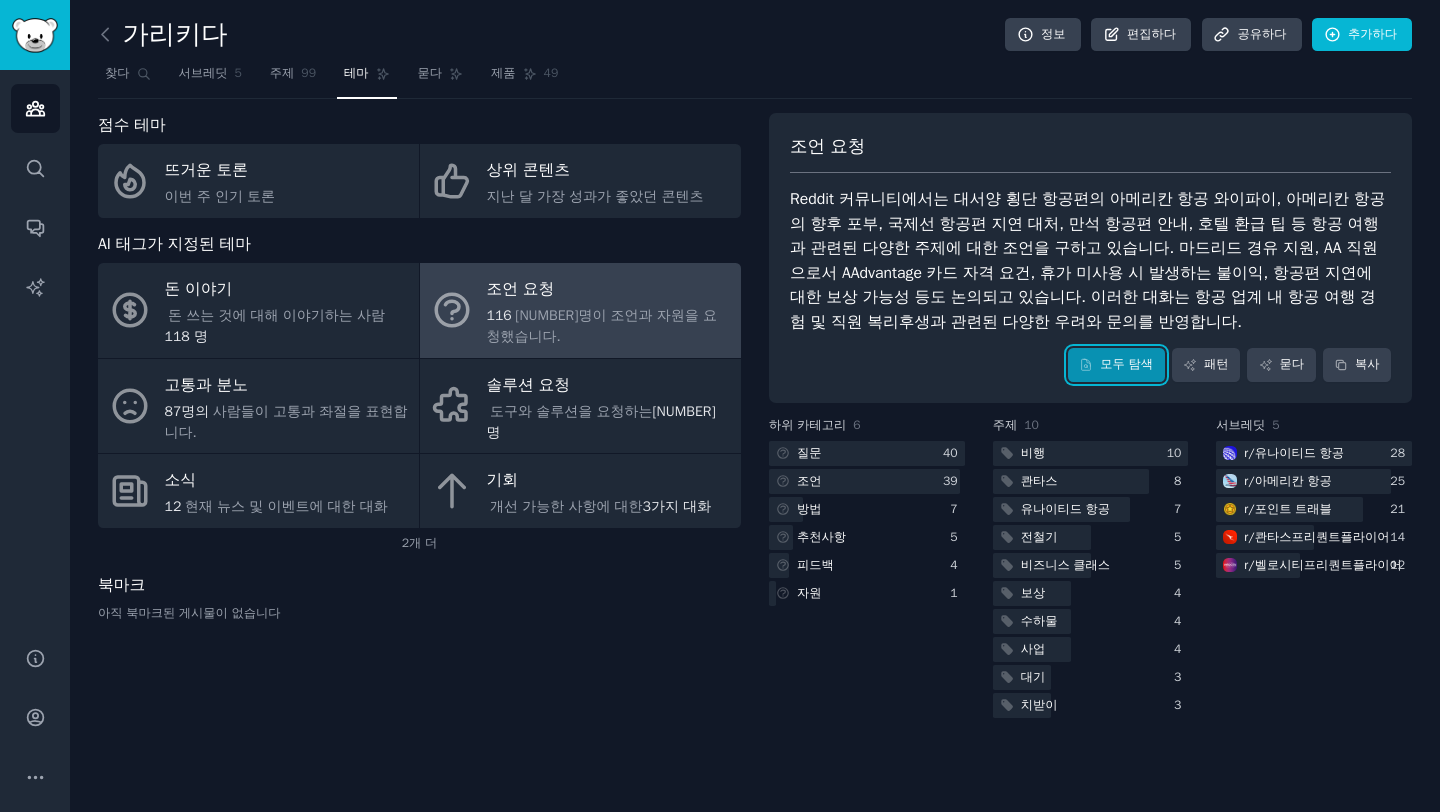 click on "모두 탐색" at bounding box center (1126, 364) 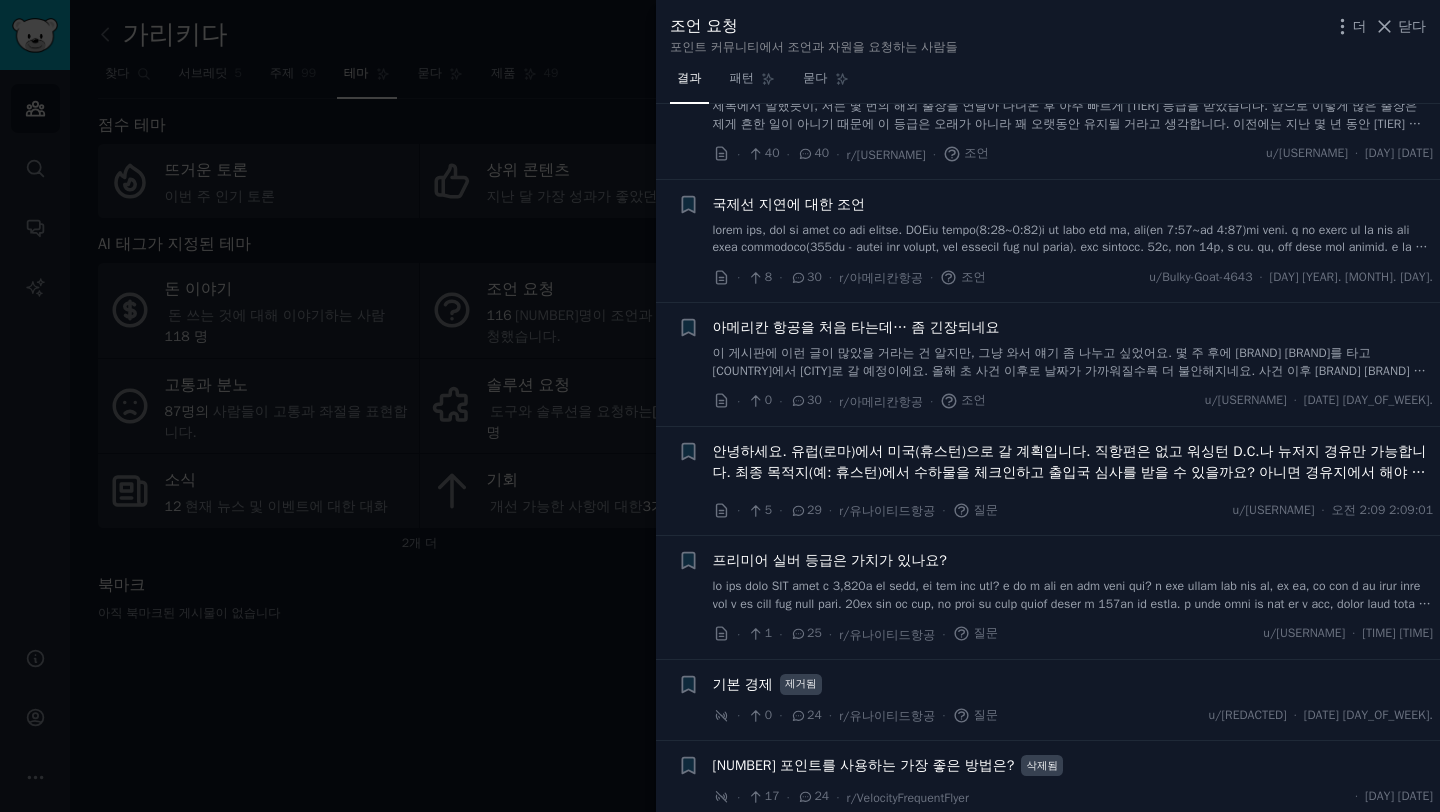 scroll, scrollTop: 1472, scrollLeft: 0, axis: vertical 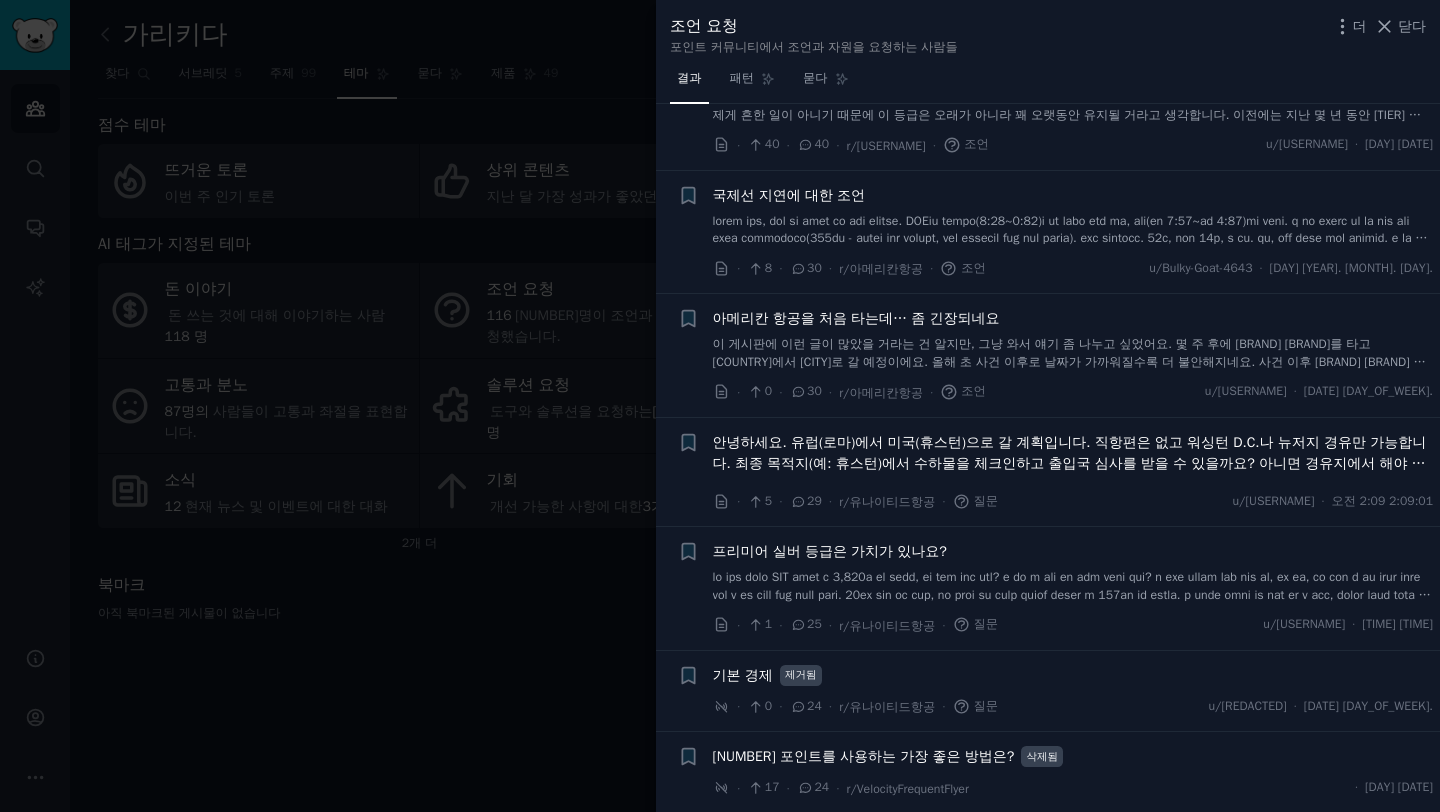 click at bounding box center [720, 406] 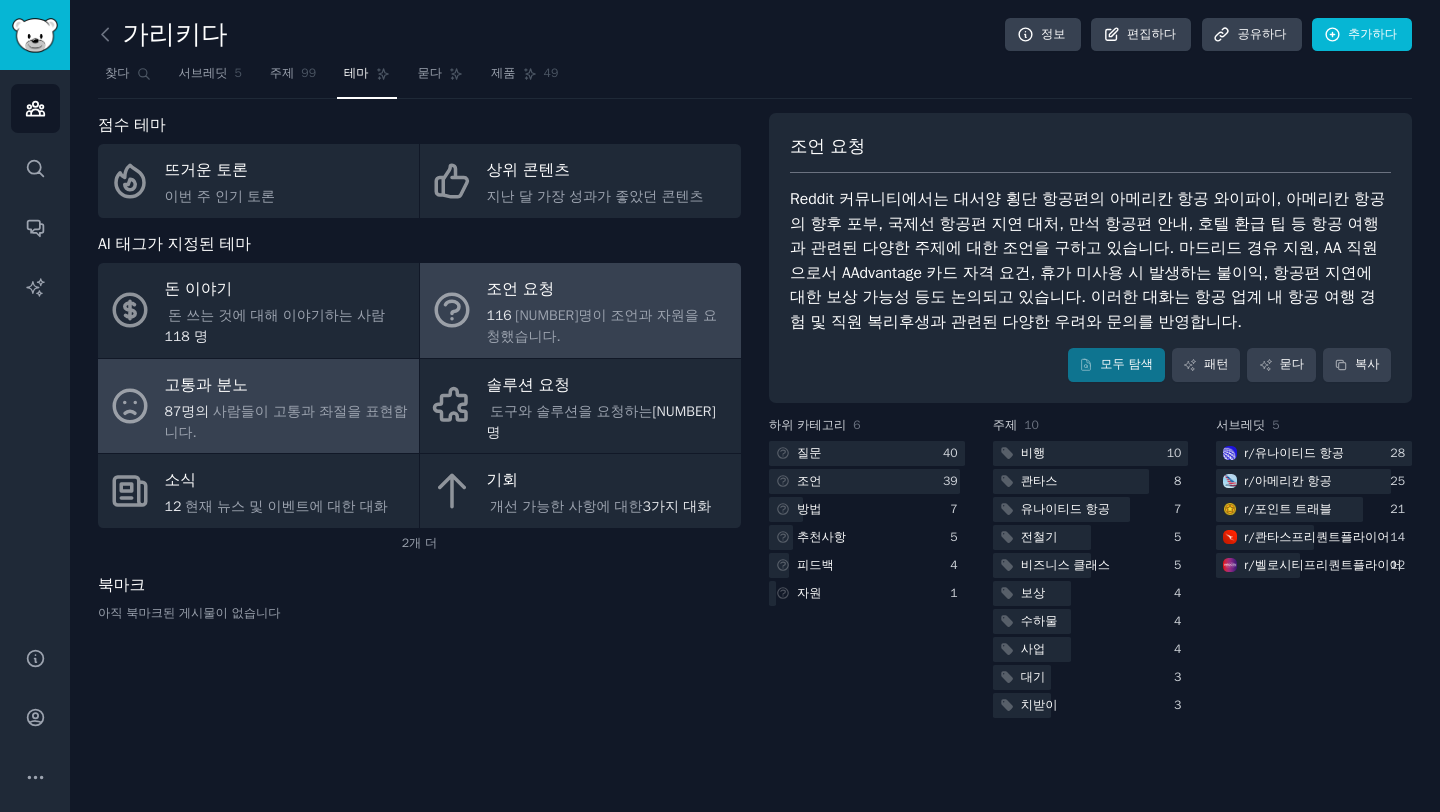 click on "[NUMBER]명의 사람들이 고통과 좌절을 표현합니다." at bounding box center [287, 422] 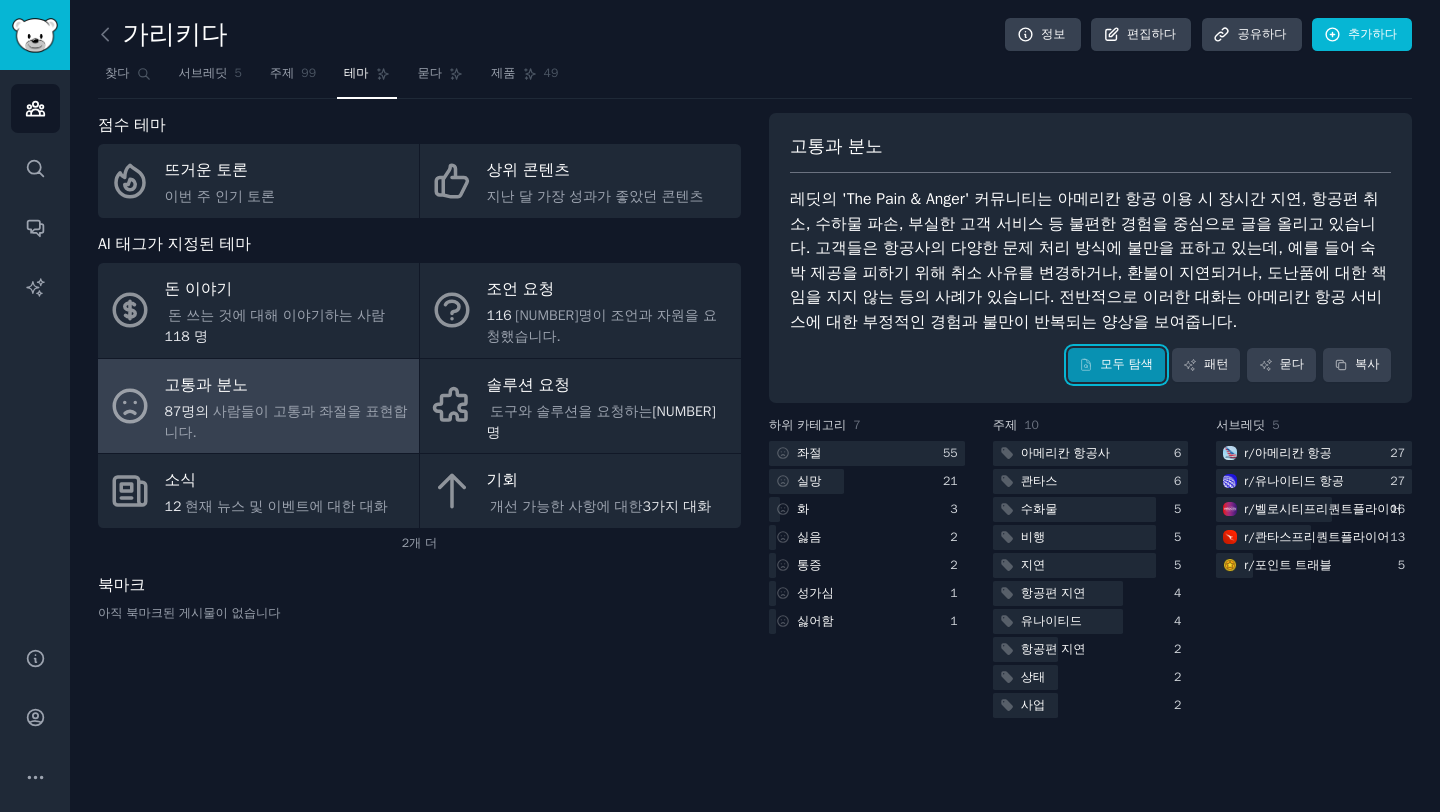 click on "모두 탐색" at bounding box center (1126, 364) 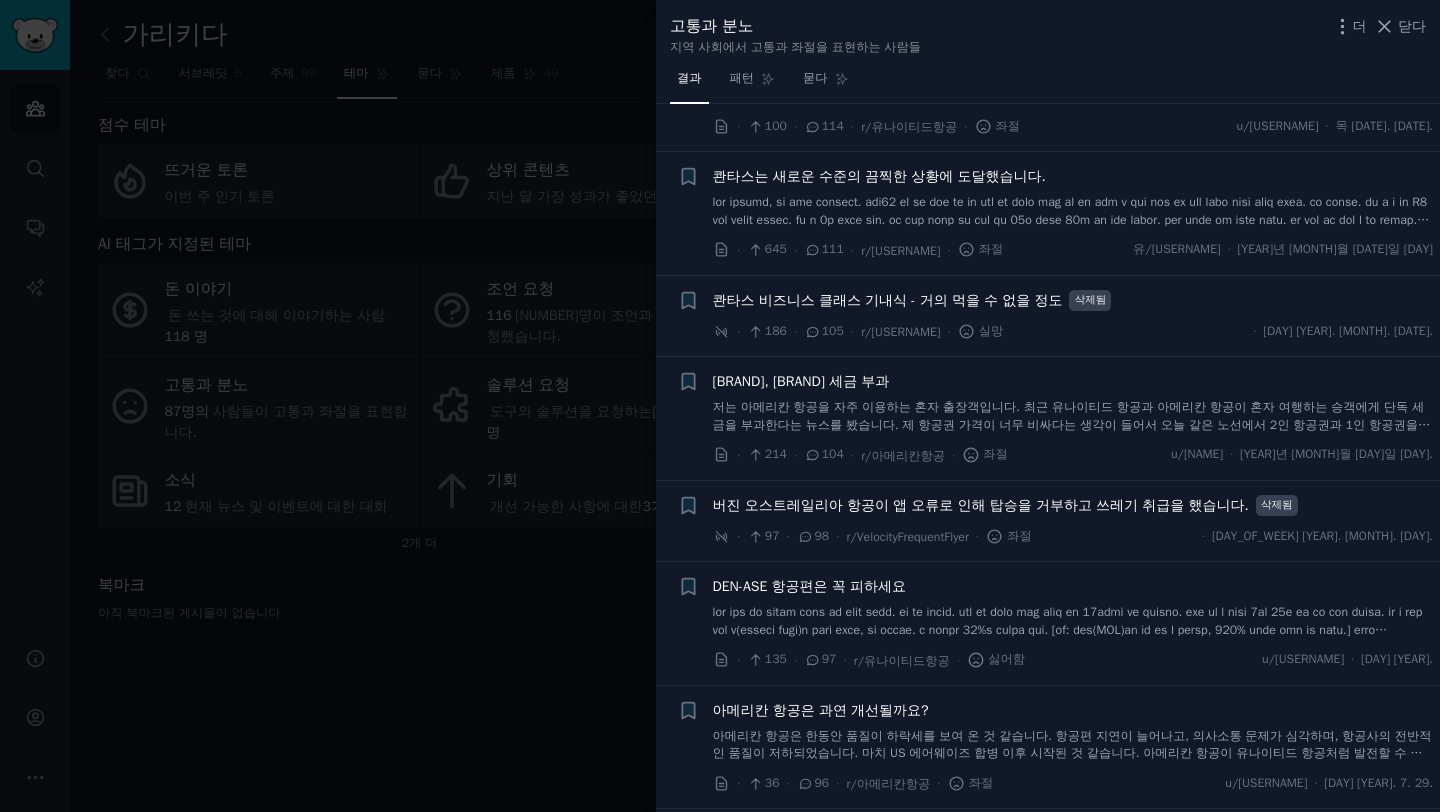 scroll, scrollTop: 1052, scrollLeft: 0, axis: vertical 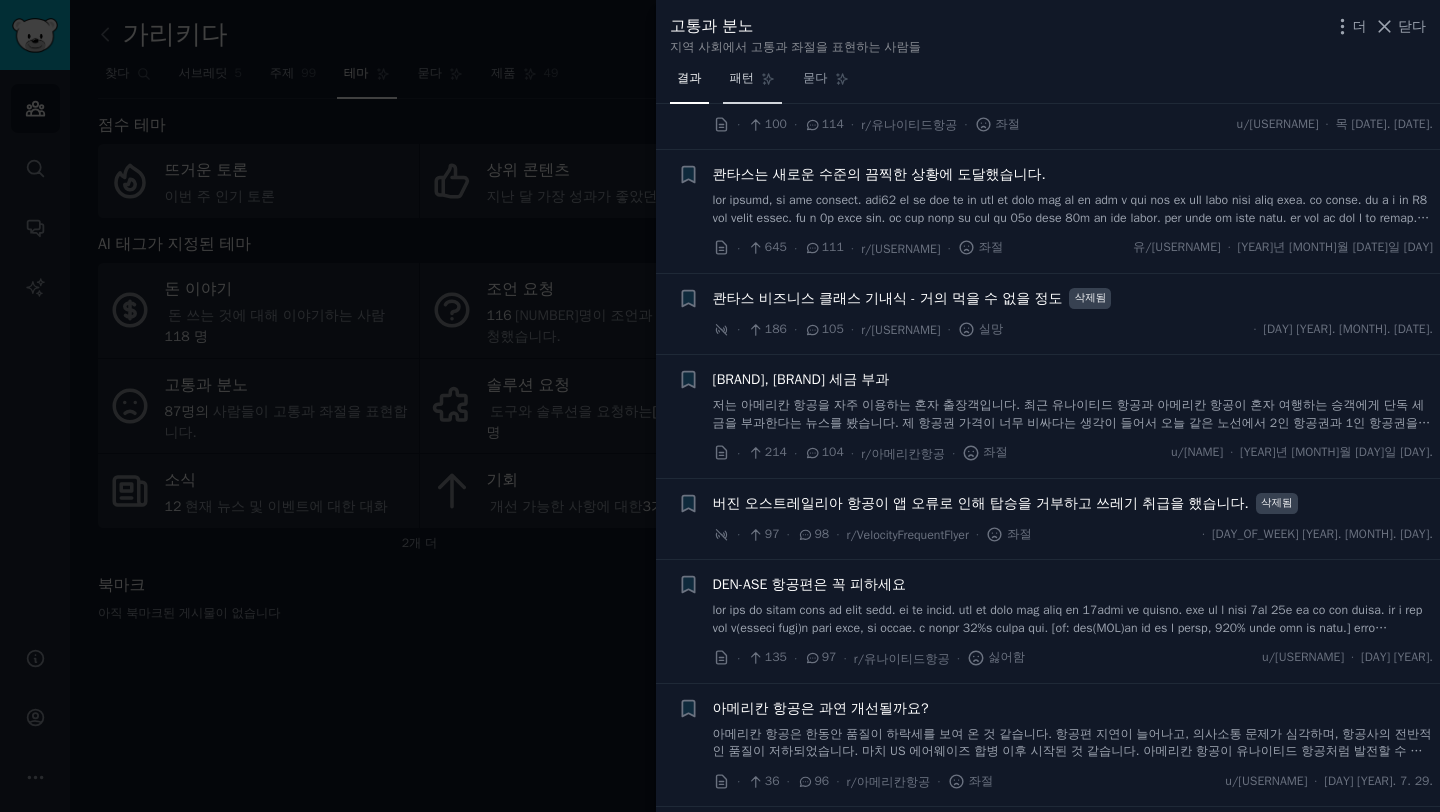click on "패턴" at bounding box center [753, 83] 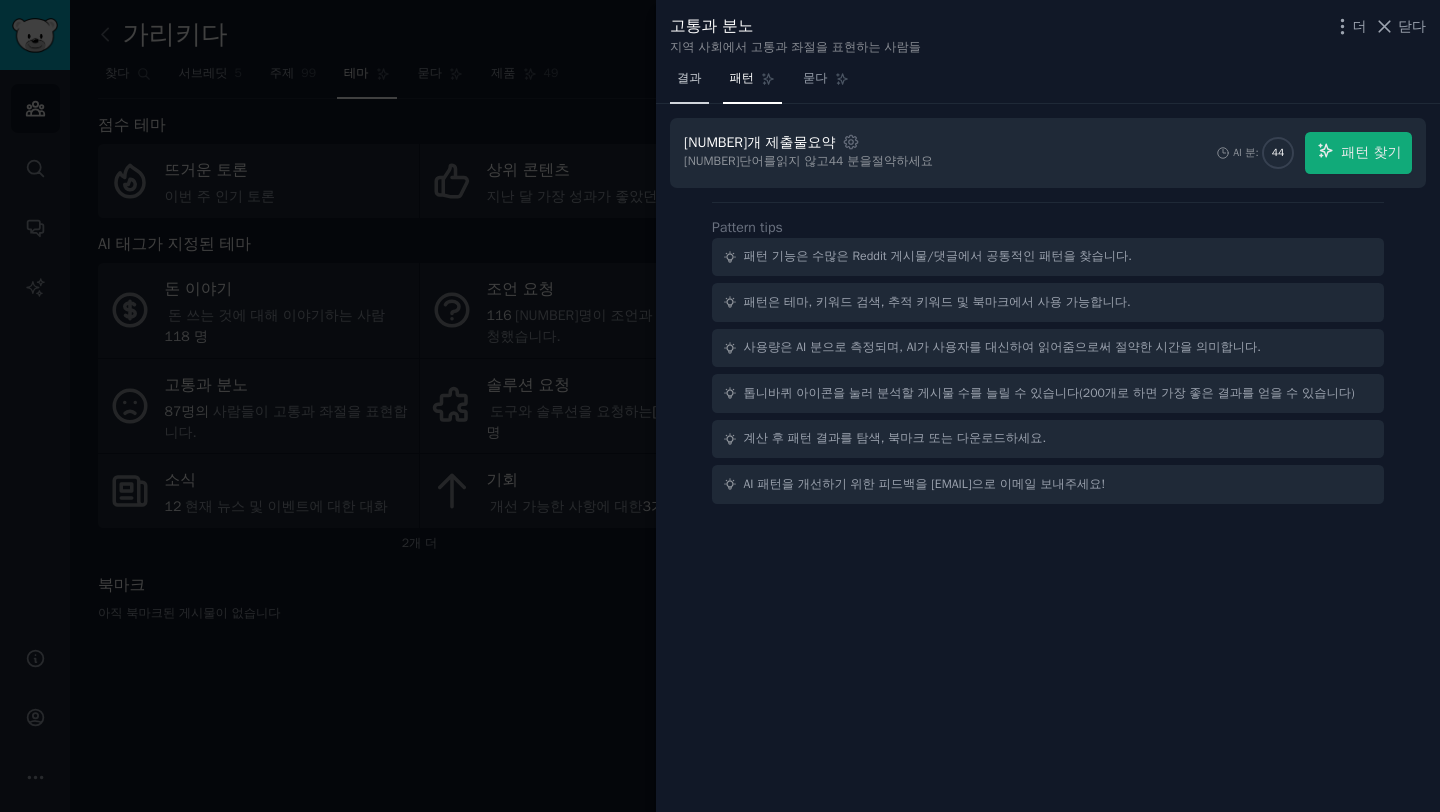 click on "결과" at bounding box center (689, 78) 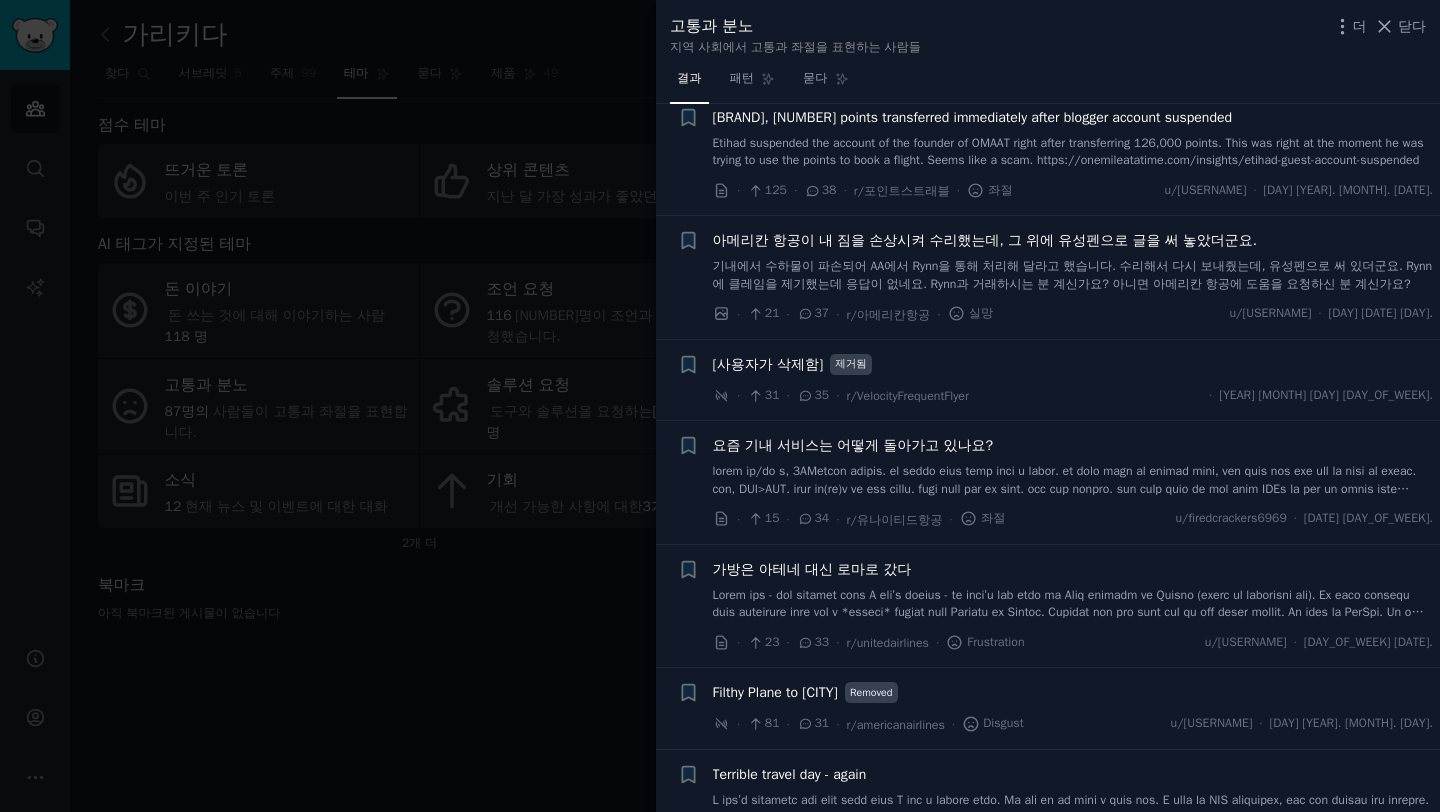 scroll, scrollTop: 3493, scrollLeft: 0, axis: vertical 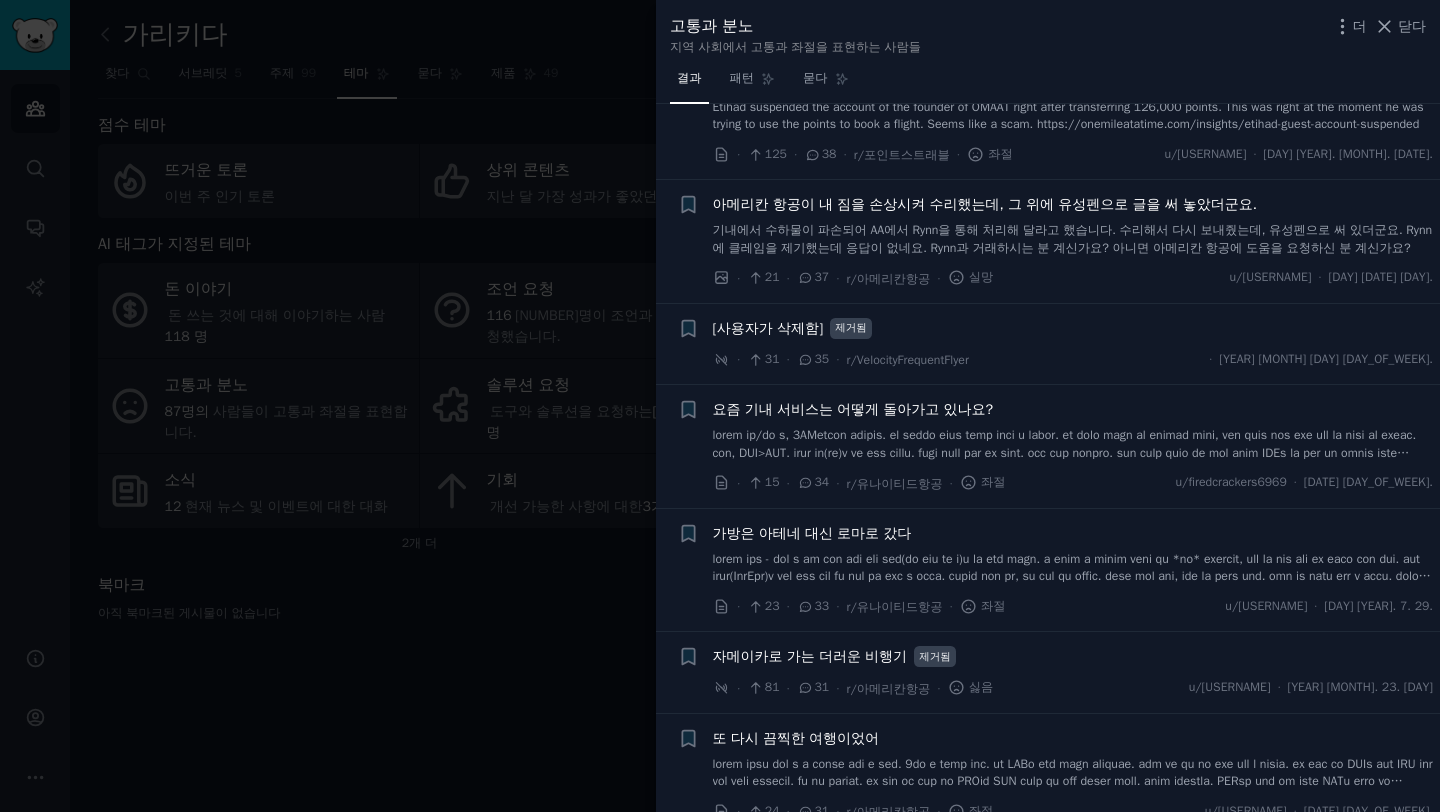 click at bounding box center [720, 406] 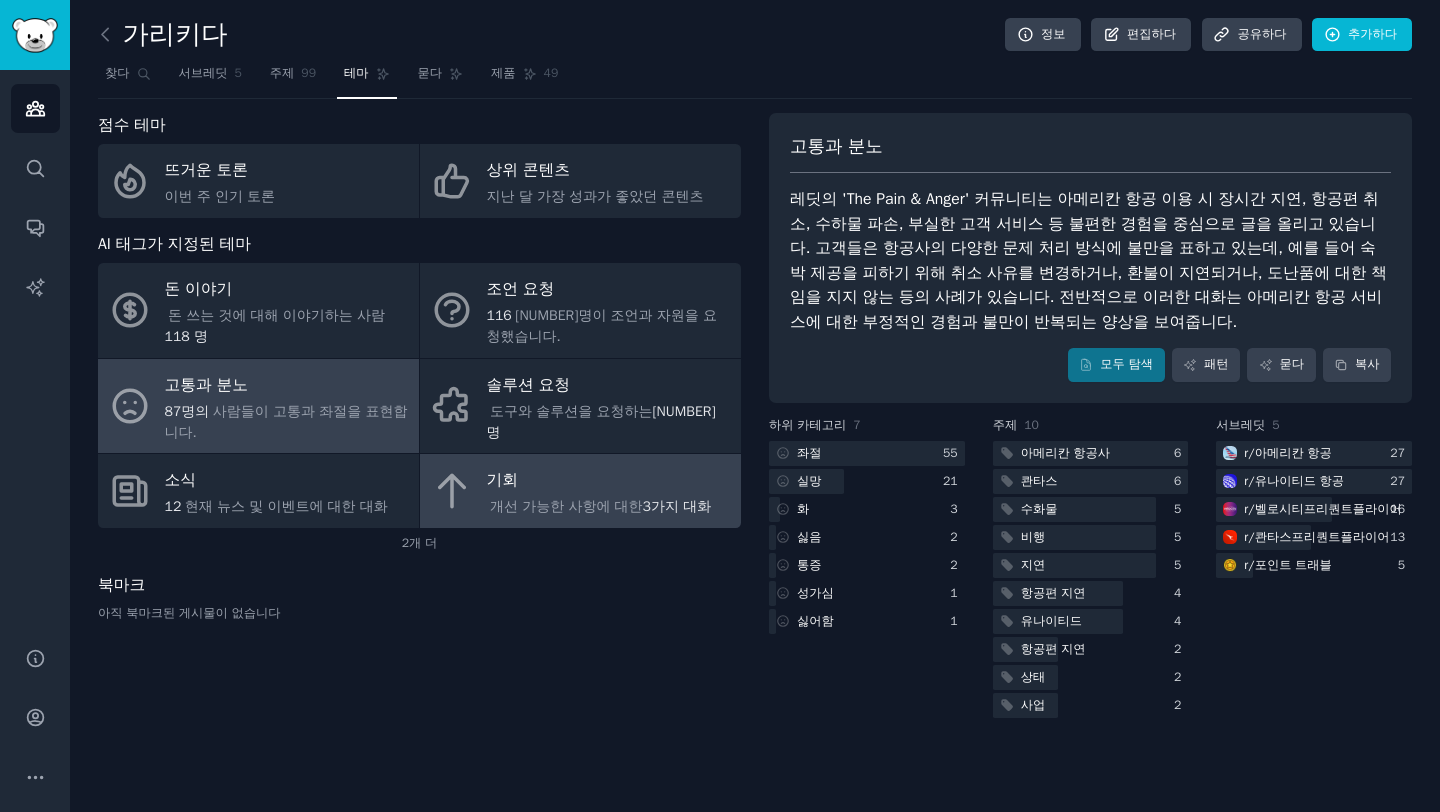 click on "개선 가능한 사항에 대한" at bounding box center [566, 506] 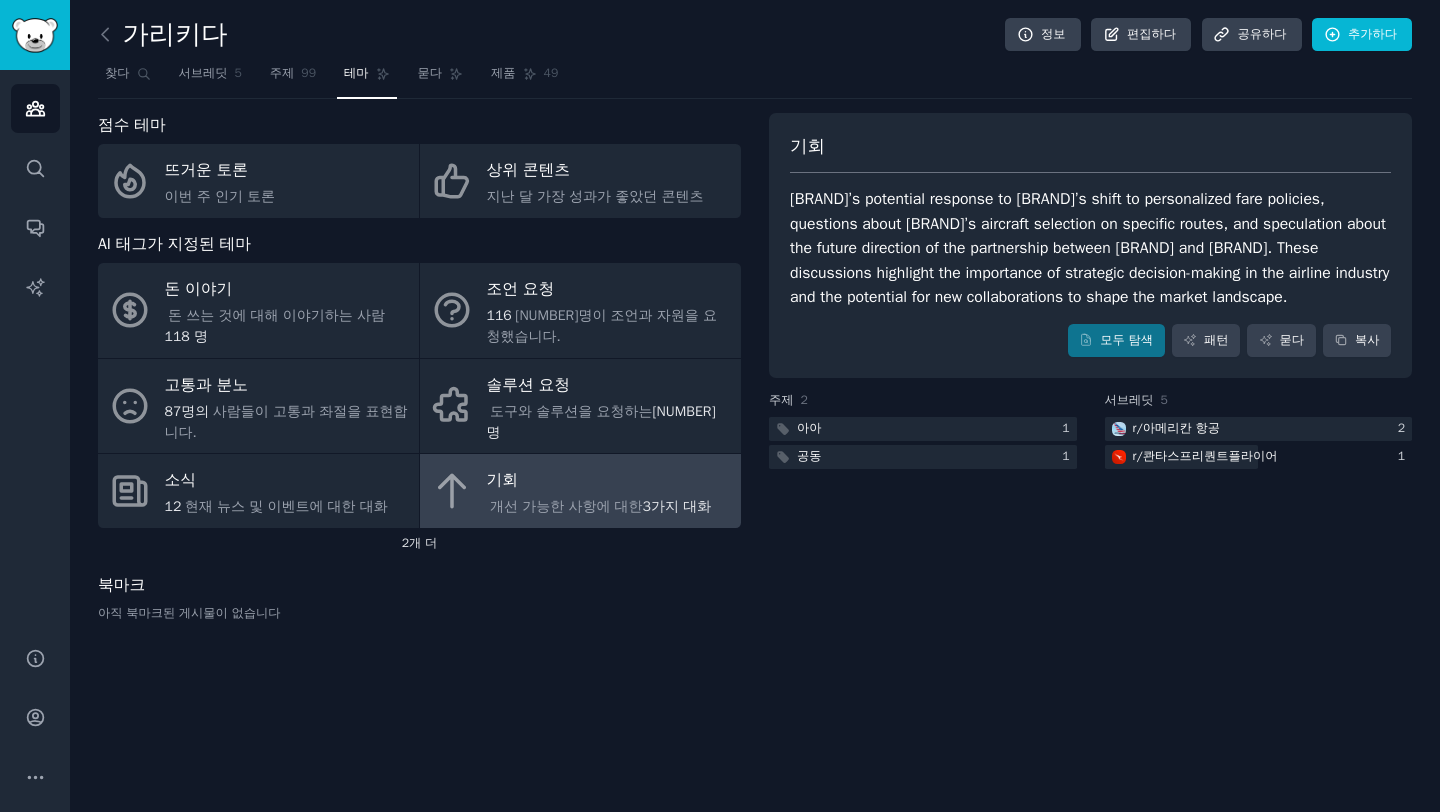 click on "2  개 더" 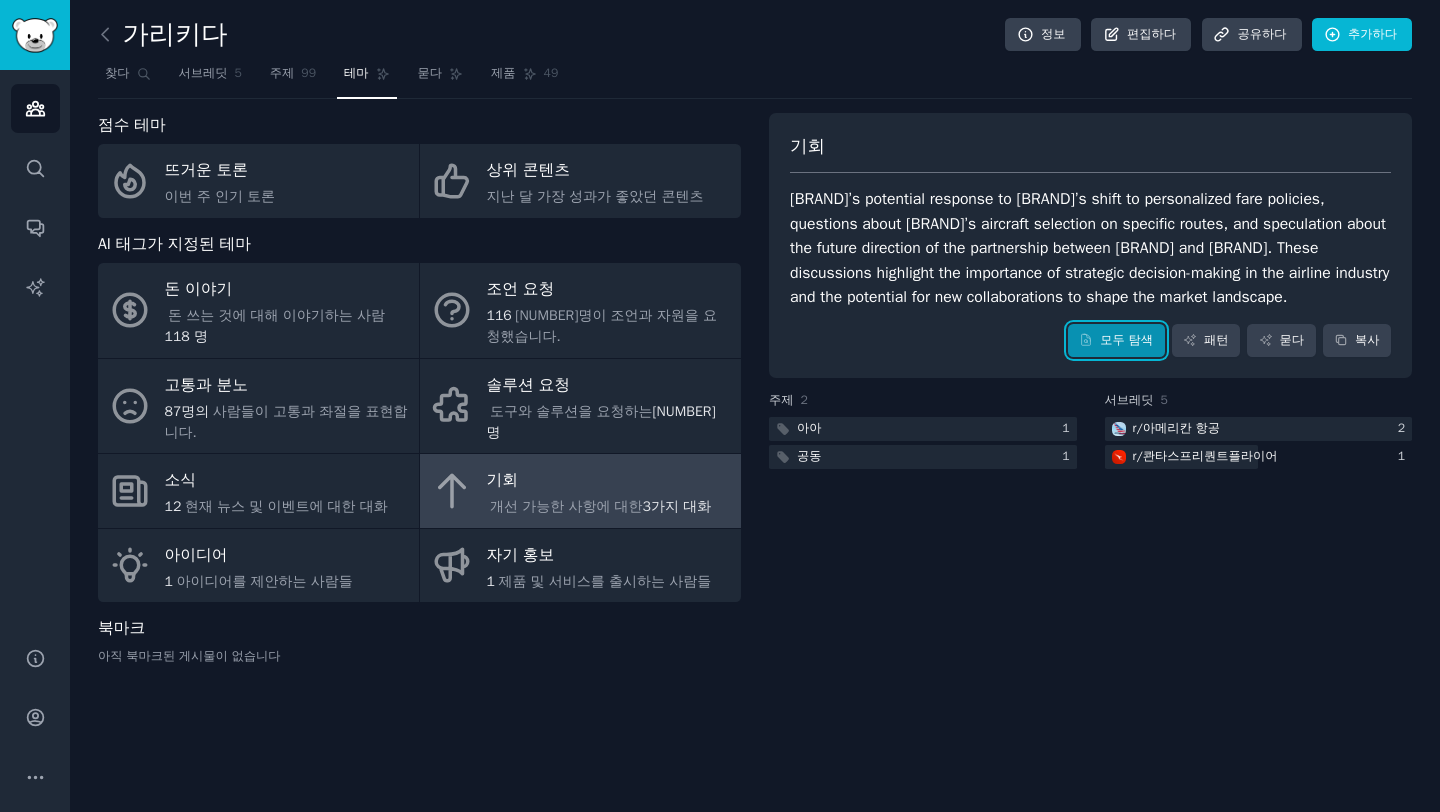 click on "모두 탐색" at bounding box center (1126, 340) 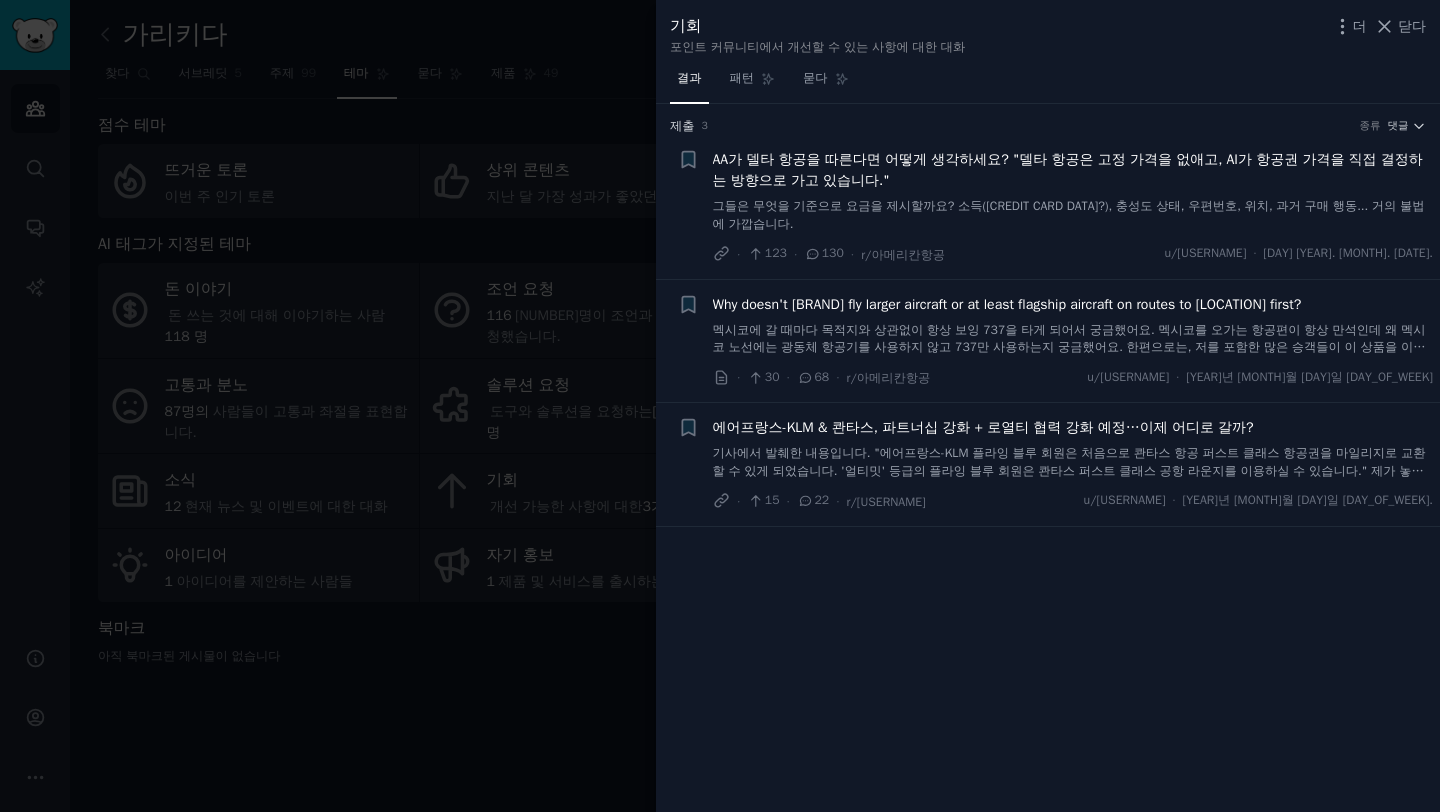 click at bounding box center [720, 406] 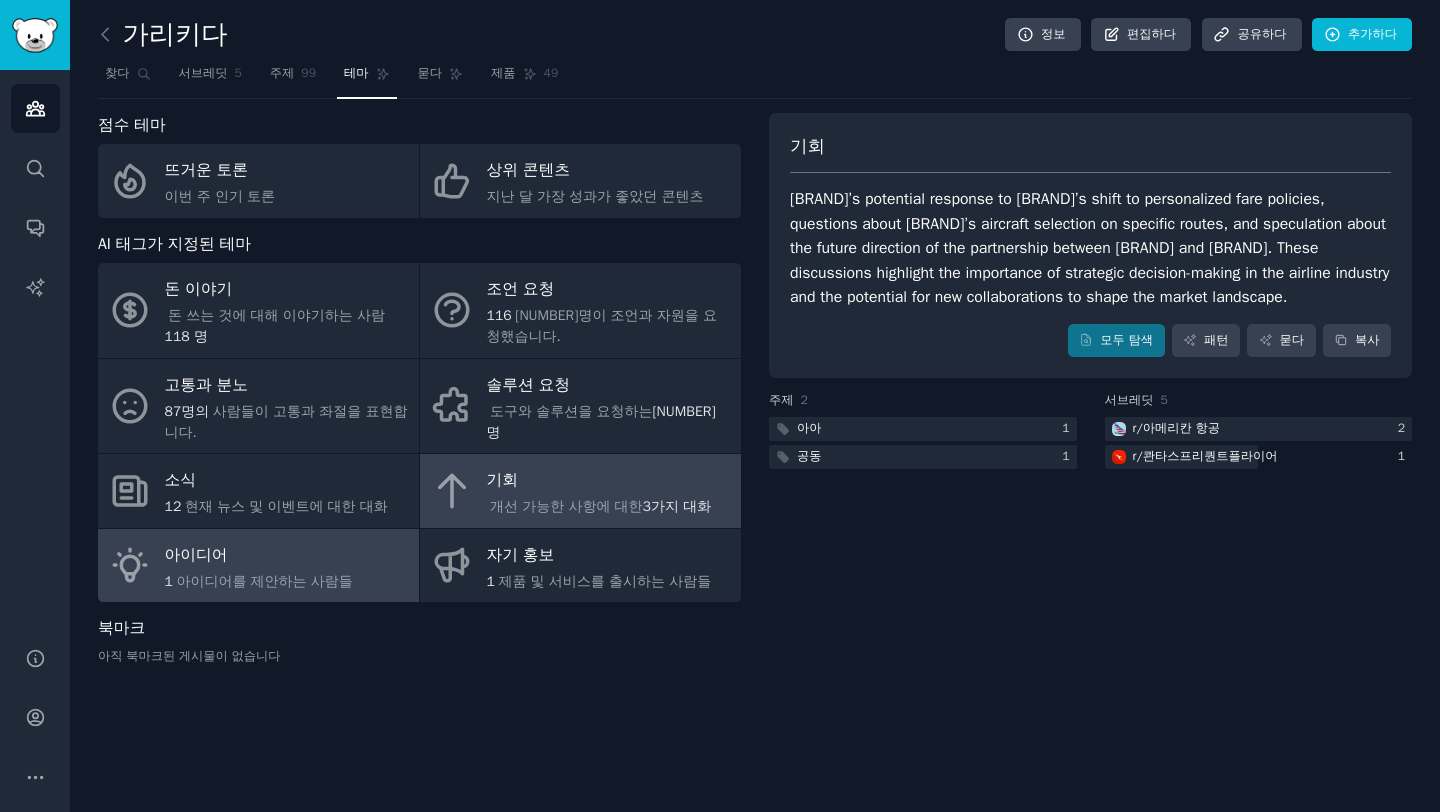 click on "아이디어" at bounding box center [259, 555] 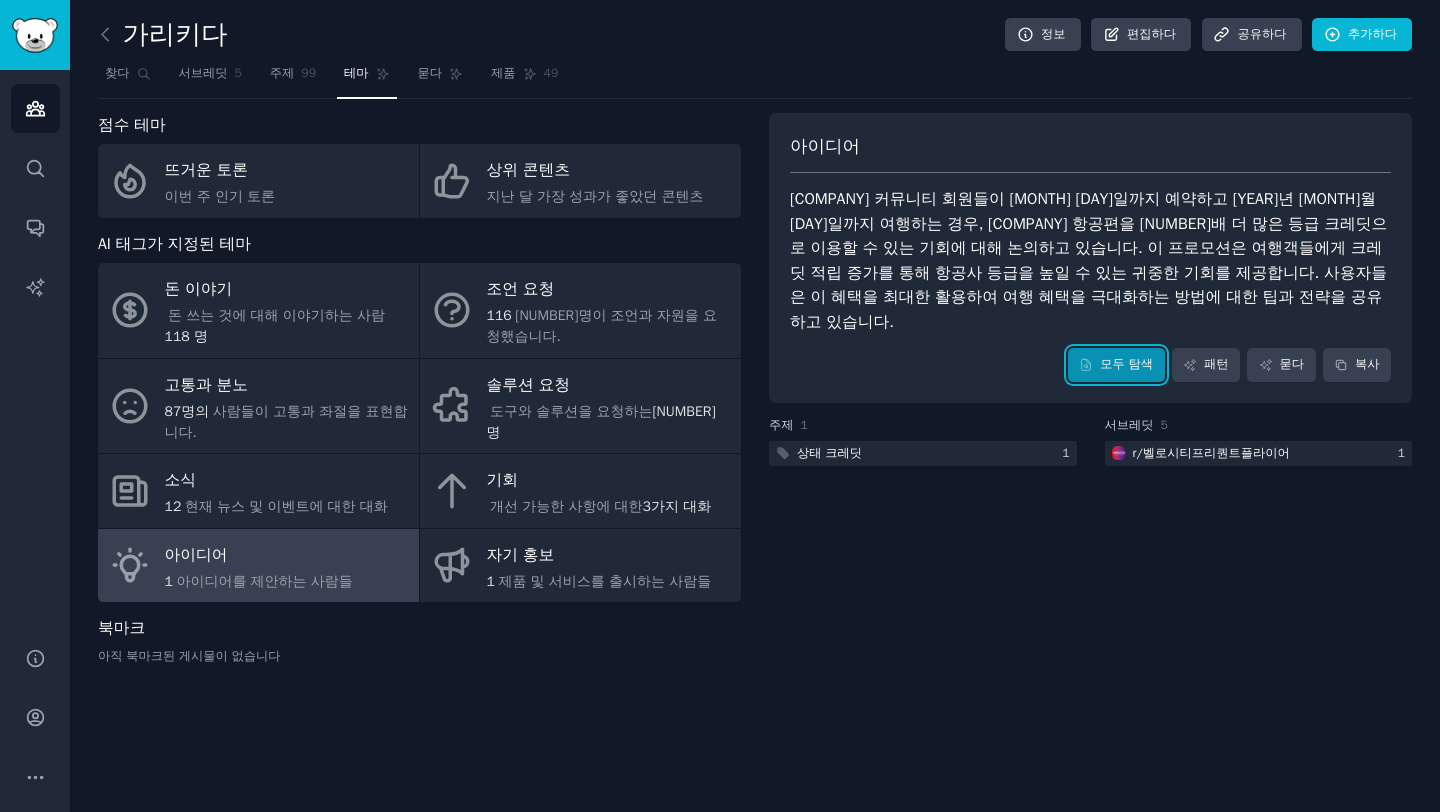 click 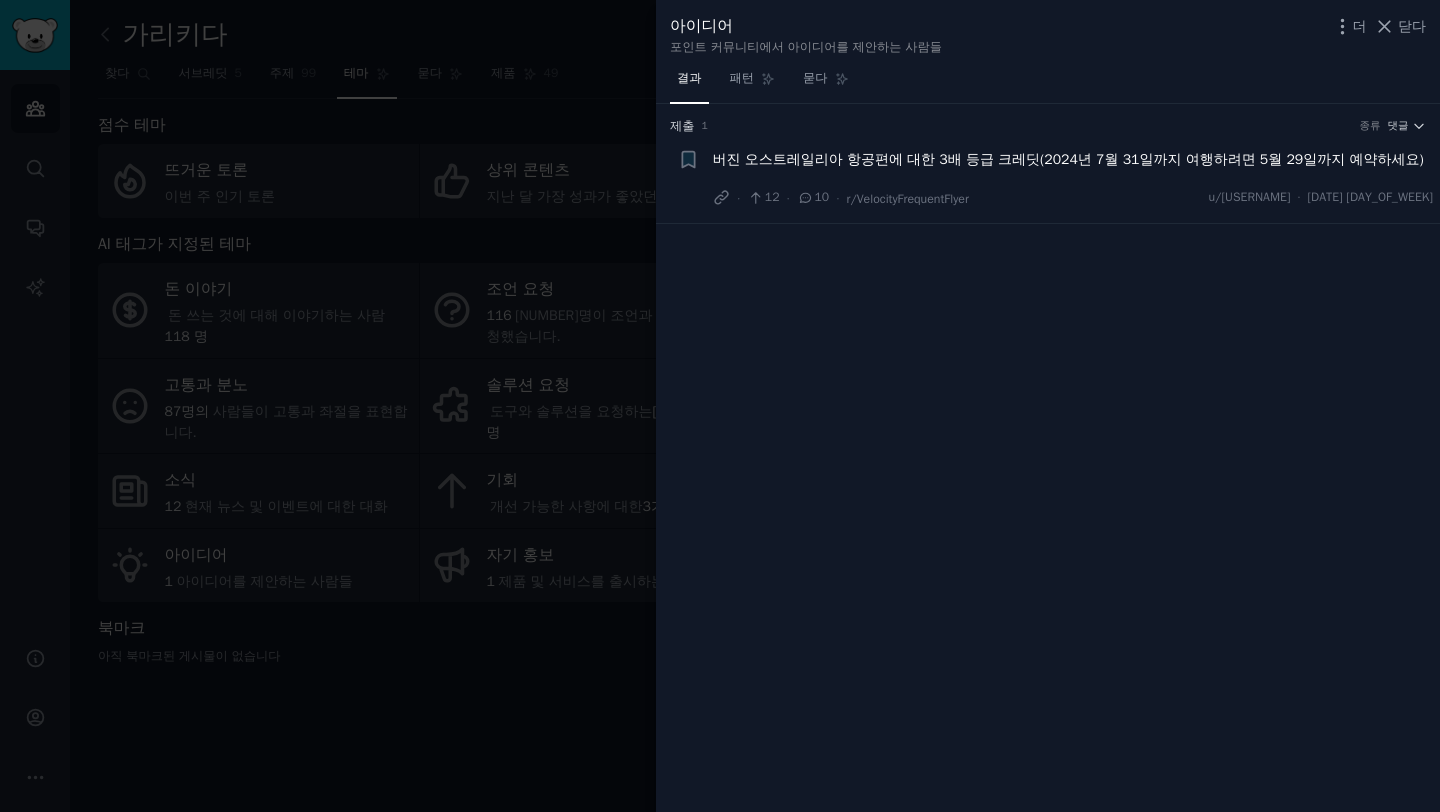 click at bounding box center [720, 406] 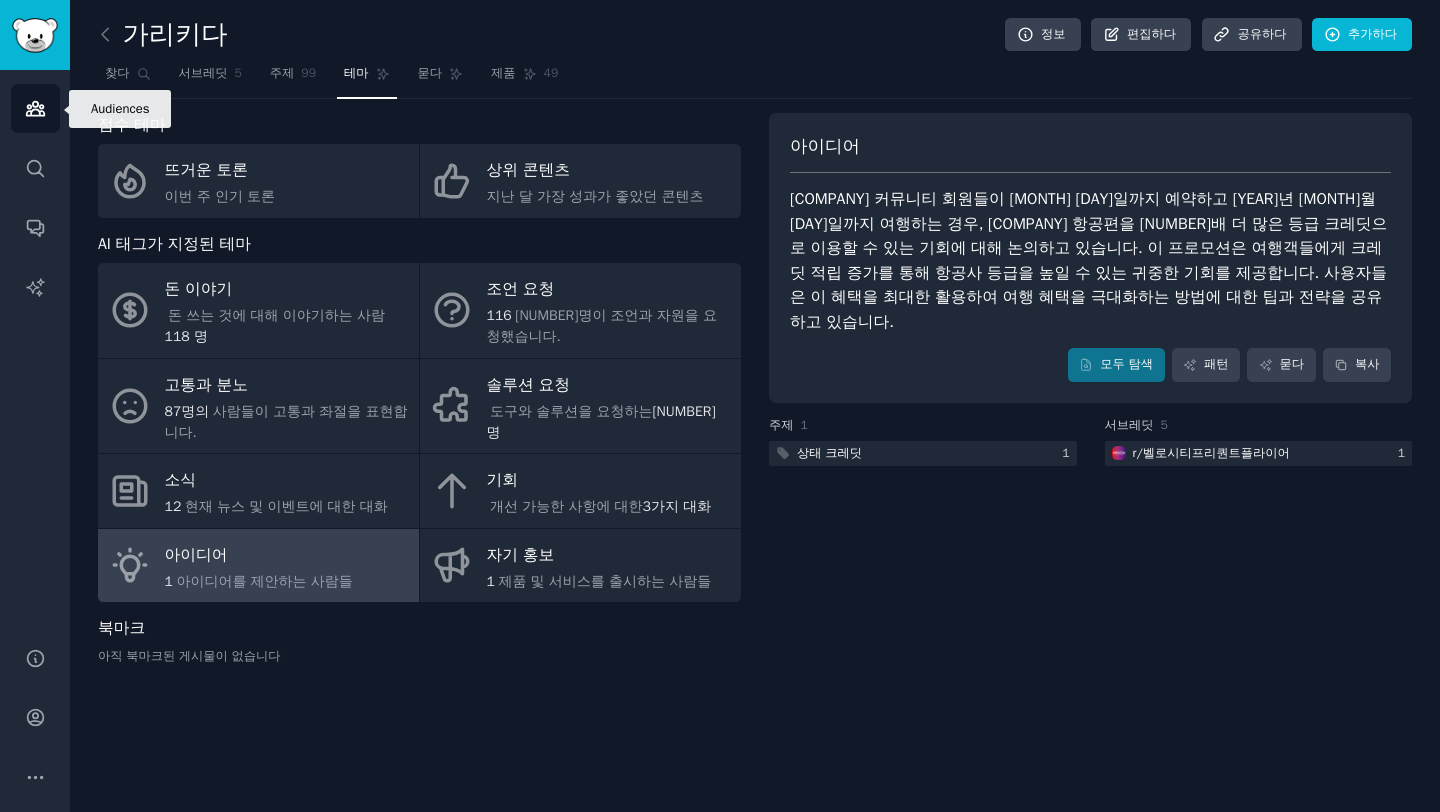 click 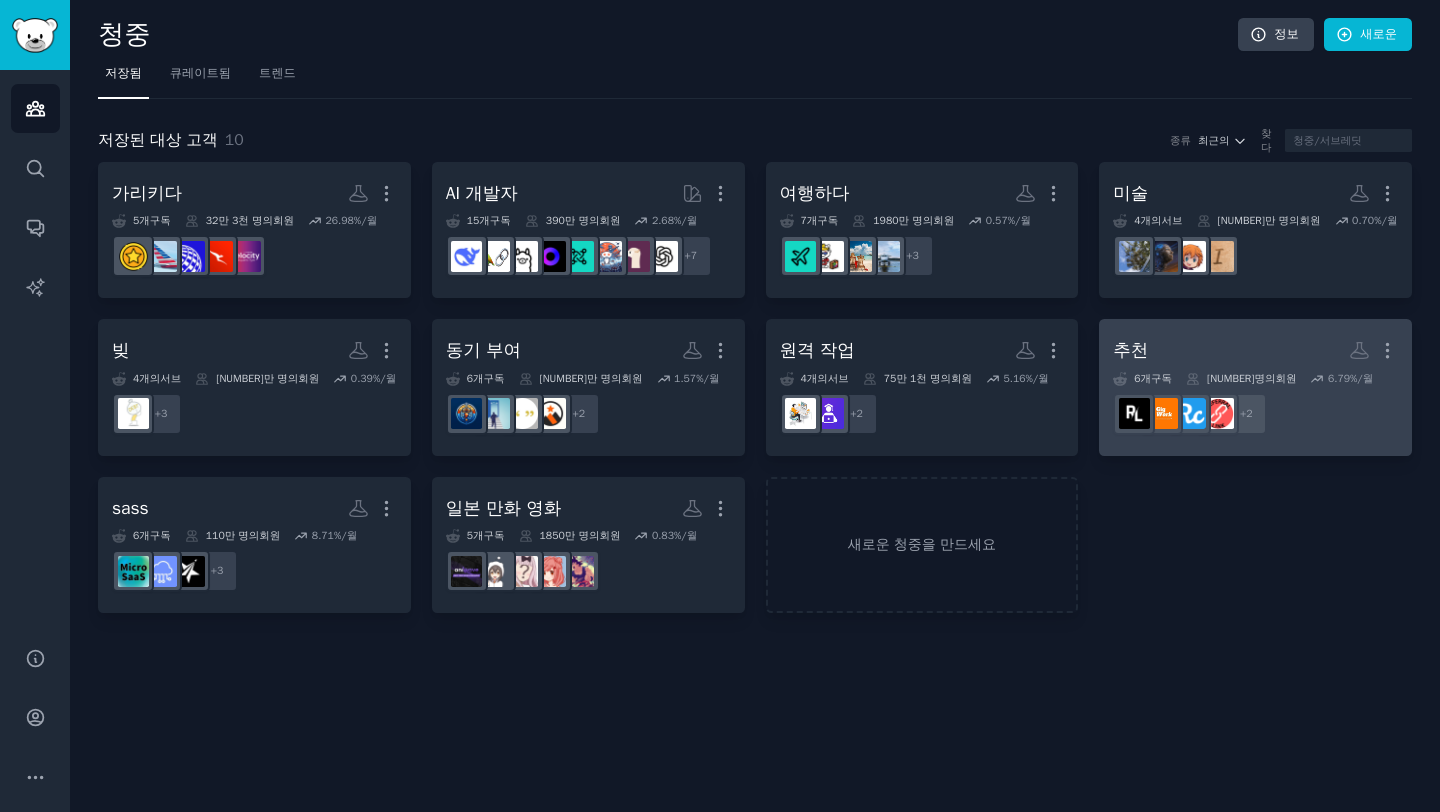 click on "r/레퍼럴링크 +  2" at bounding box center (1255, 414) 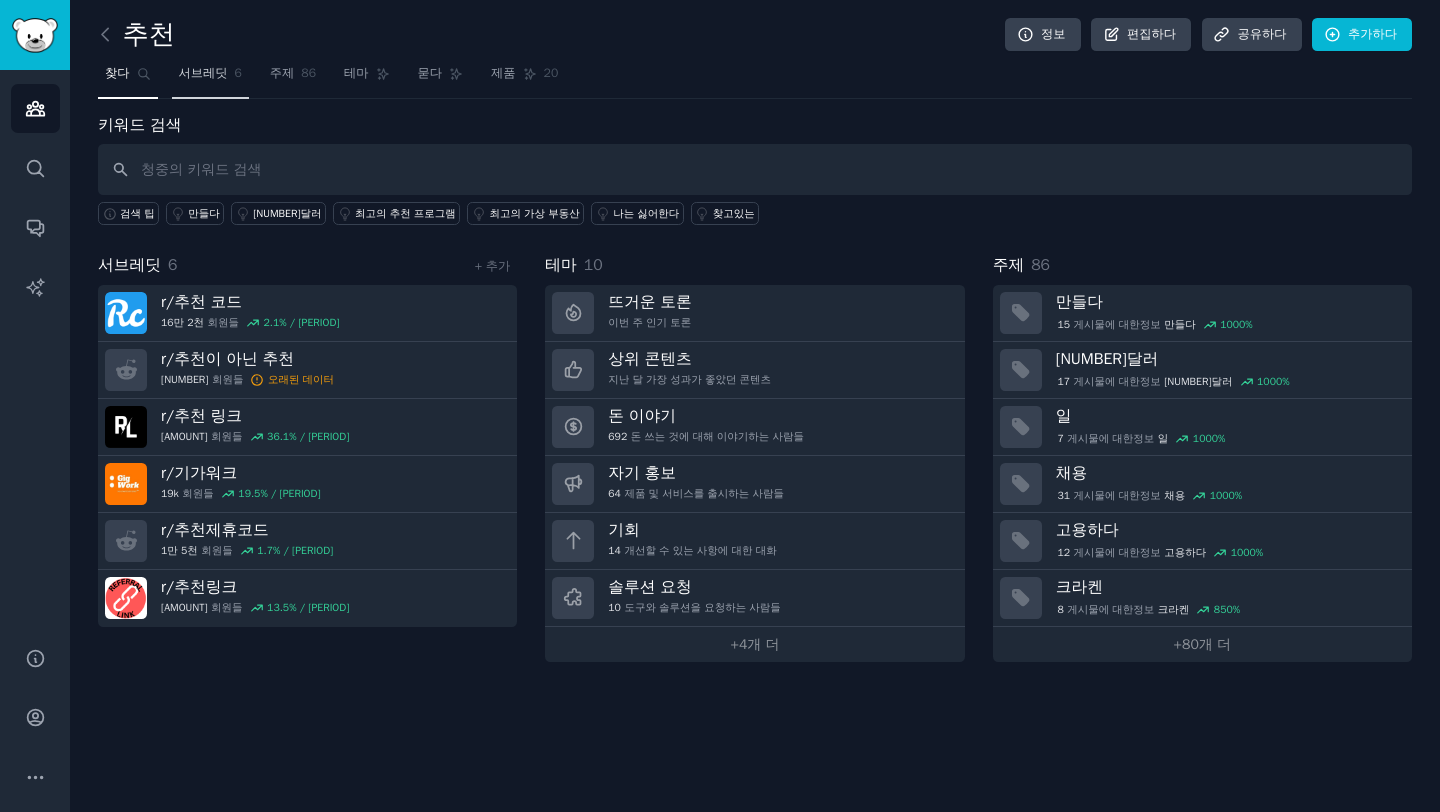 click on "서브레딧" at bounding box center (203, 73) 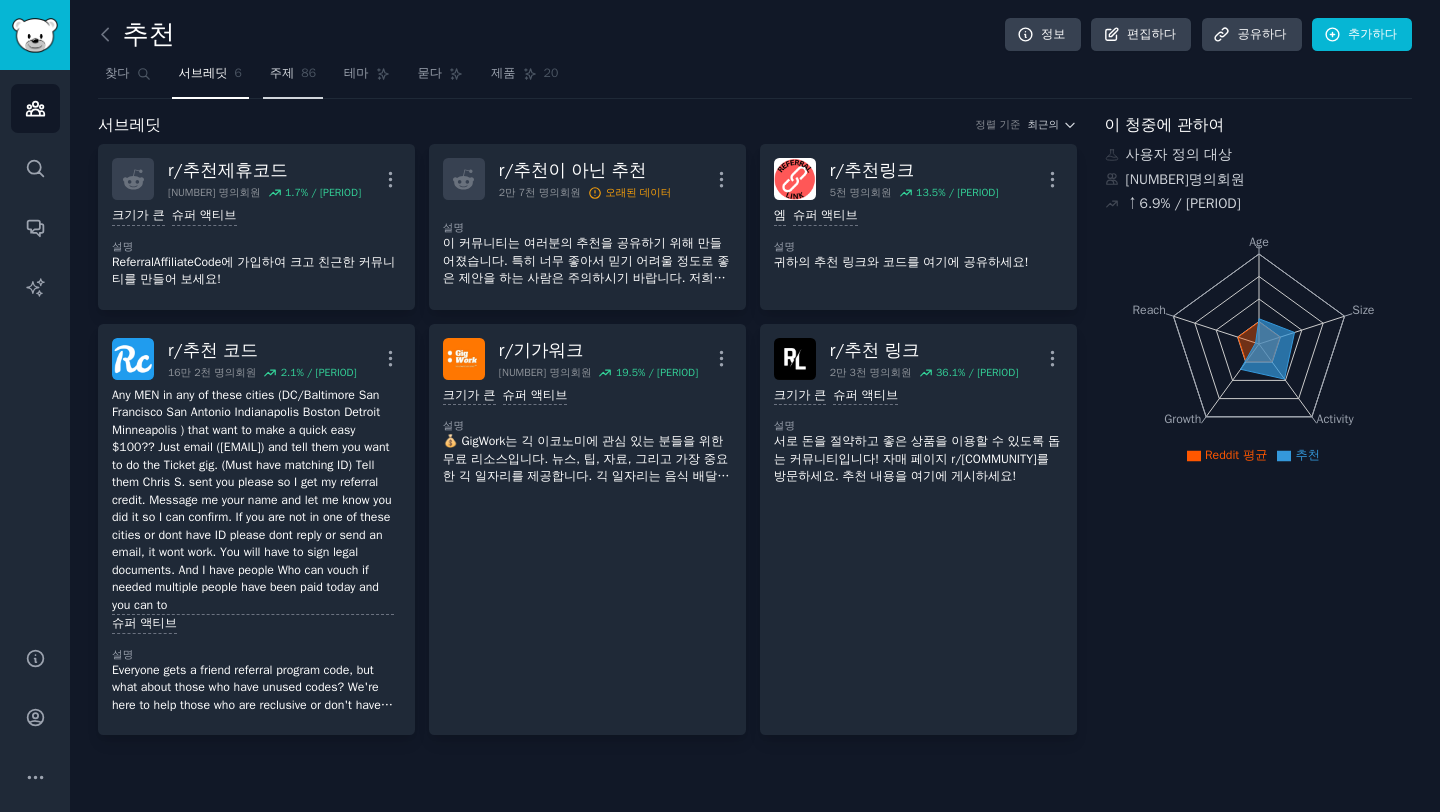 click on "주제" at bounding box center (282, 73) 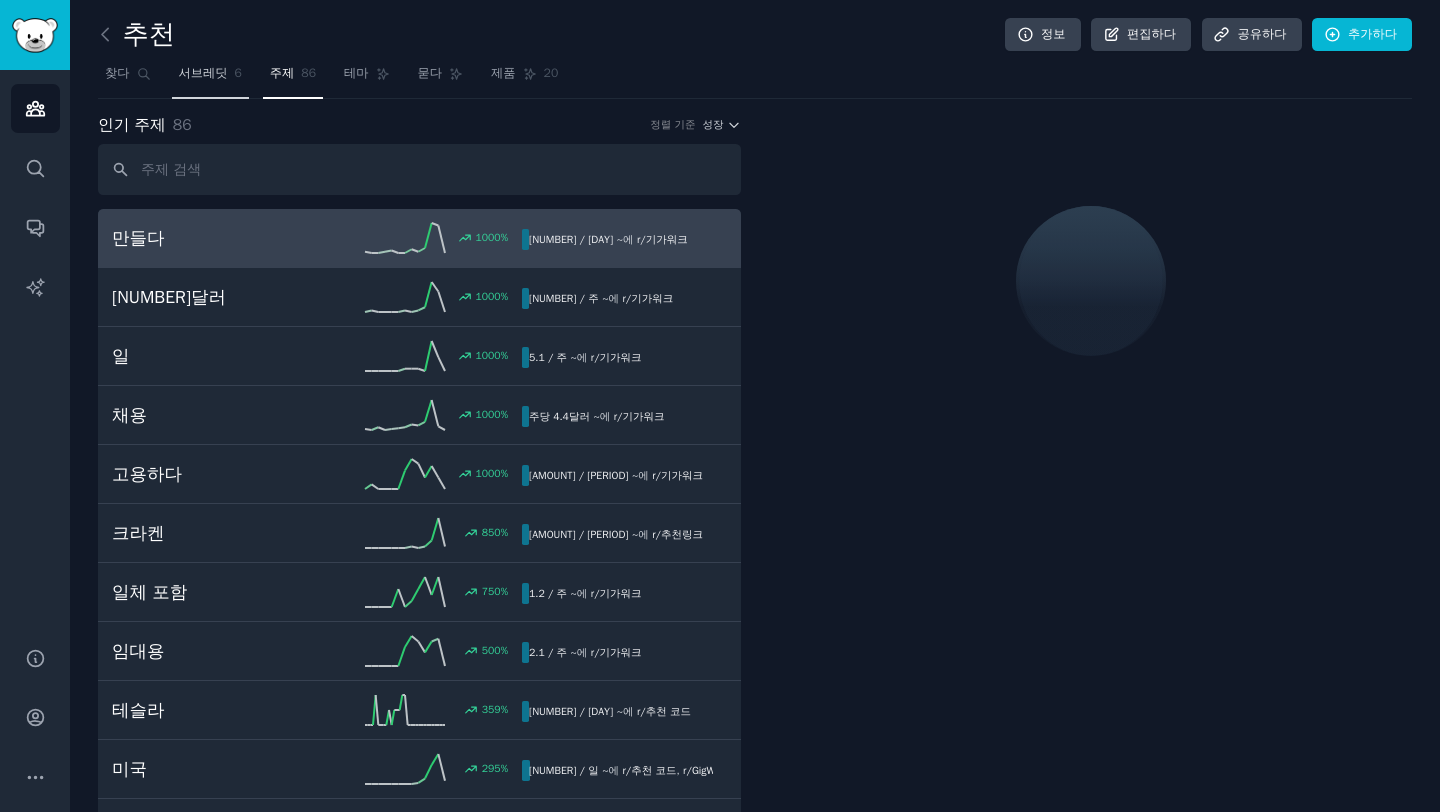 click on "6" at bounding box center (238, 73) 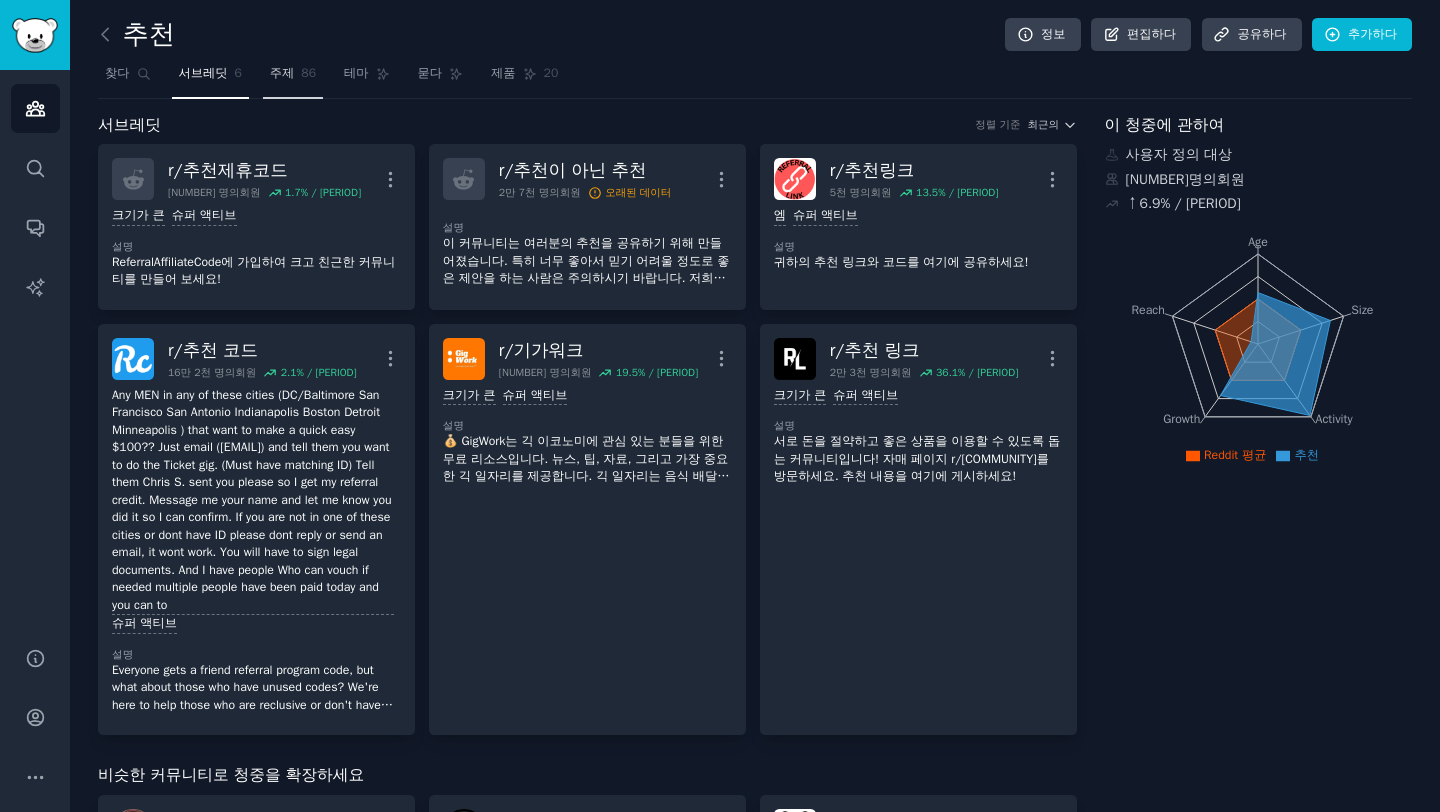 click on "주제 86" at bounding box center (293, 78) 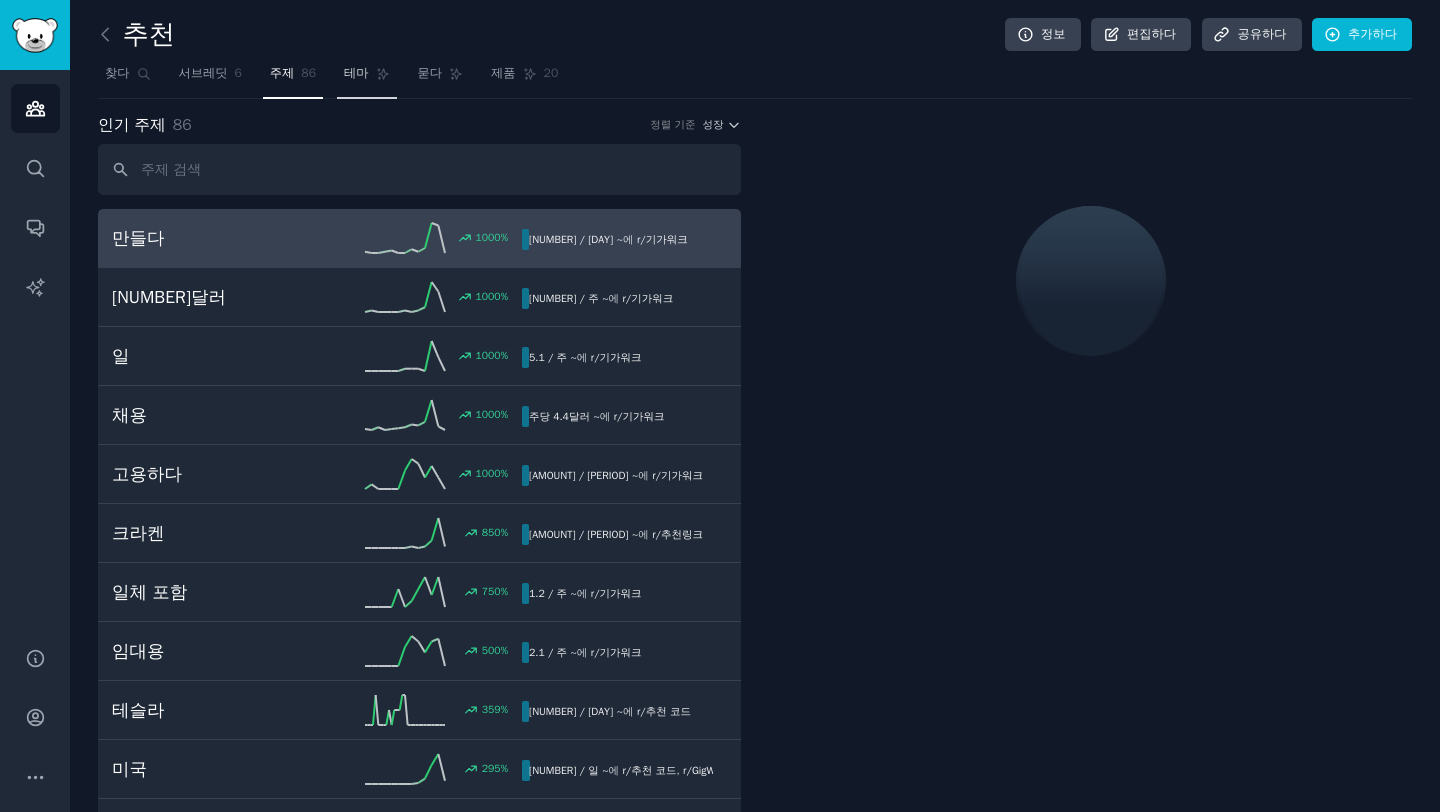 click on "테마" at bounding box center (367, 78) 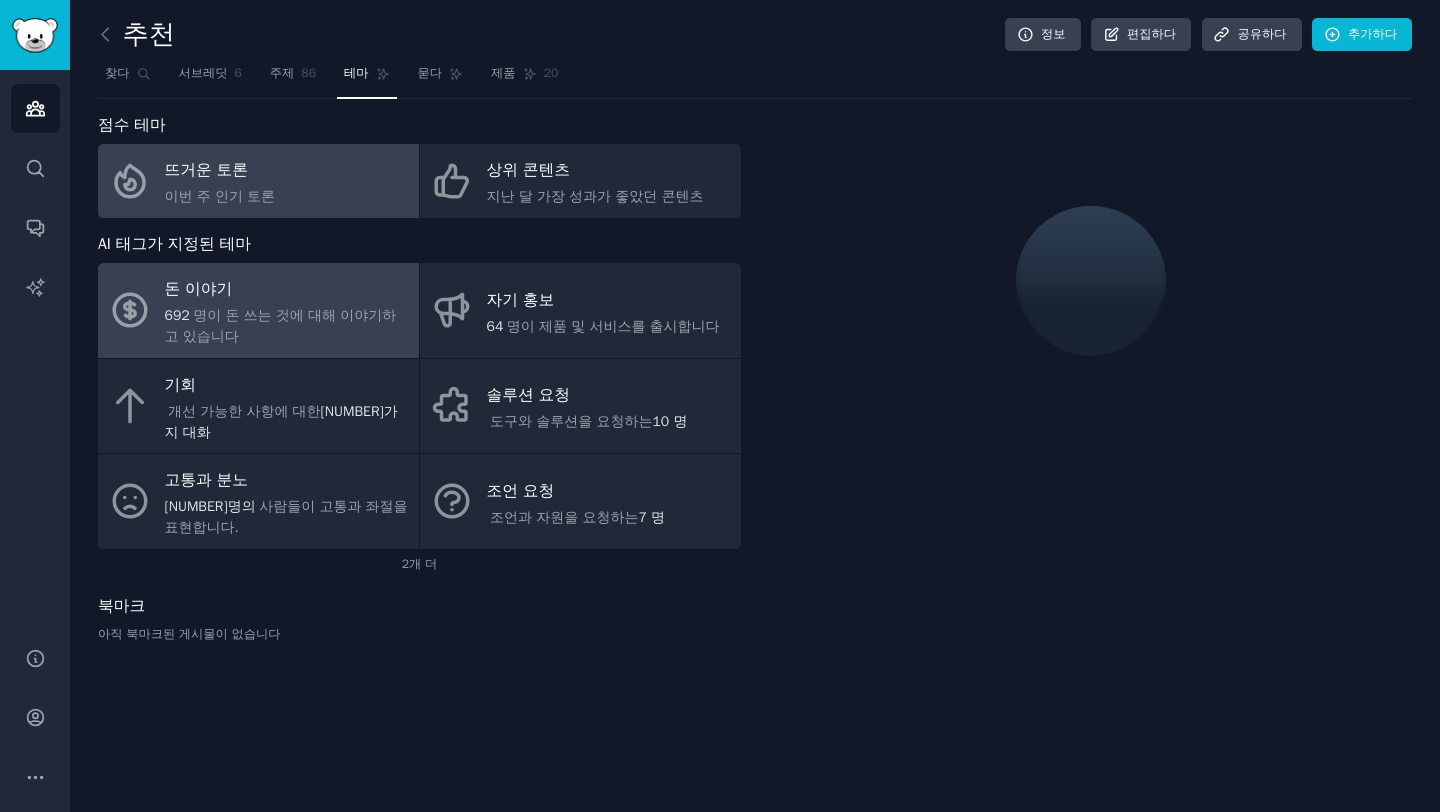 click on "돈 이야기" at bounding box center (287, 290) 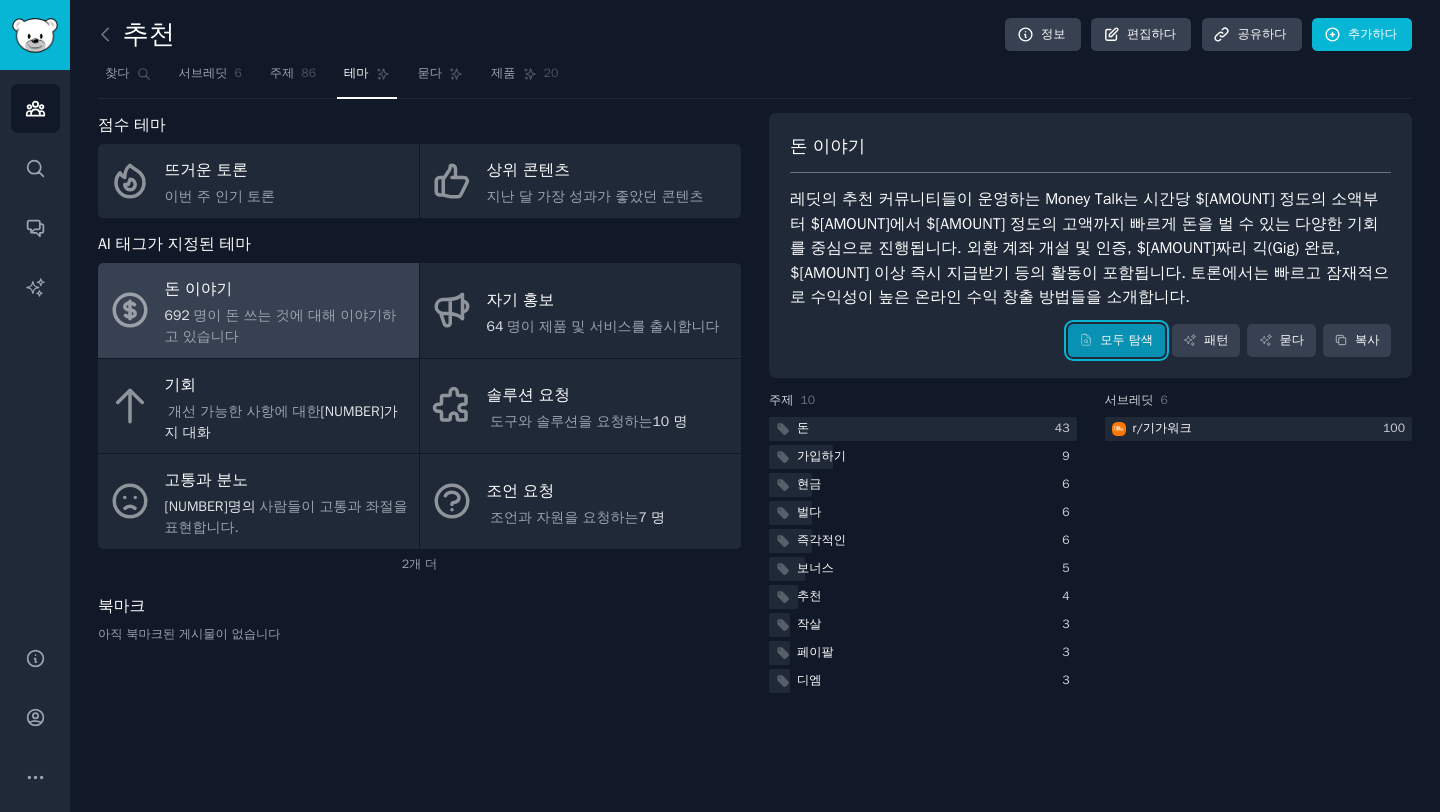click on "모두 탐색" at bounding box center [1126, 340] 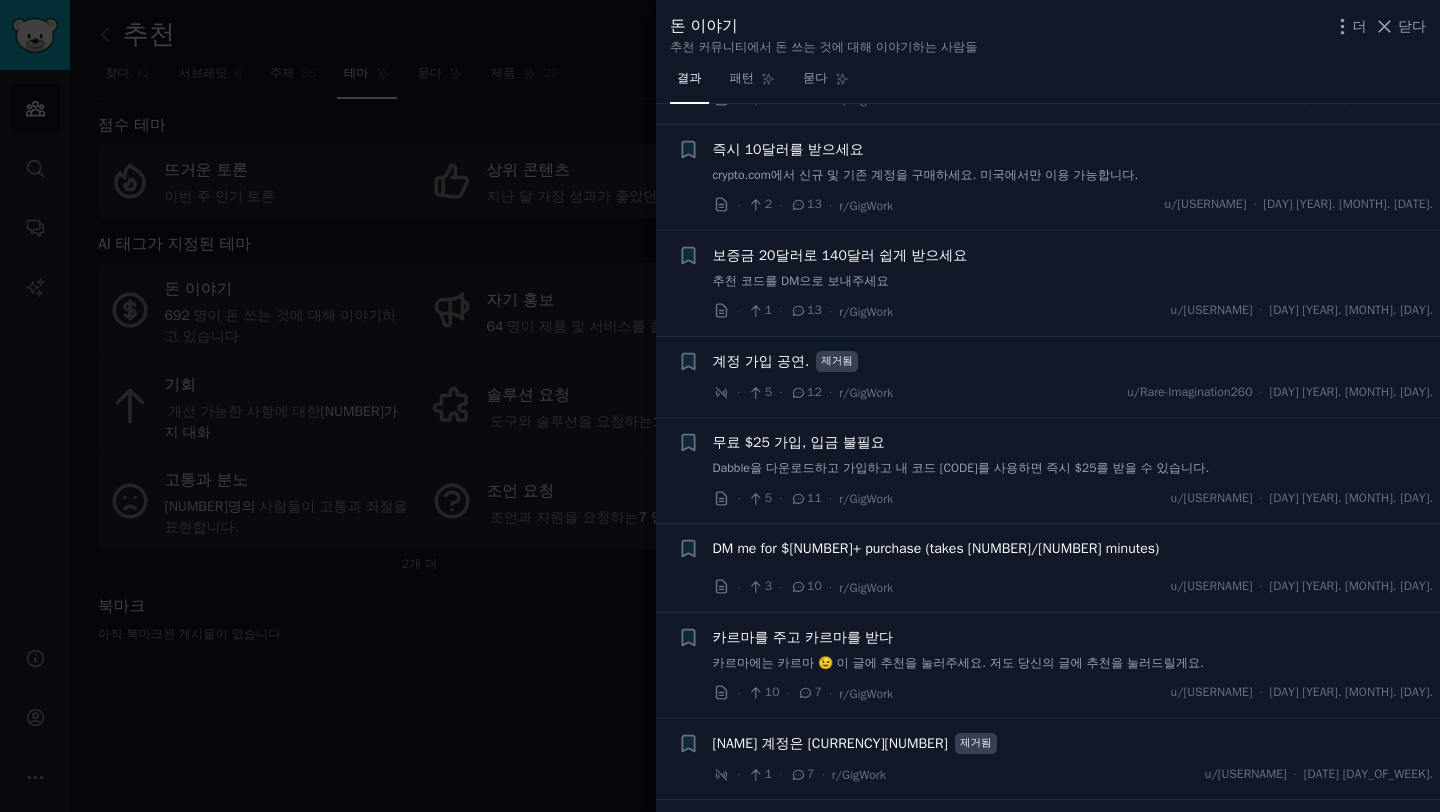 scroll, scrollTop: 2136, scrollLeft: 0, axis: vertical 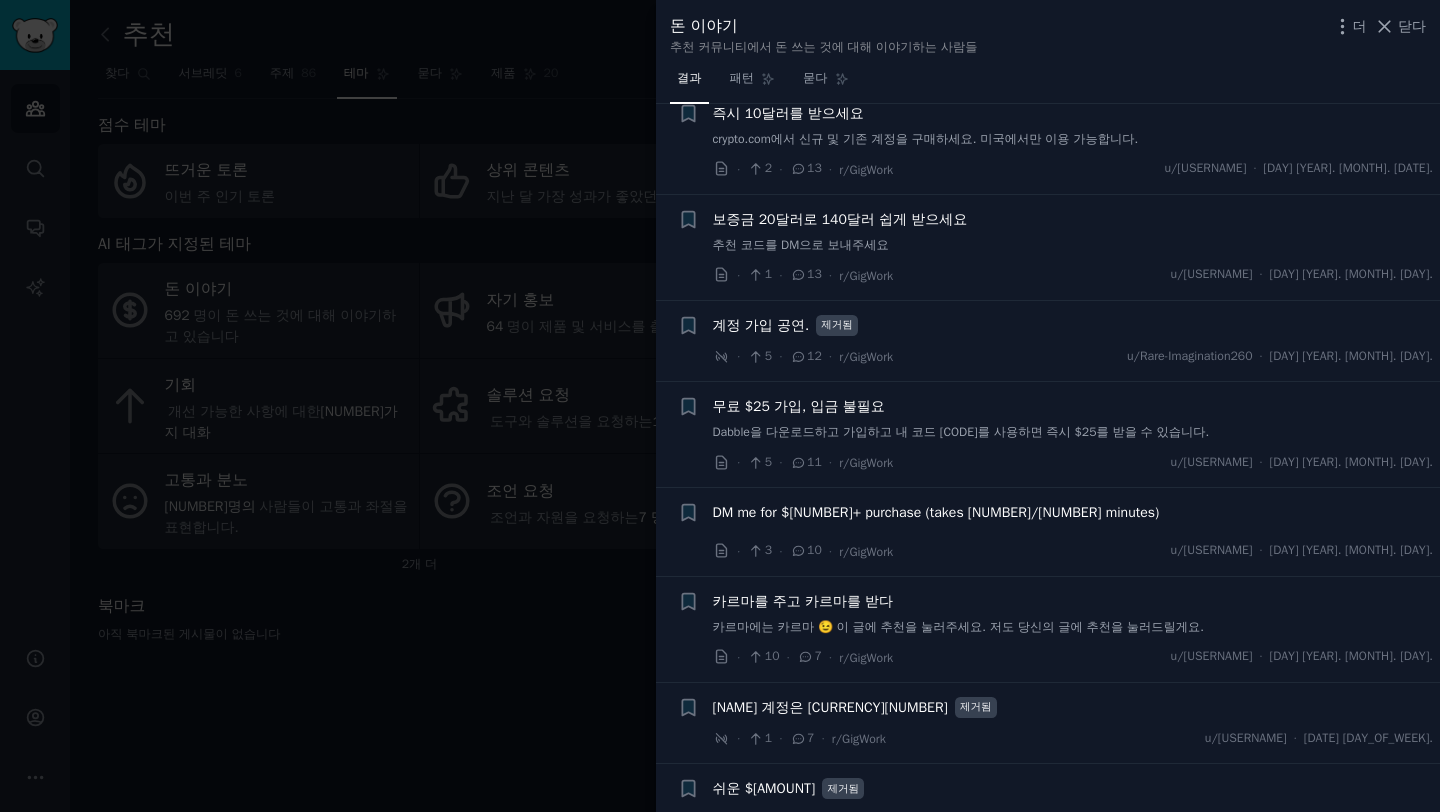 click at bounding box center [720, 406] 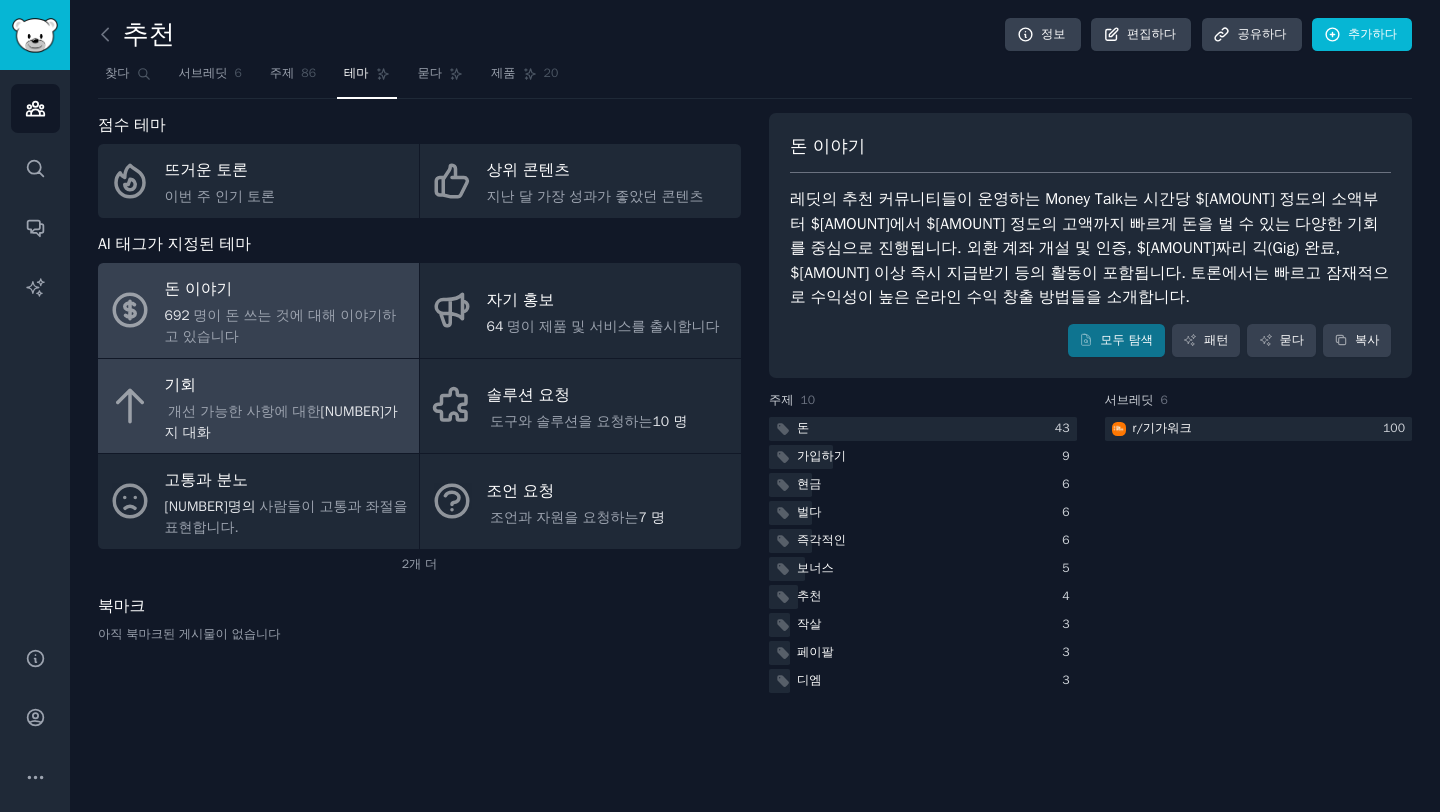 click on "기회" at bounding box center (287, 385) 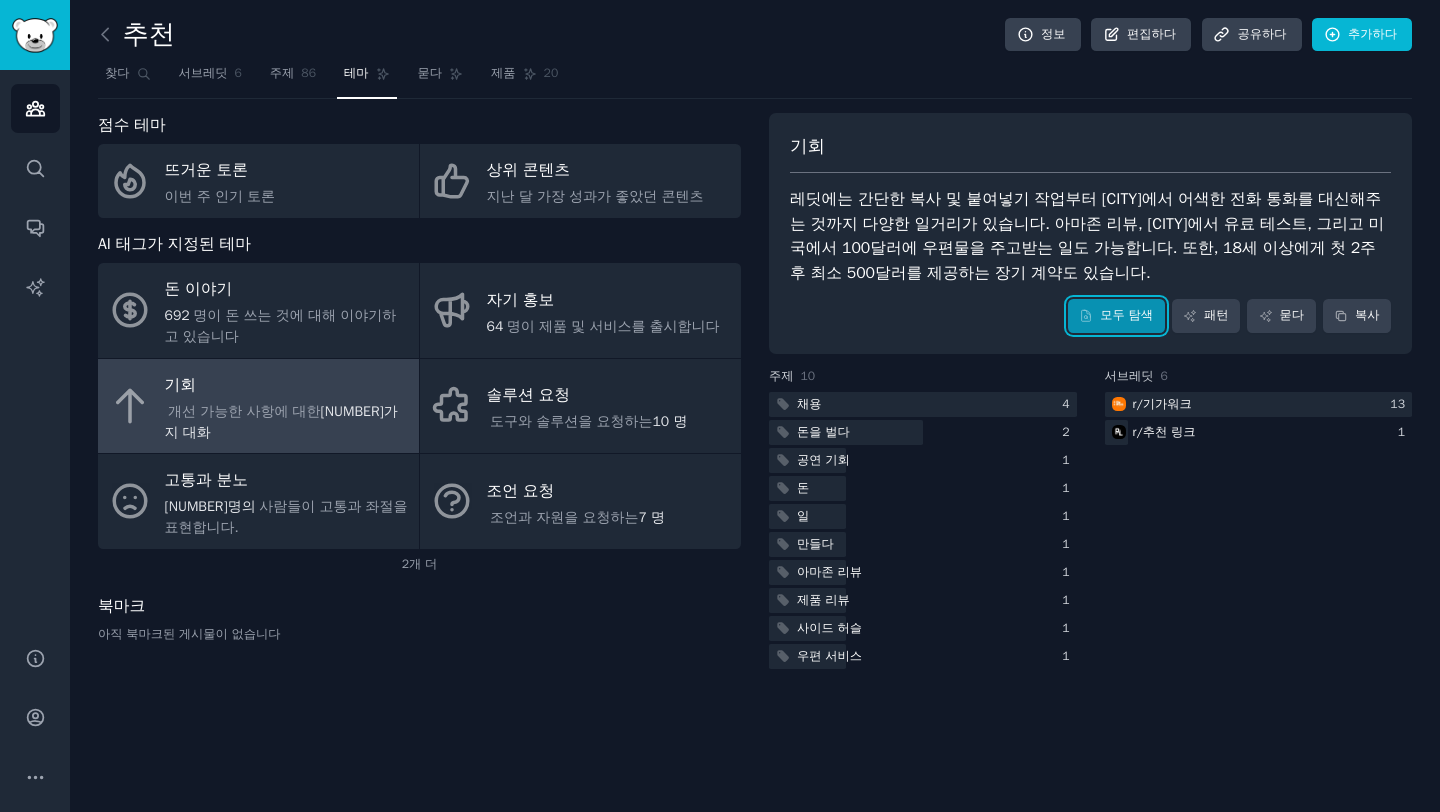 click on "모두 탐색" at bounding box center [1126, 315] 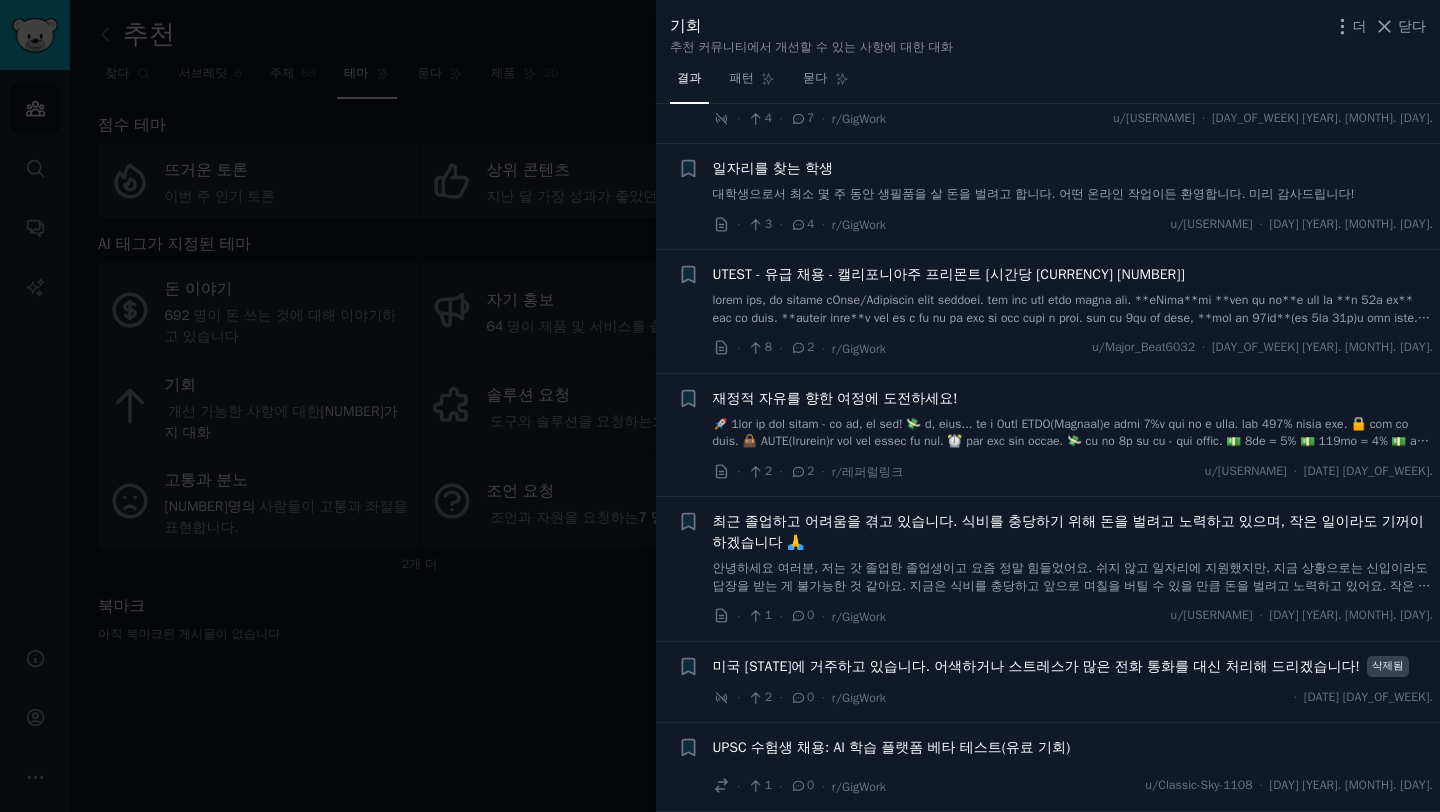 scroll, scrollTop: 717, scrollLeft: 0, axis: vertical 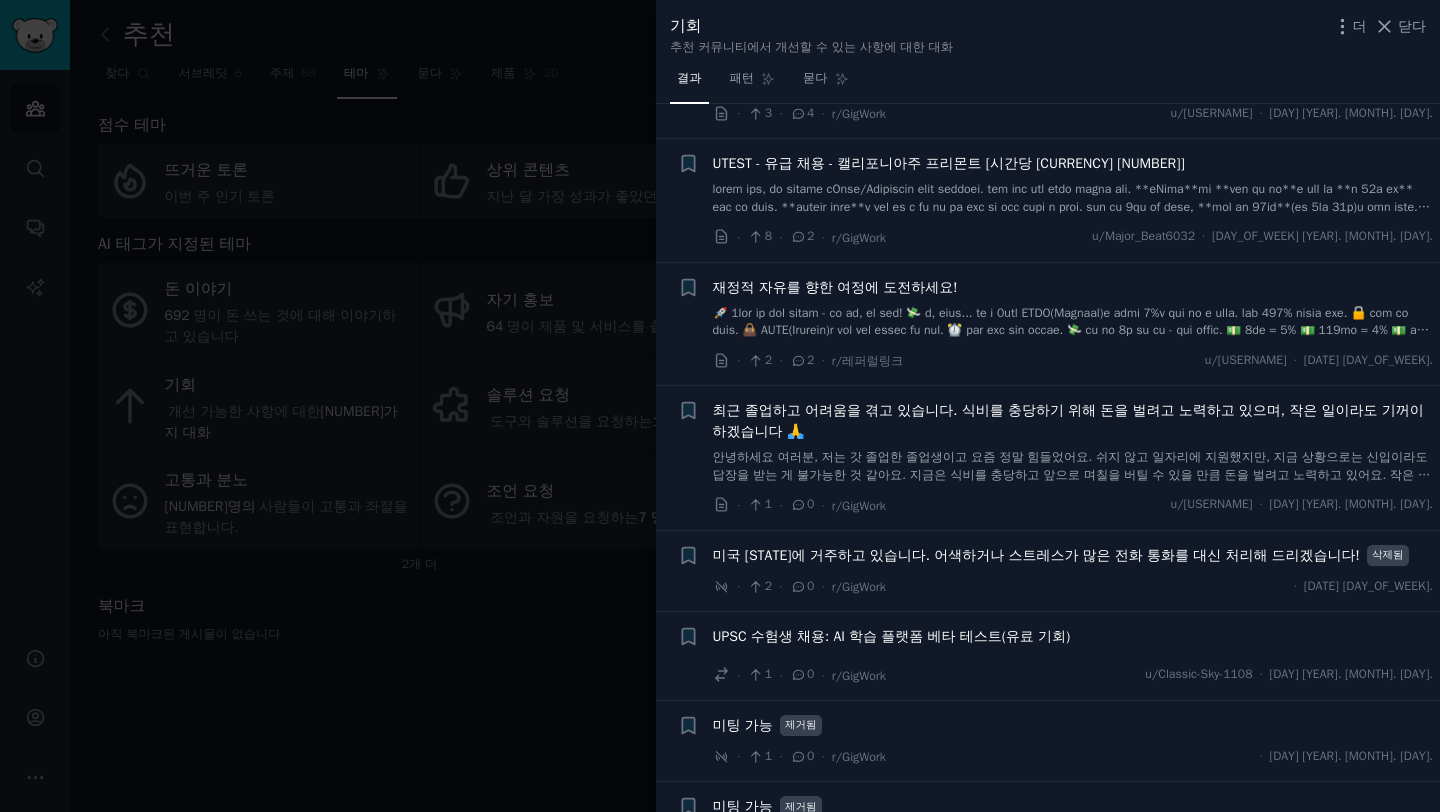 click at bounding box center [720, 406] 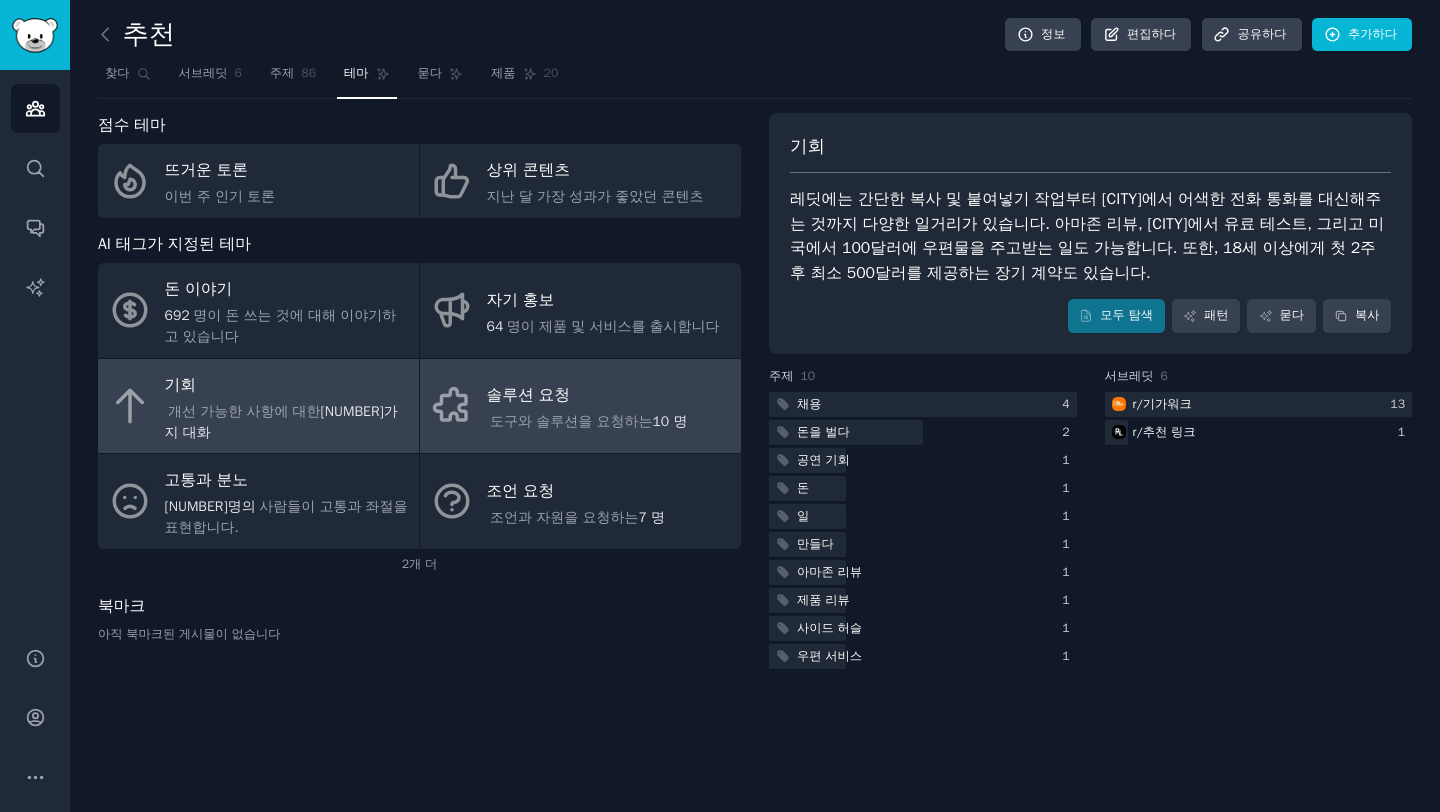 click on "솔루션 요청" at bounding box center [589, 396] 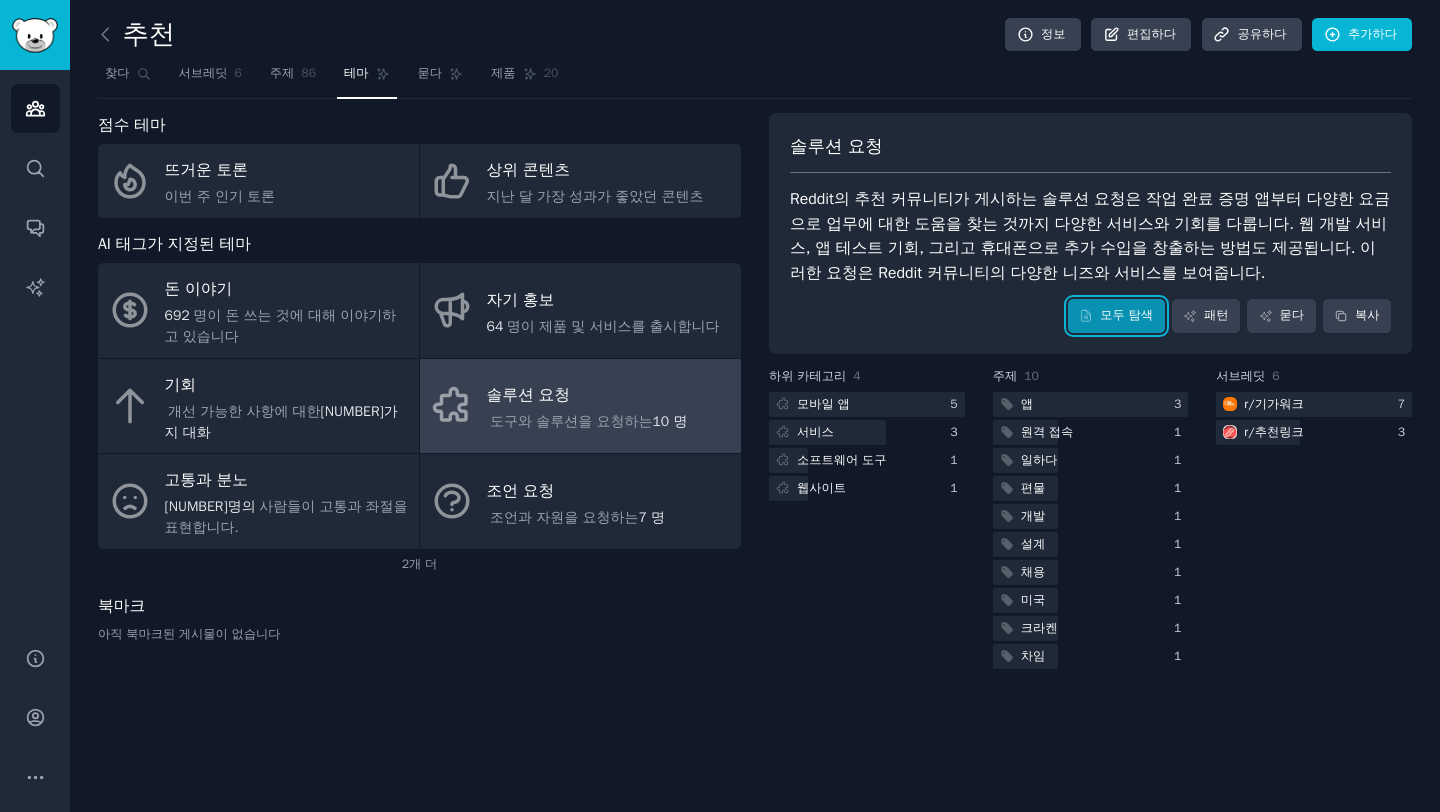 click on "모두 탐색" at bounding box center (1116, 316) 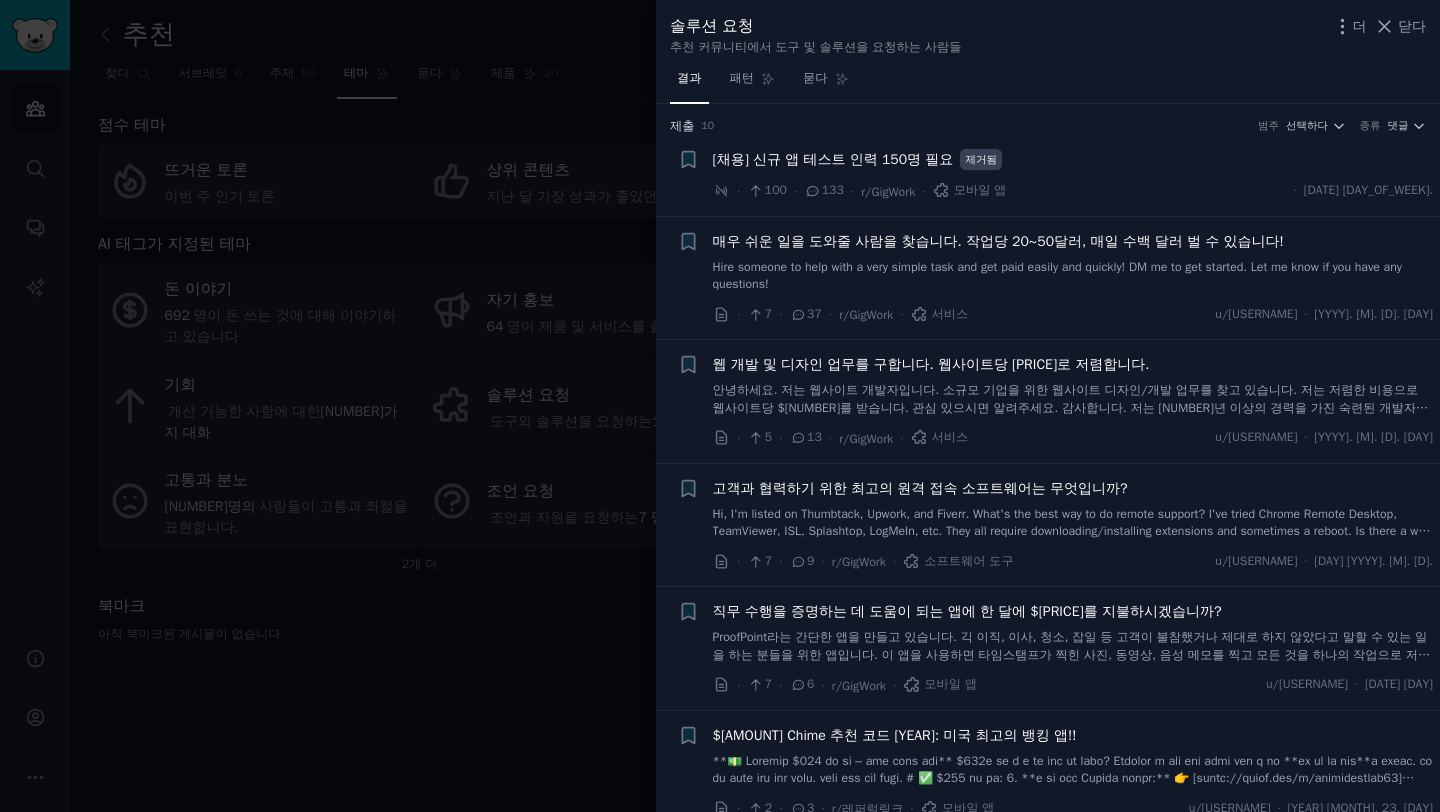 click on "ProofPoint라는 간단한 앱을 만들고 있습니다. 긱 이직, 이사, 청소, 잡일 등 고객이 불참했거나 제대로 하지 않았다고 말할 수 있는 일을 하는 분들을 위한 앱입니다. 이 앱을 사용하면 타임스탬프가 찍힌 사진, 동영상, 음성 메모를 찍고 모든 것을 하나의 작업으로 저장할 수 있습니다. 누군가 작업 내용에 의문을 제기하면 보고서를 내보낼 수도 있습니다. 아마 한 달에 5달러 정도 들 것 같습니다. 사람들이 실제로 이 앱을 구매할지, 아니면 제가 시간 낭비인지 궁금합니다. 솔직한 의견 환영합니다." at bounding box center (1072, 663) 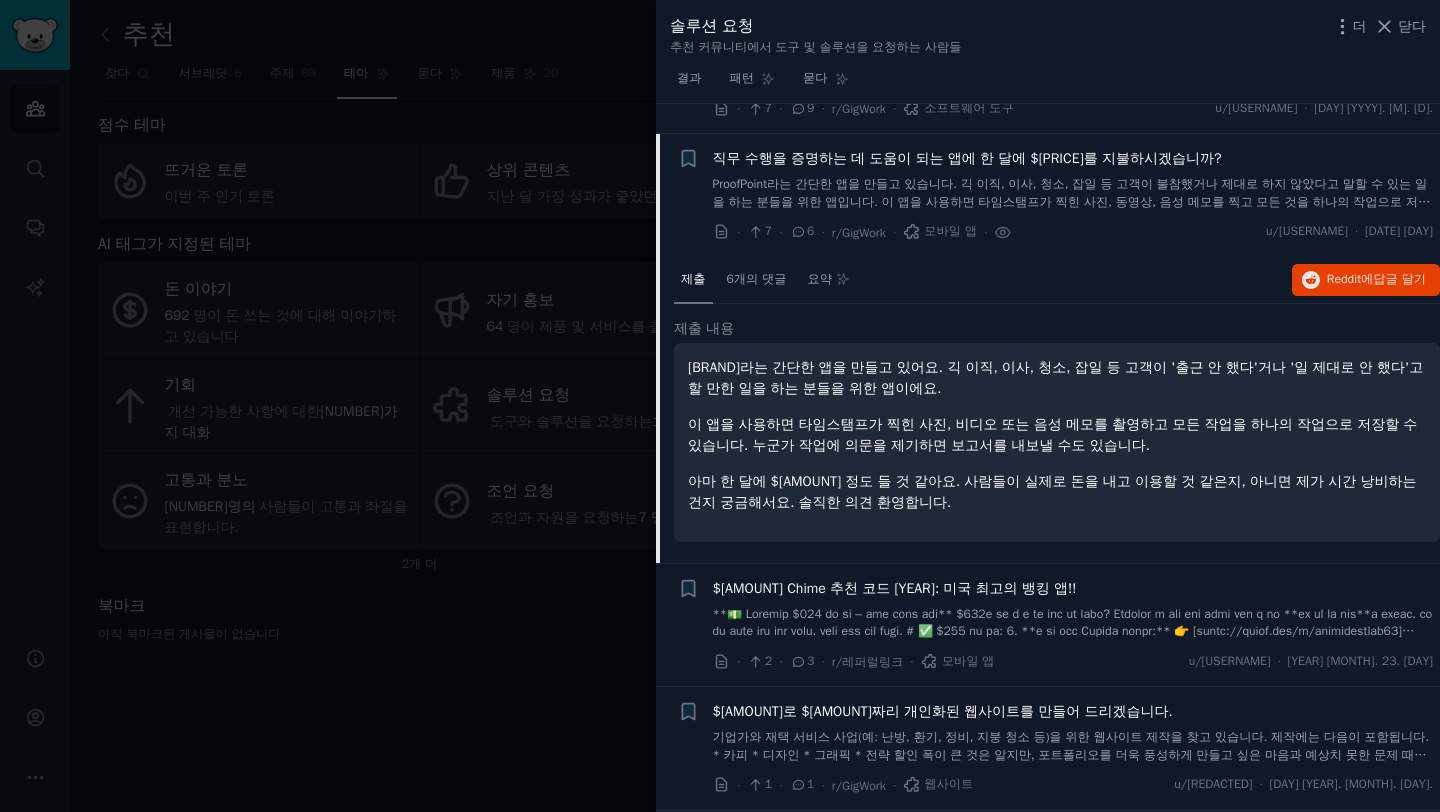 scroll, scrollTop: 450, scrollLeft: 0, axis: vertical 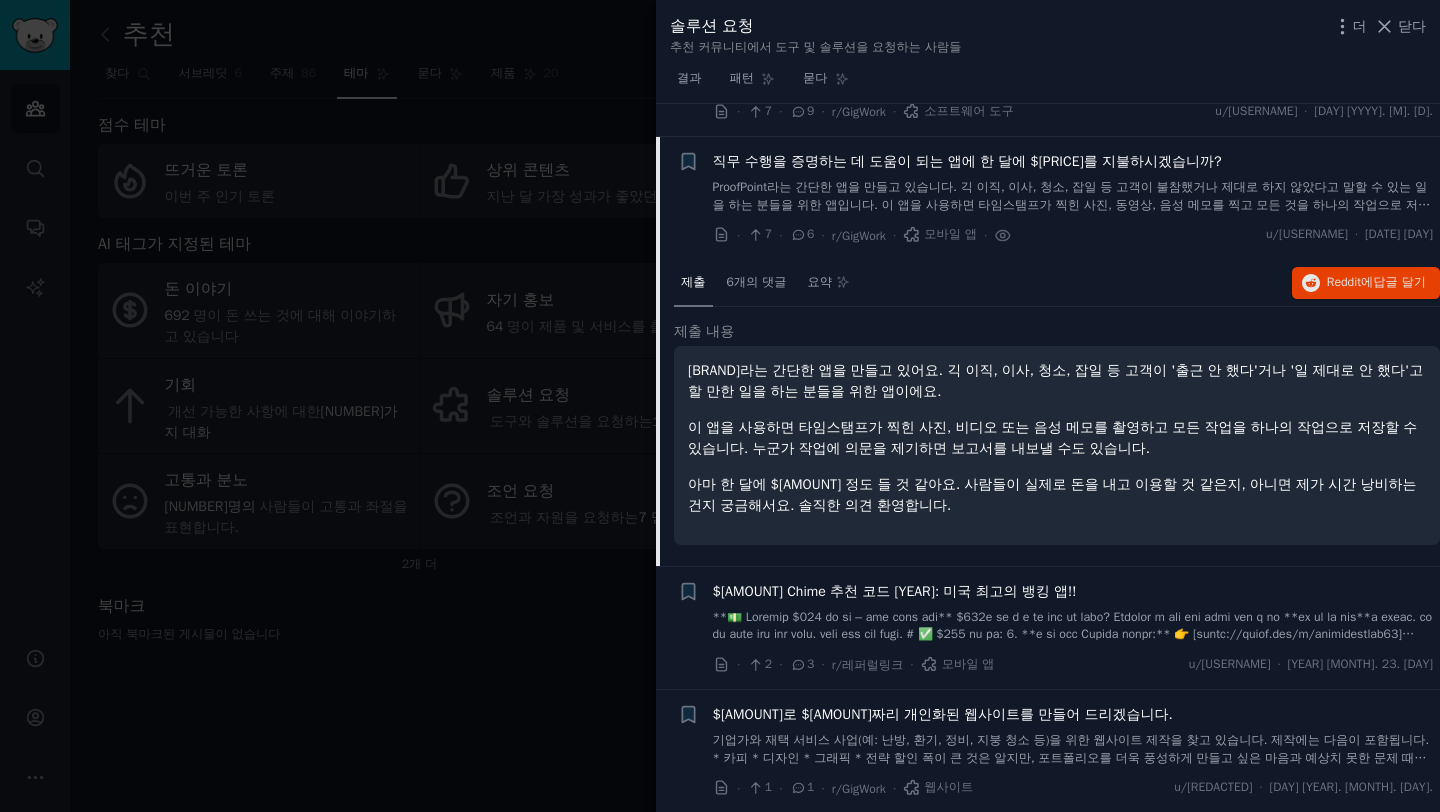 click at bounding box center (1073, 678) 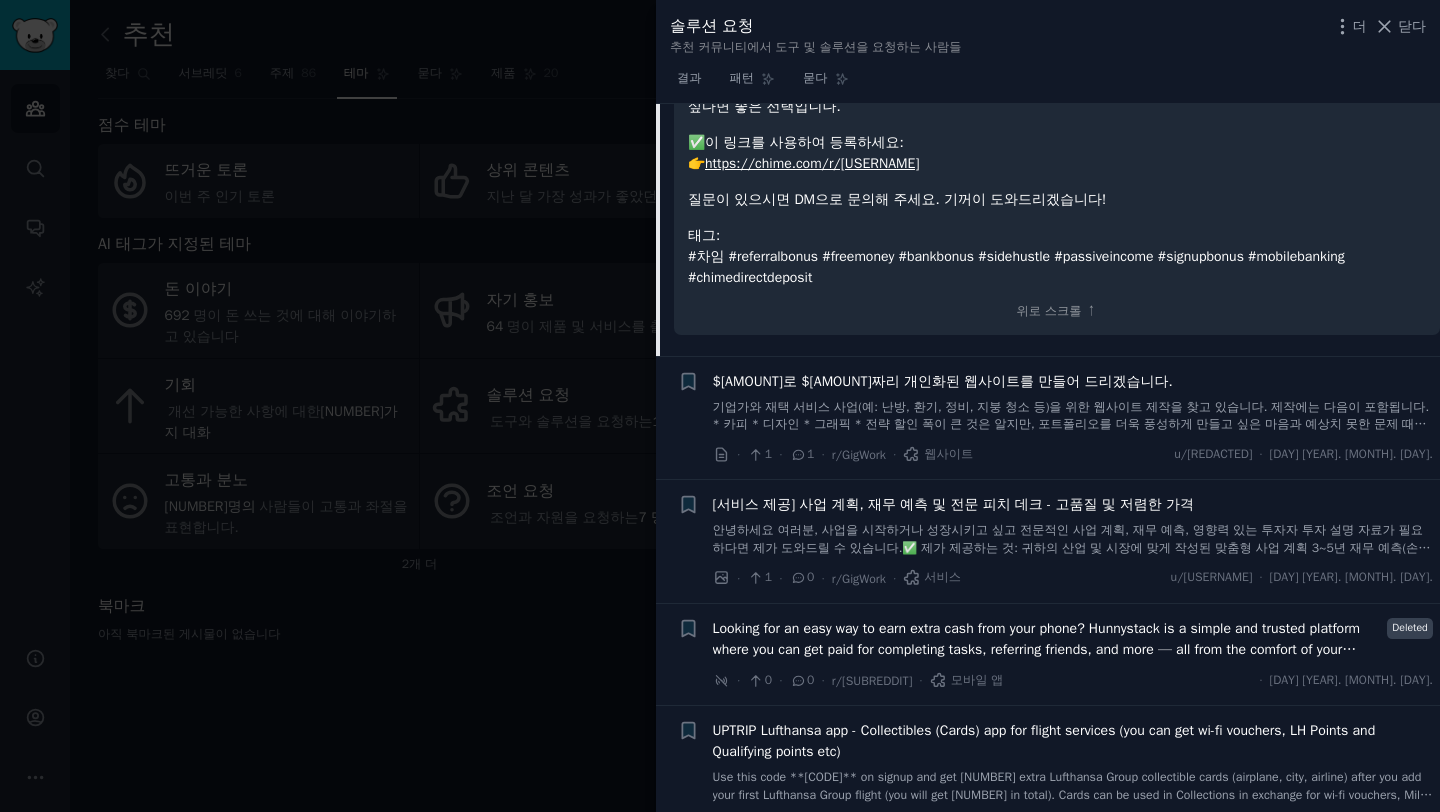 scroll, scrollTop: 1224, scrollLeft: 0, axis: vertical 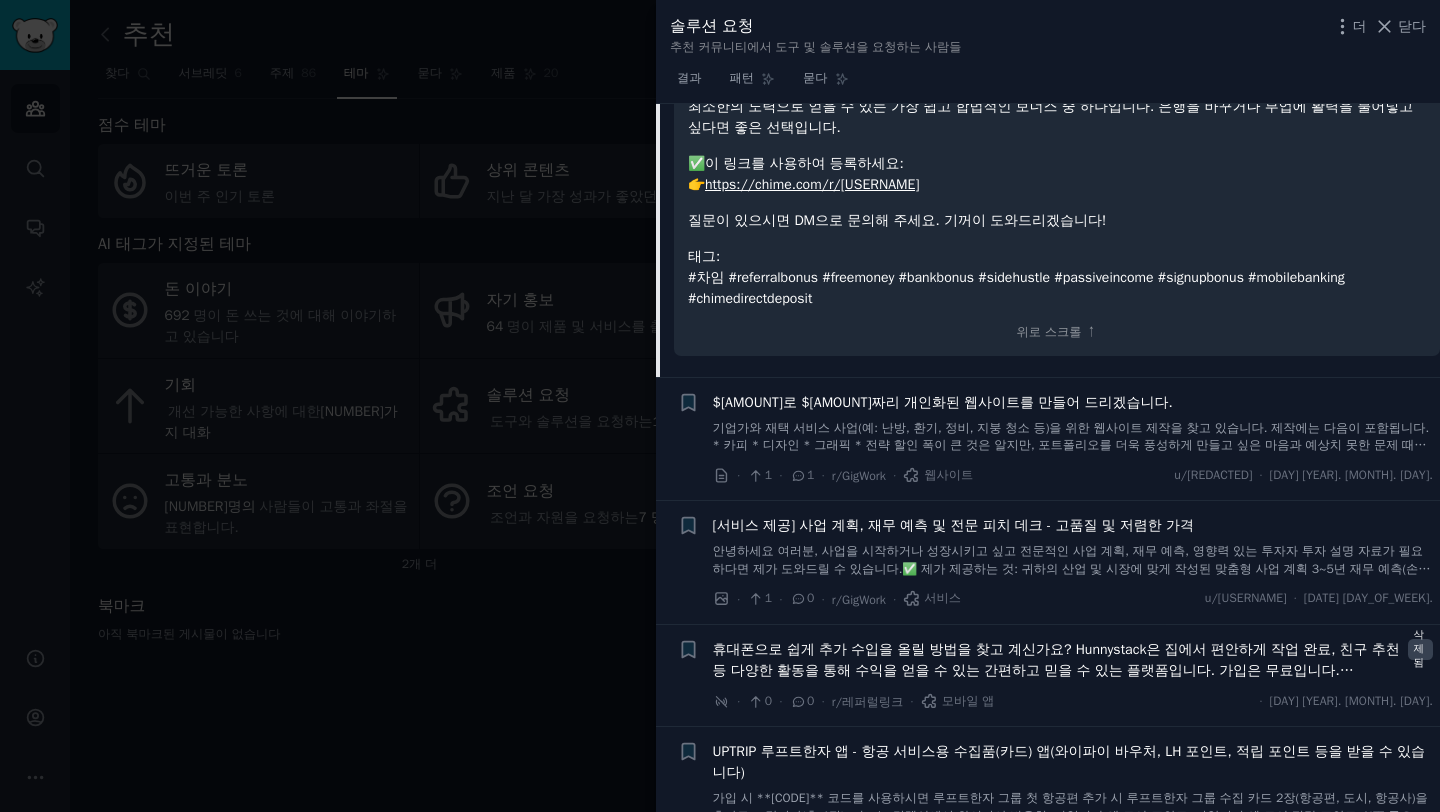 click at bounding box center [720, 406] 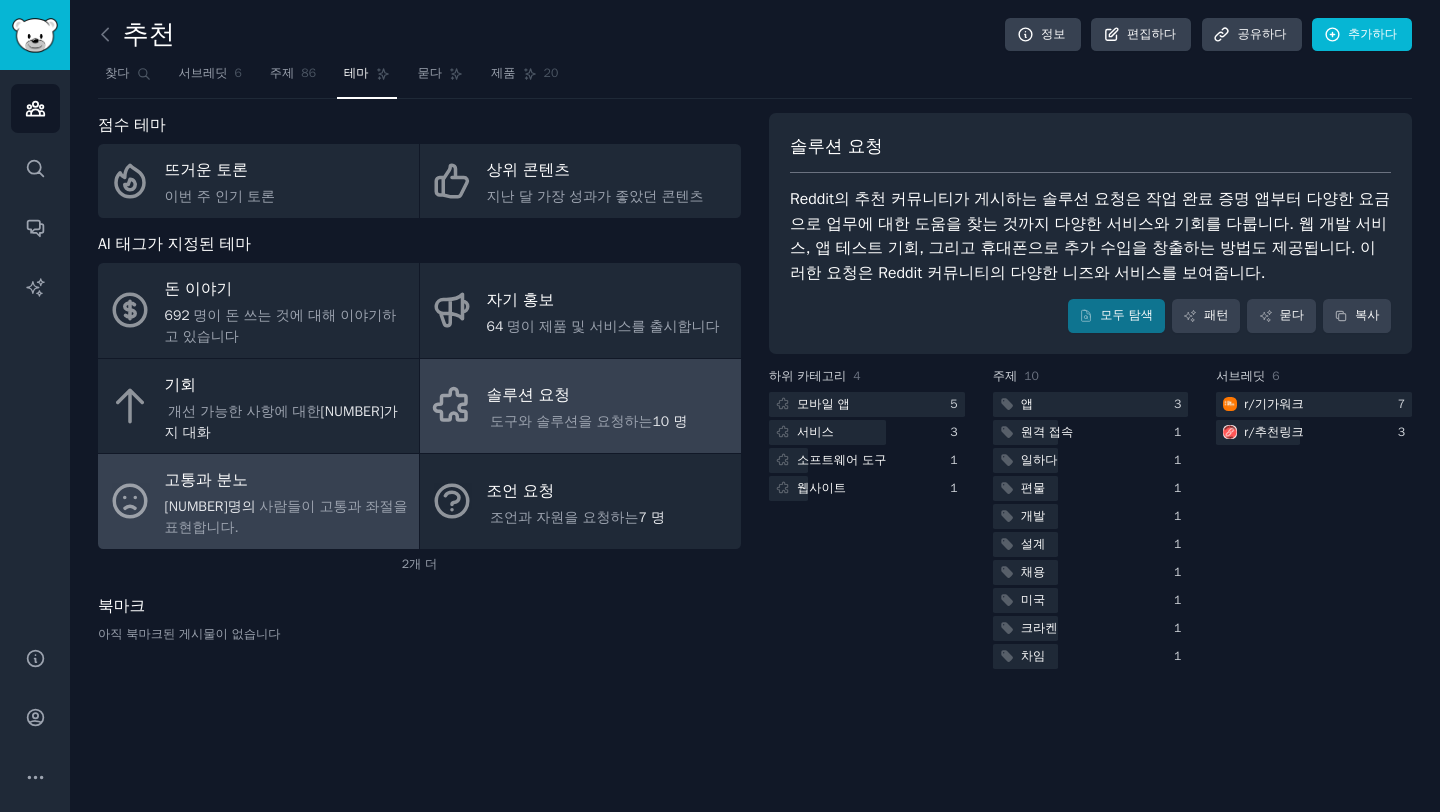 click on "고통과 분노" at bounding box center [287, 481] 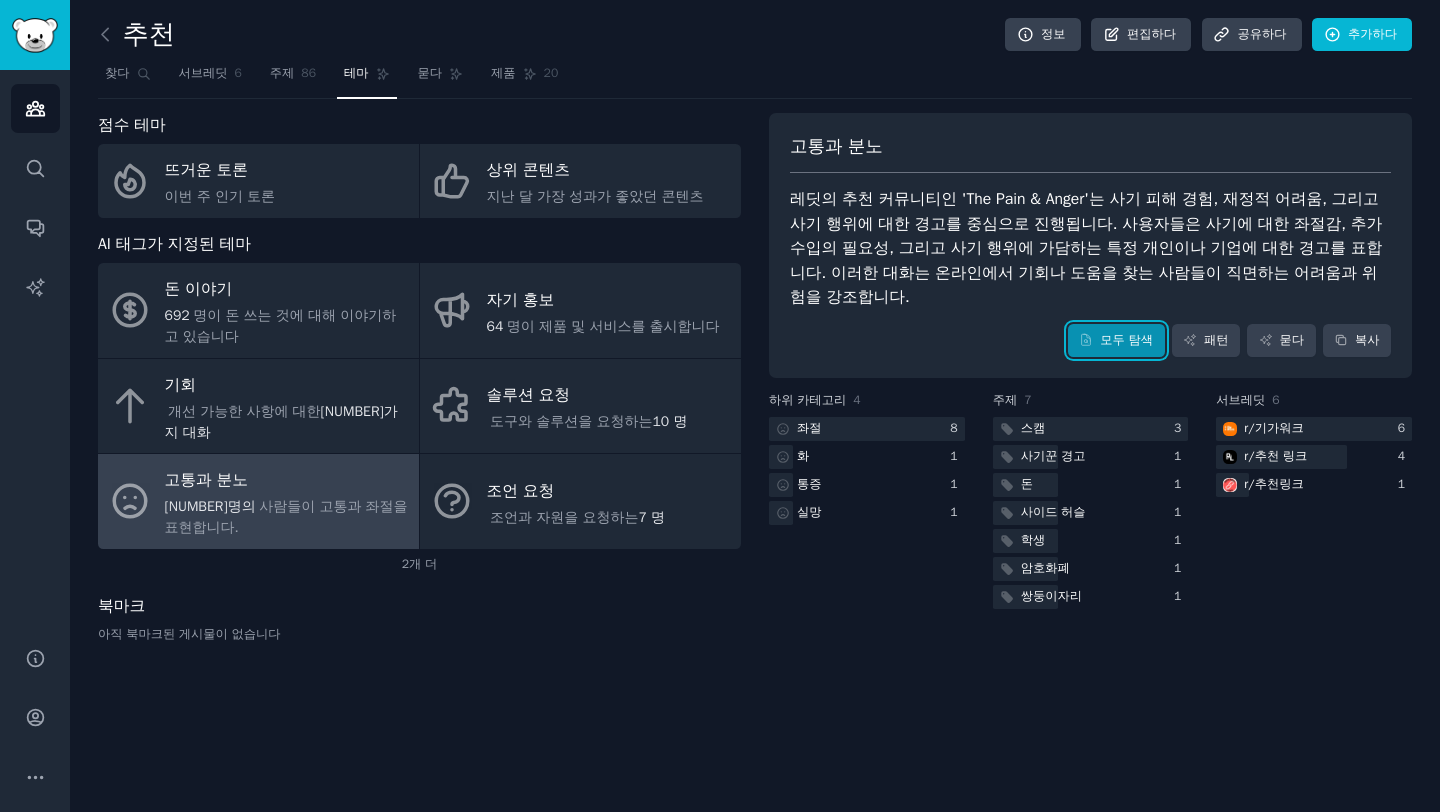 click 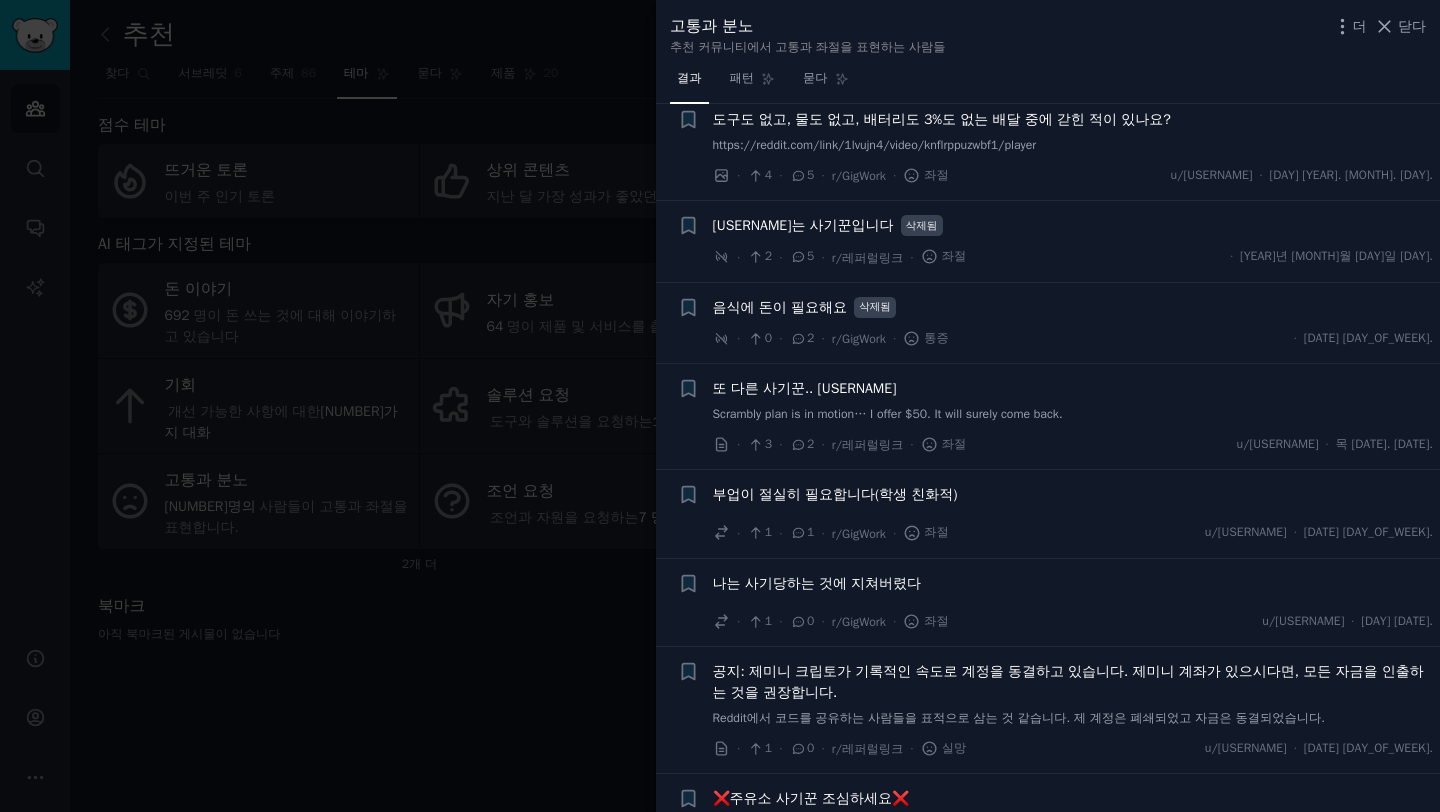 scroll, scrollTop: 443, scrollLeft: 0, axis: vertical 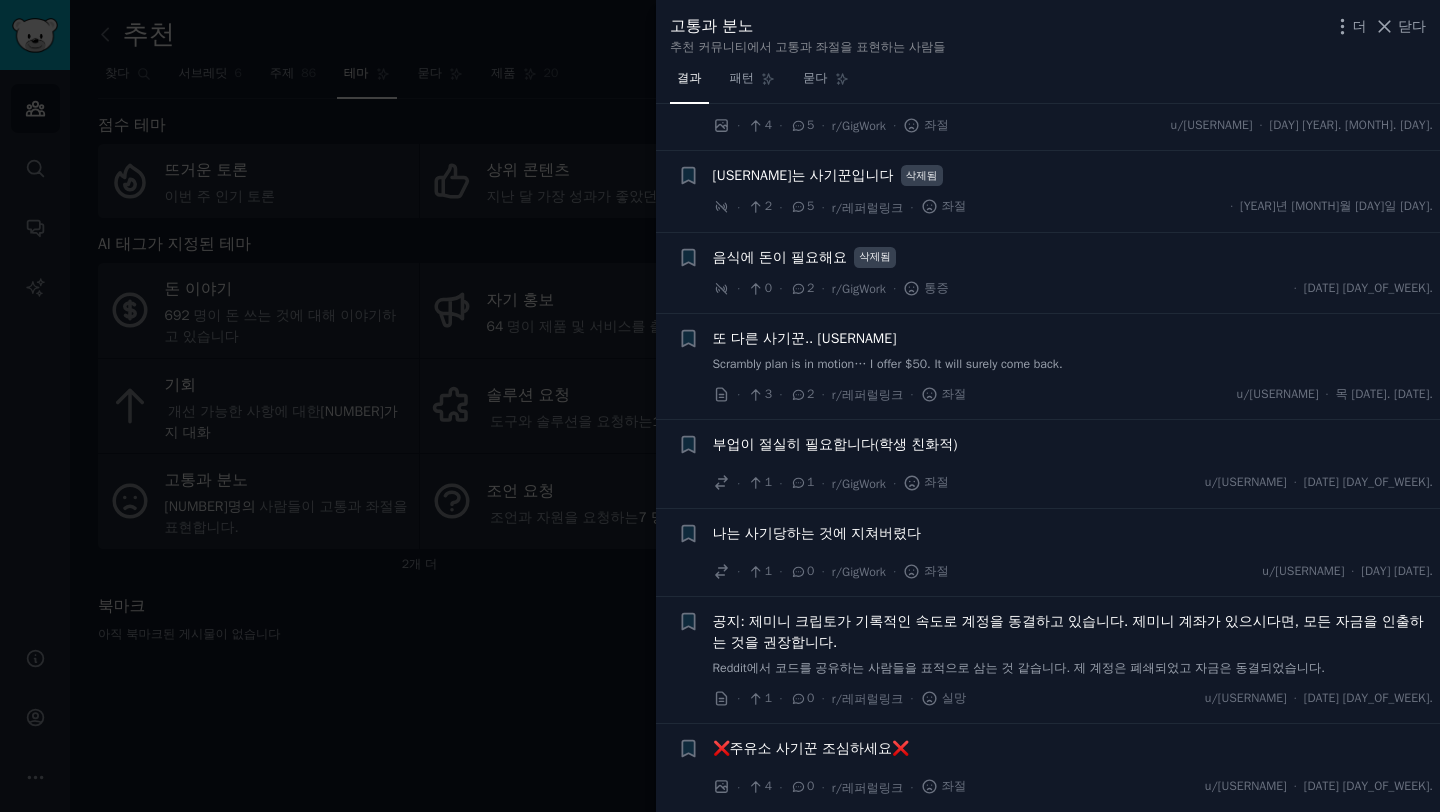 click at bounding box center (720, 406) 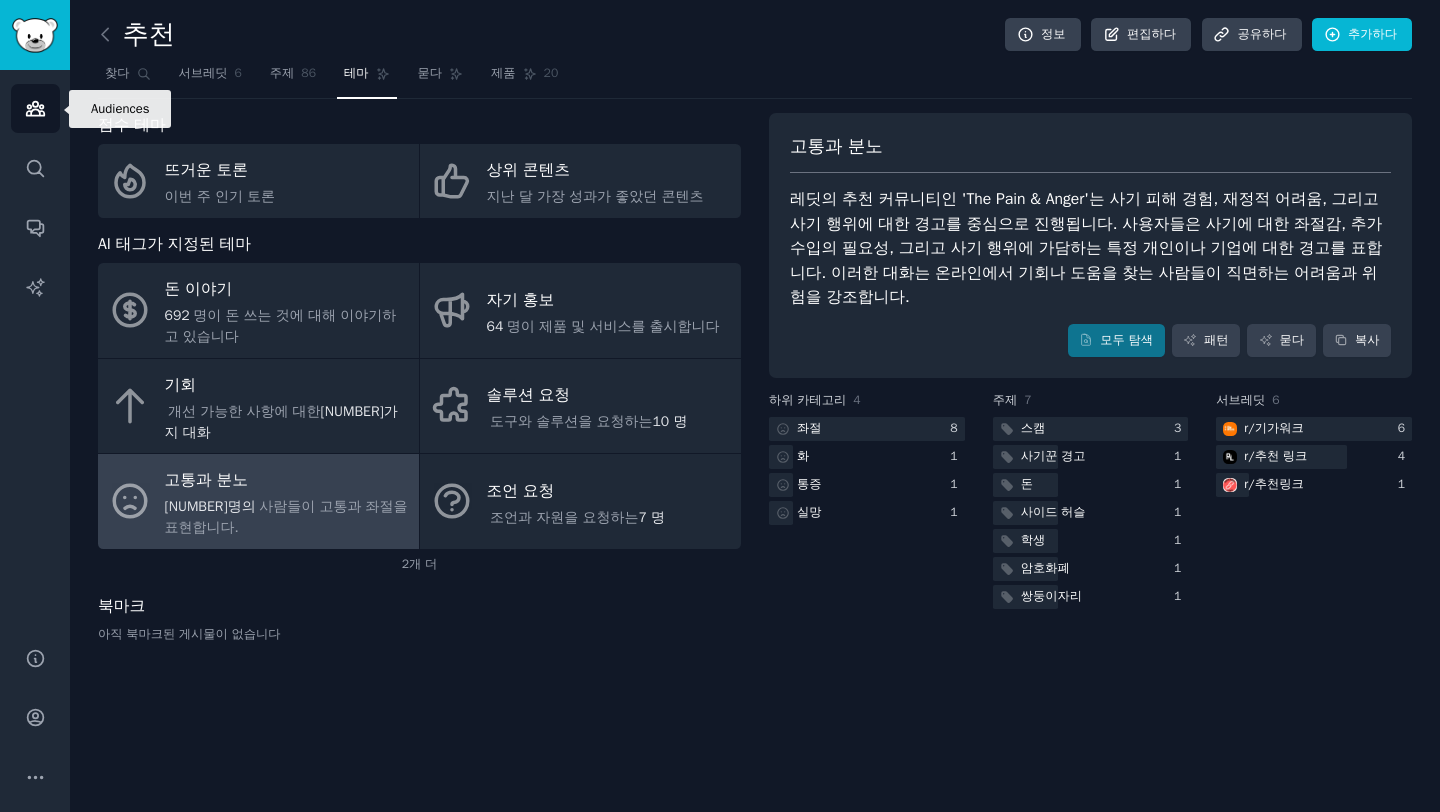 click on "청중" at bounding box center [35, 108] 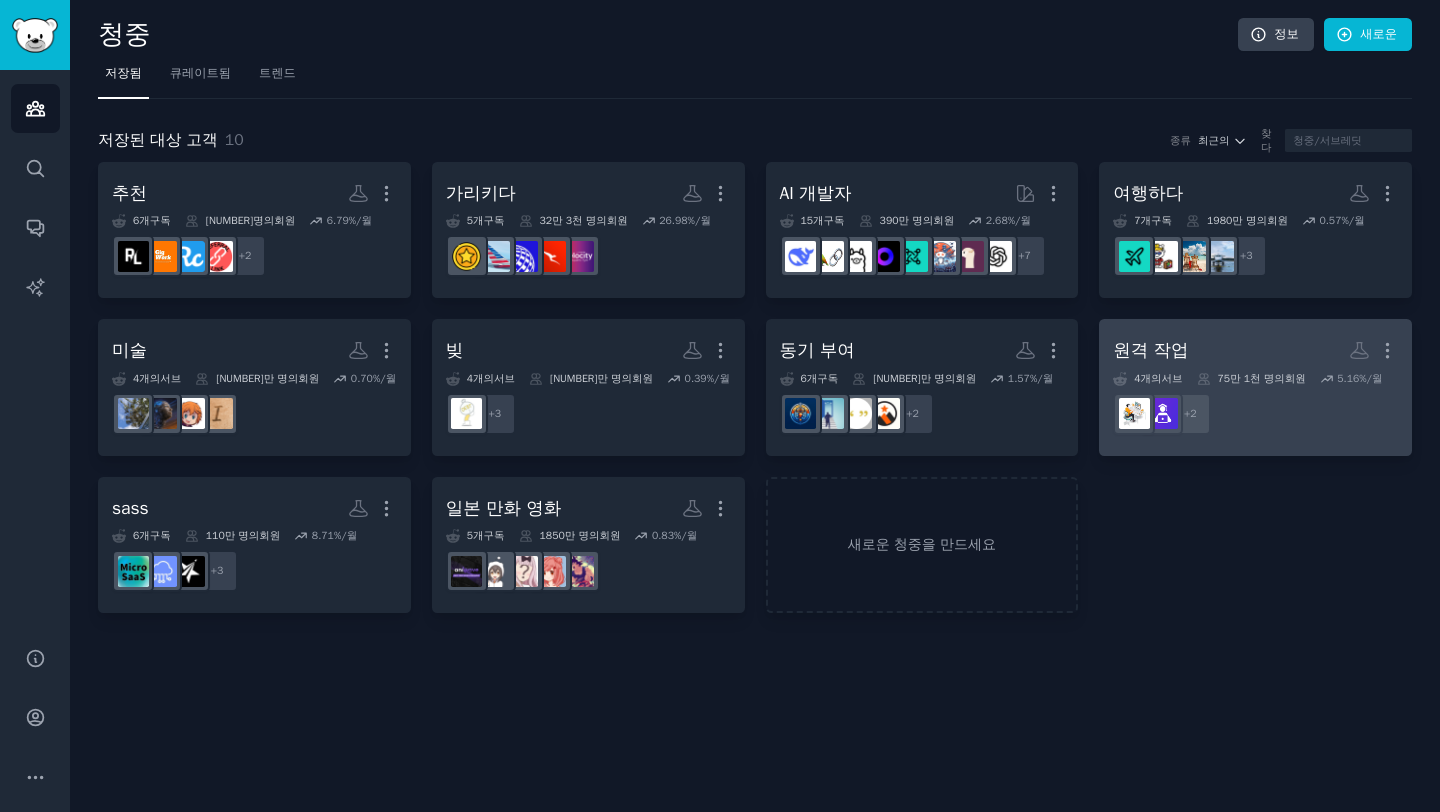 click on "r/리모트잡스 + 2" at bounding box center [1255, 414] 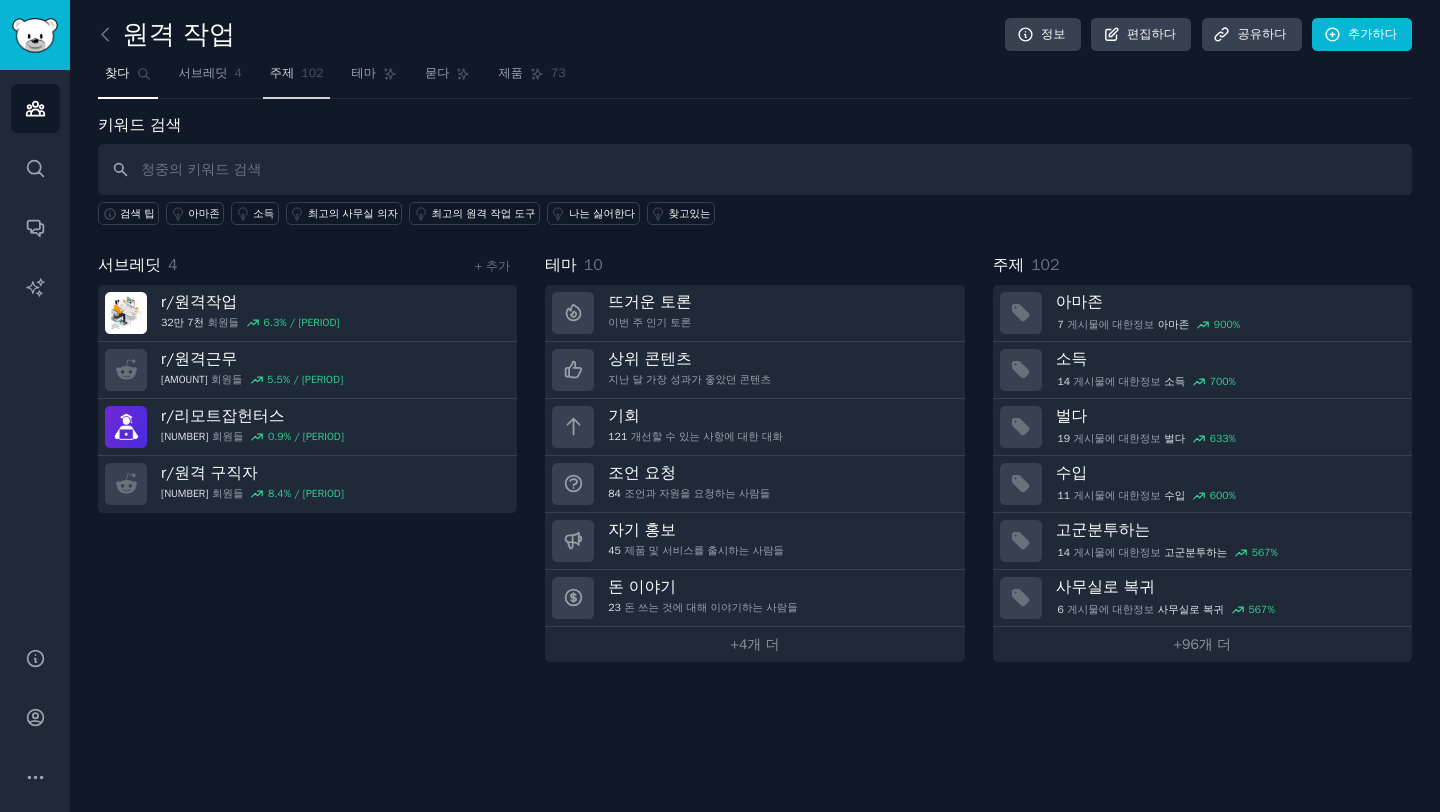 click on "주제 102" at bounding box center (297, 78) 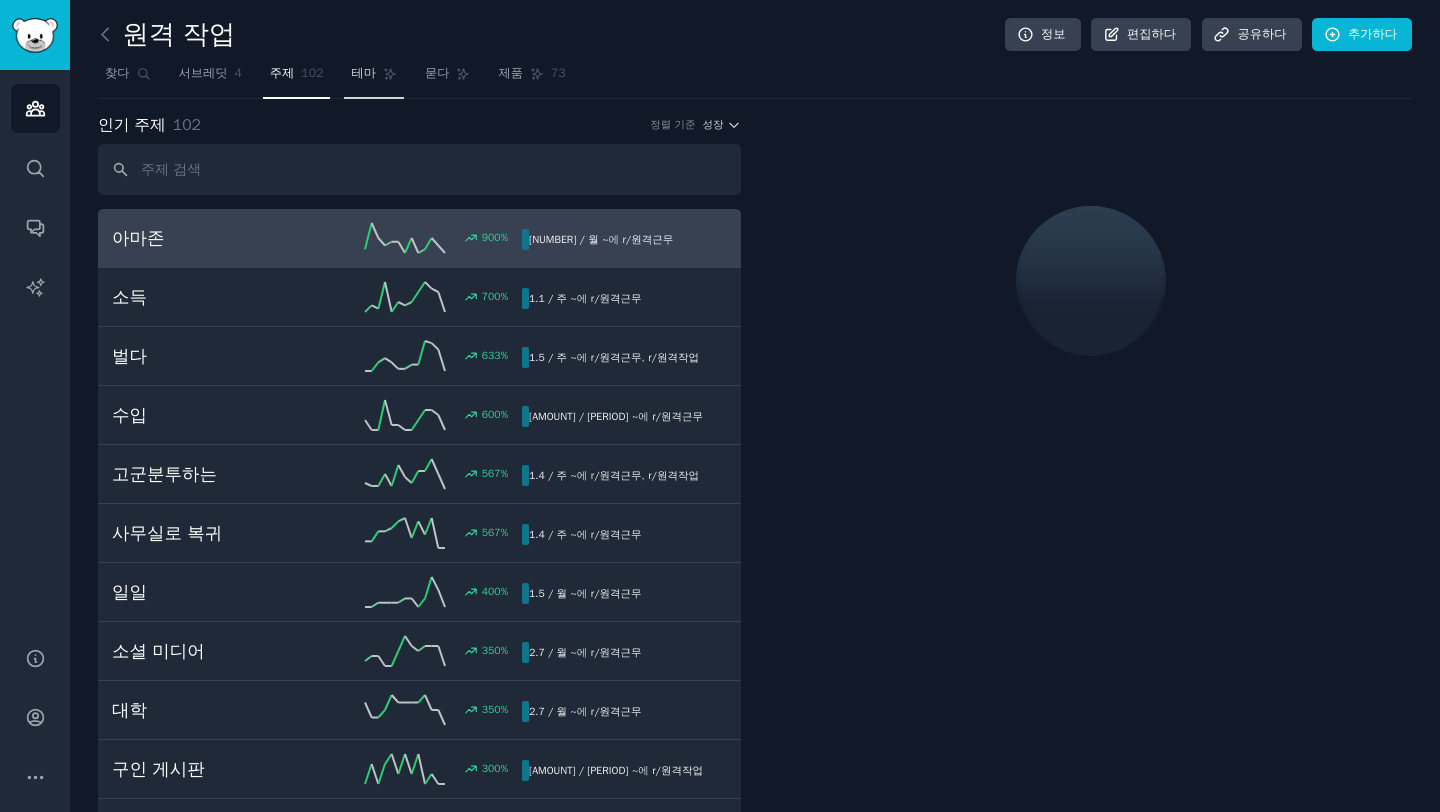 click 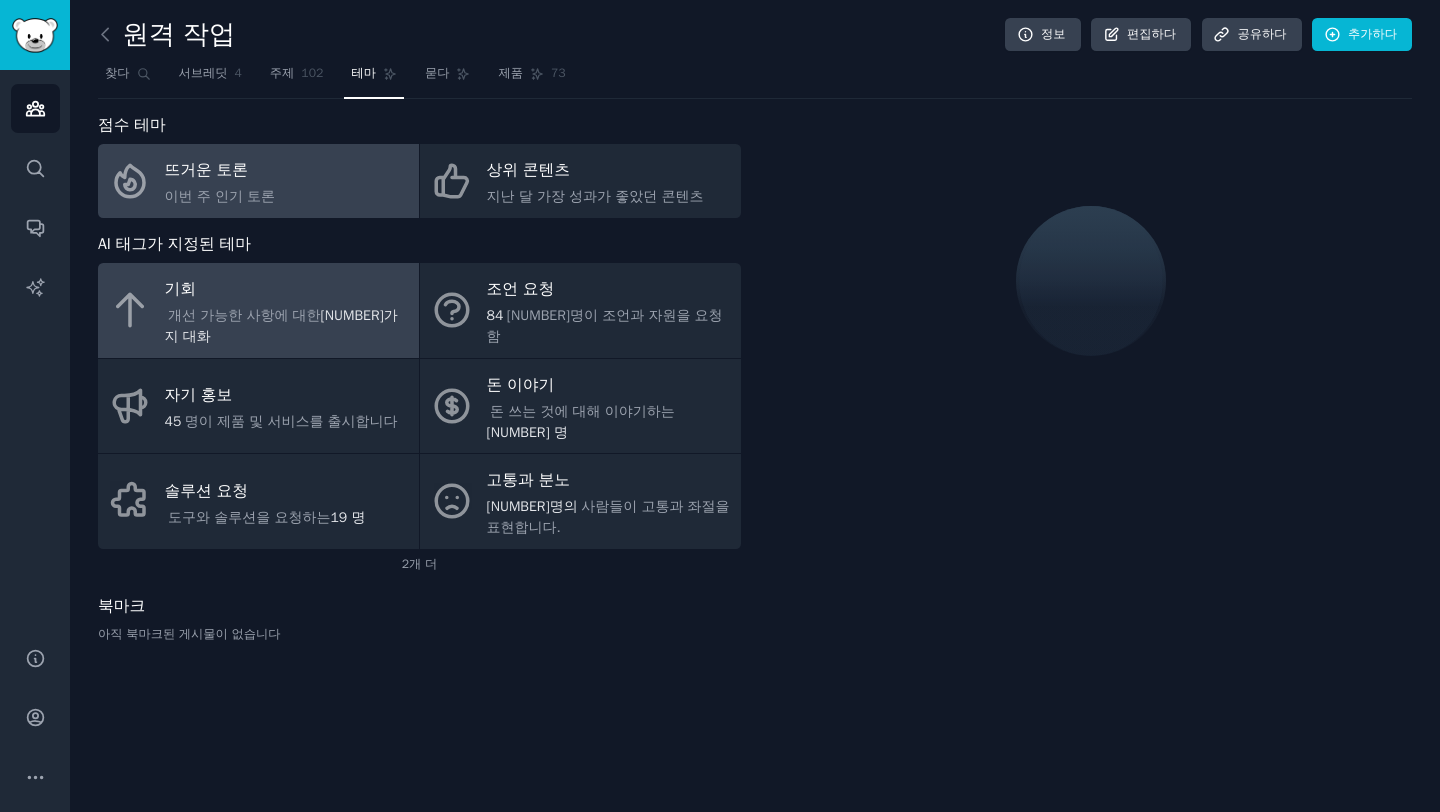 click on "기회" at bounding box center [287, 290] 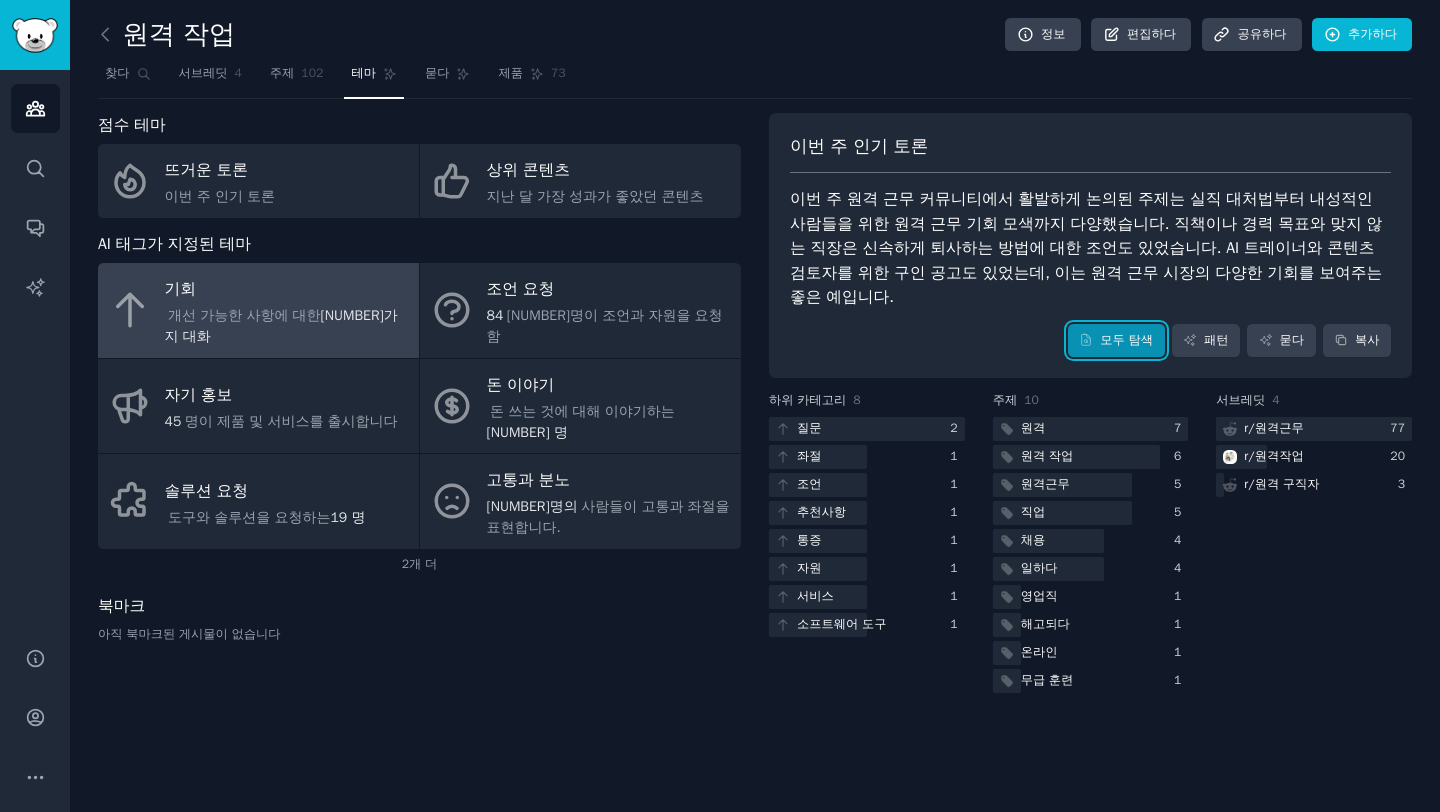 click 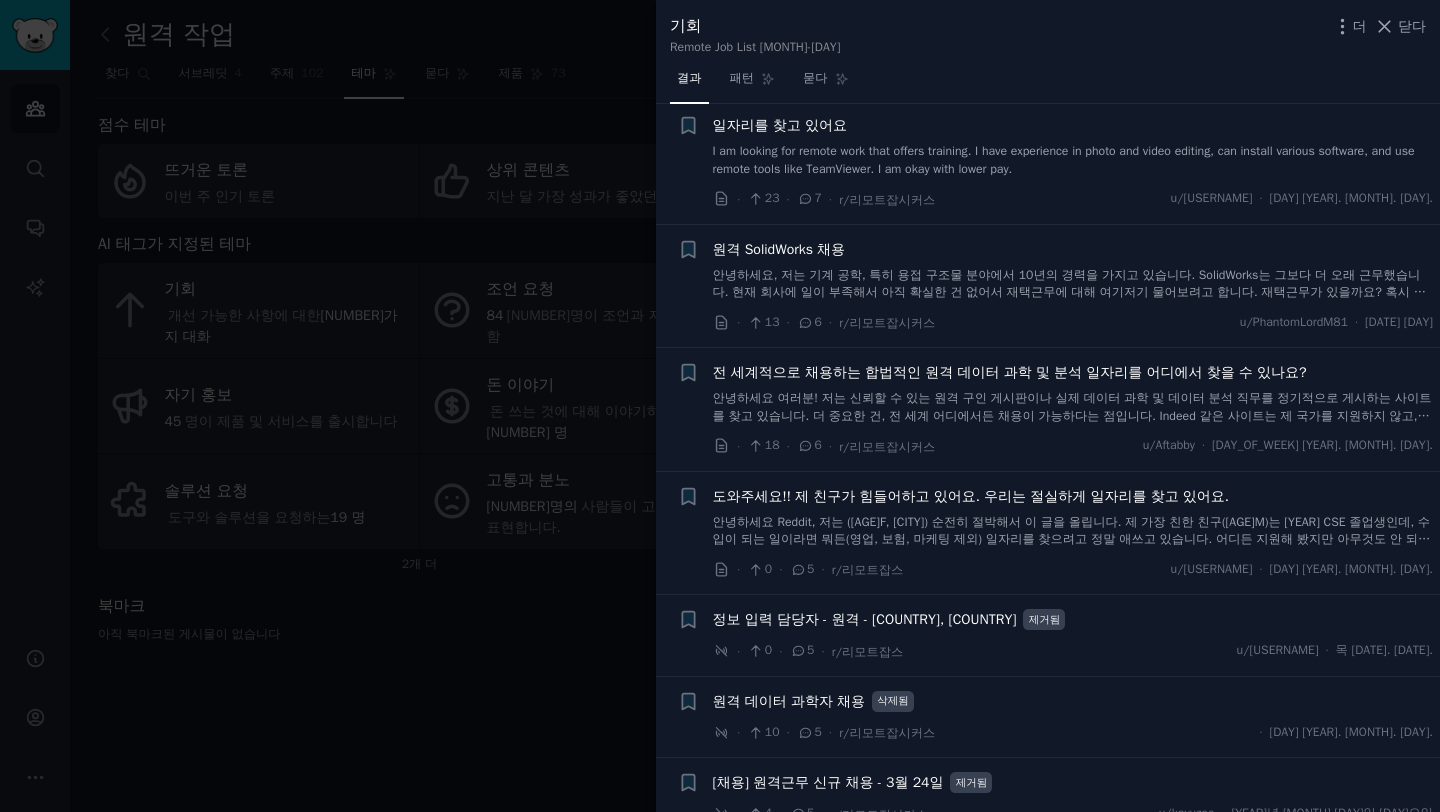 scroll, scrollTop: 1574, scrollLeft: 0, axis: vertical 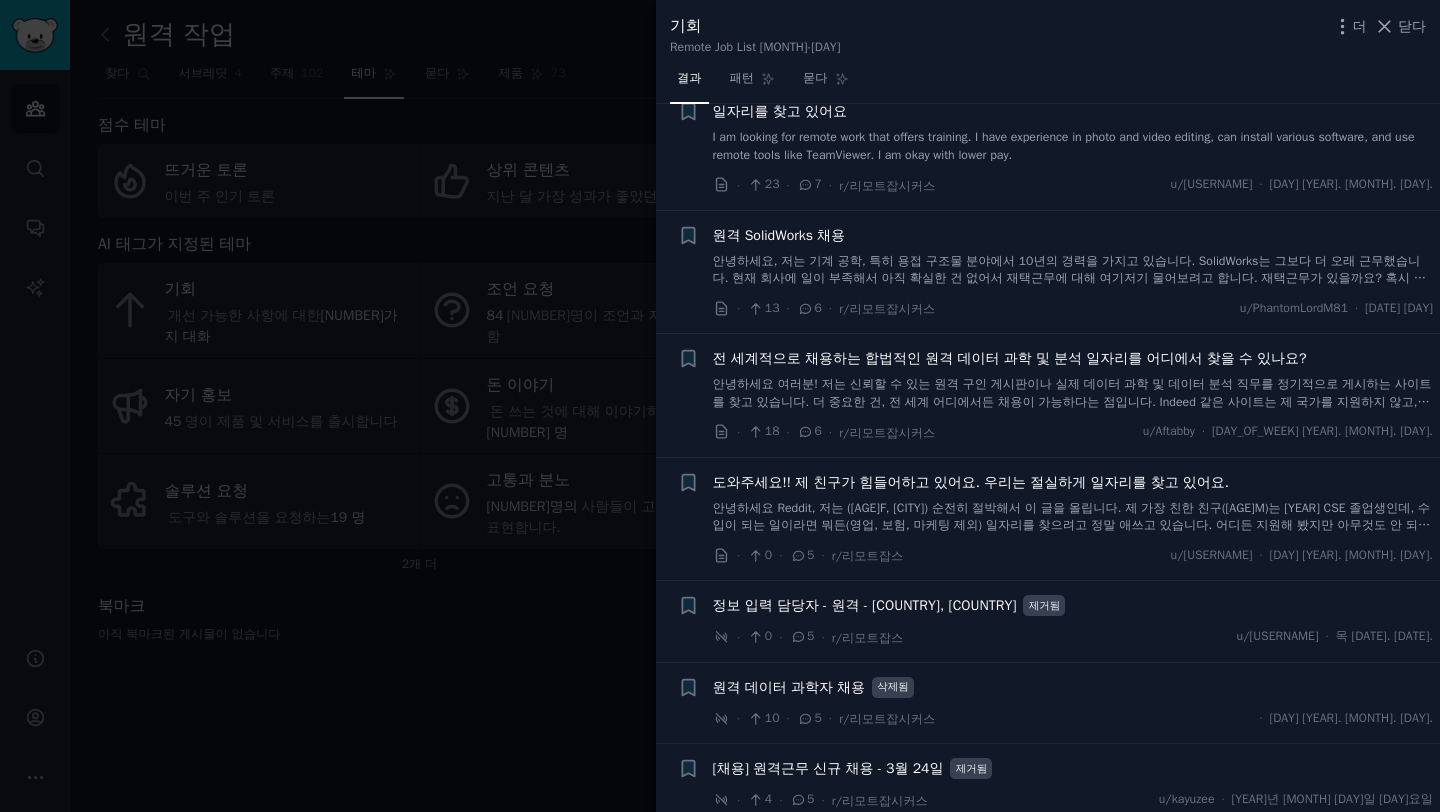 click at bounding box center (720, 406) 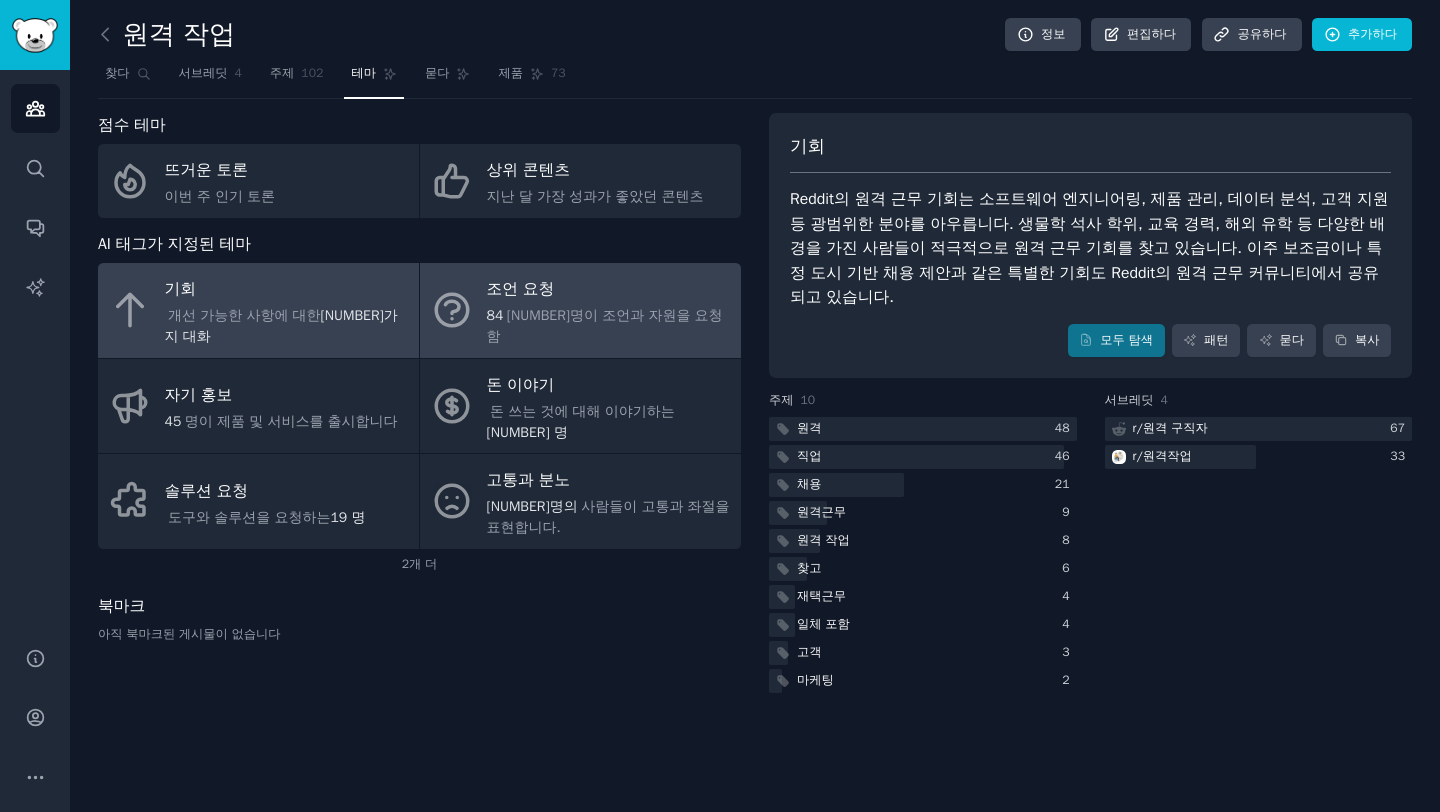 click on "조언 요청" at bounding box center [609, 290] 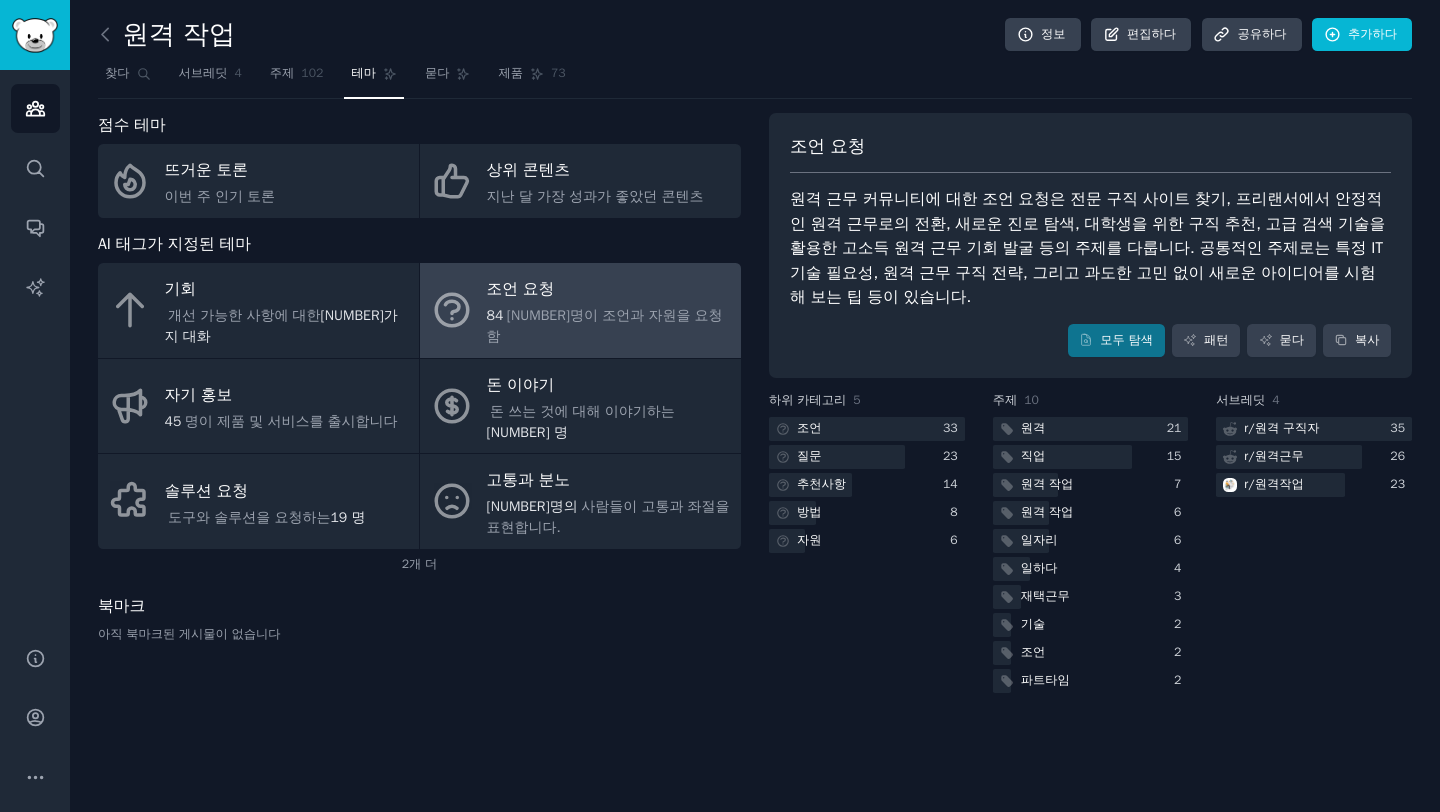 click on "조언 요청 원격 근무 커뮤니티에 대한 조언 요청은 전문 구직 사이트 찾기, 프리랜서에서 안정적인 원격 근무로의 전환, 새로운 진로 탐색, 대학생을 위한 구직 추천, 고급 검색 기술을 활용한 고소득 원격 근무 기회 발굴 등의 주제를 다룹니다. 공통적인 주제로는 특정 IT 기술 필요성, 원격 근무 구직 전략, 그리고 과도한 고민 없이 새로운 아이디어를 시험해 보는 팁 등이 있습니다. 모두 탐색 패턴 묻다 복사 하위 카테고리 5   조언 33   질문 23   추천사항 14   방법 8   자원 6 주제 10   원격 21   직업 15   원격 작업 7   원격 작업 6   일자리 6   일하다 4   재택근무 3   기술 2   조언 2   파트타임 2 서브레딧 4 r/  원격 구직자 35 r/  원격근무 26 r/  원격작업 23" at bounding box center [1090, 544] 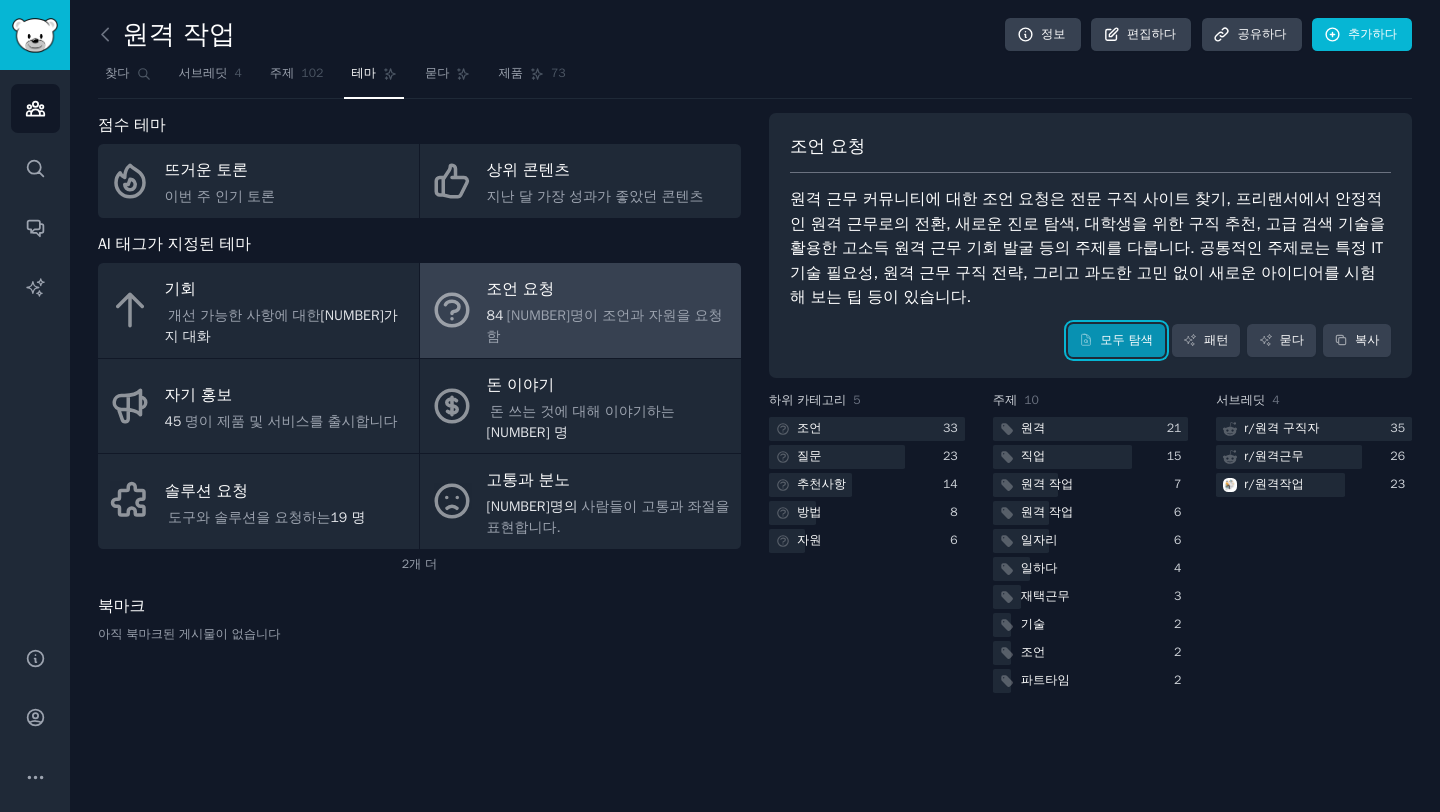 click on "모두 탐색" at bounding box center (1126, 340) 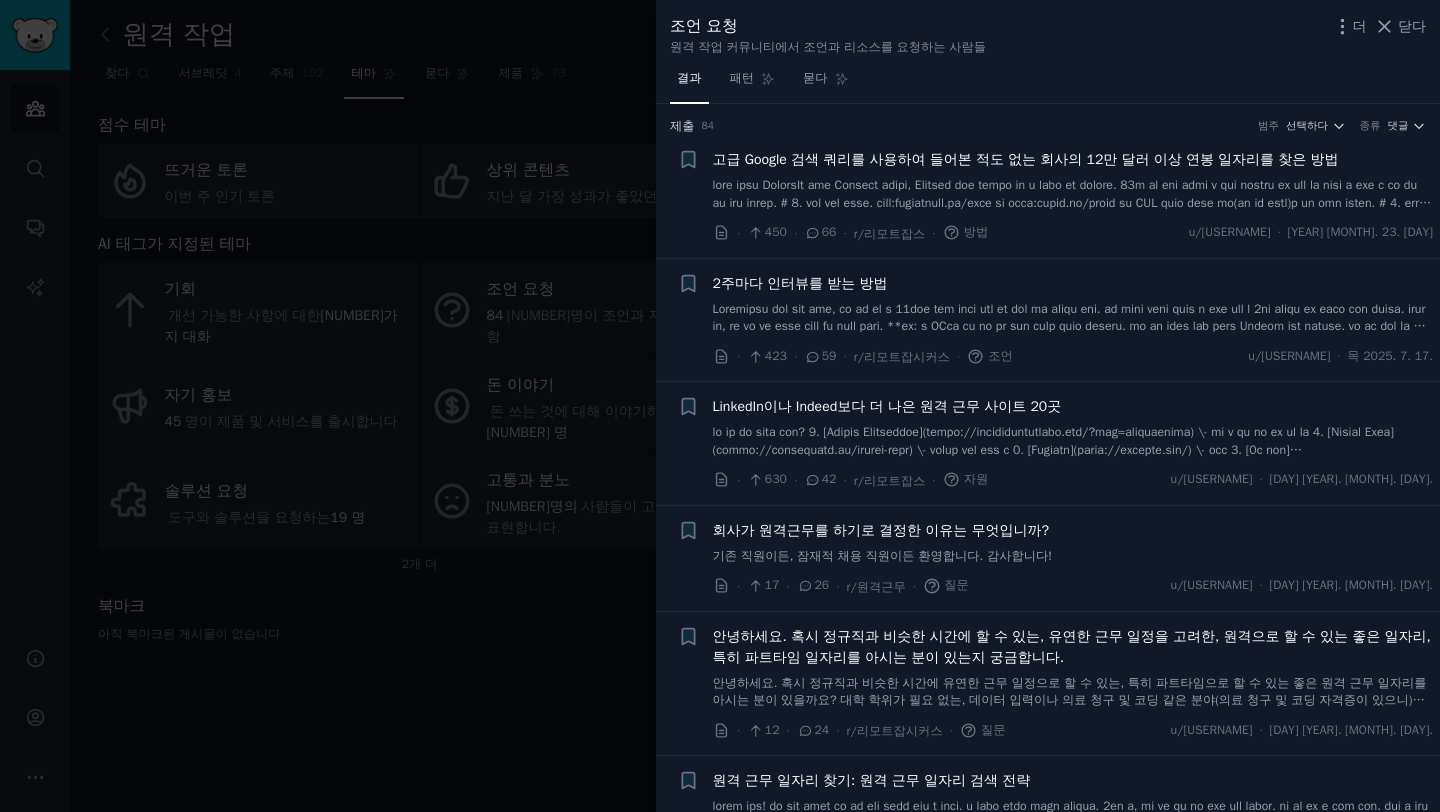 click at bounding box center [1072, 281] 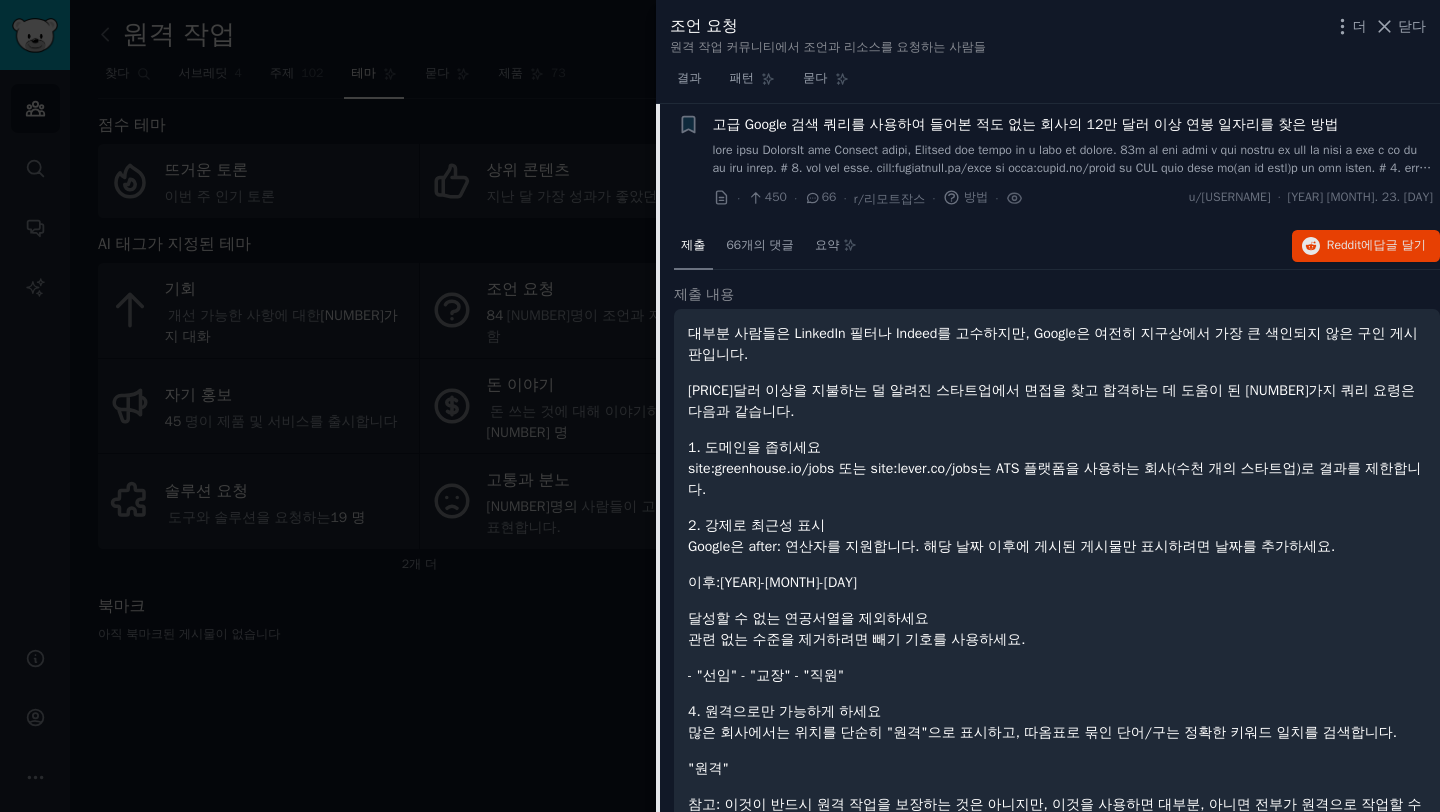 scroll, scrollTop: 6, scrollLeft: 0, axis: vertical 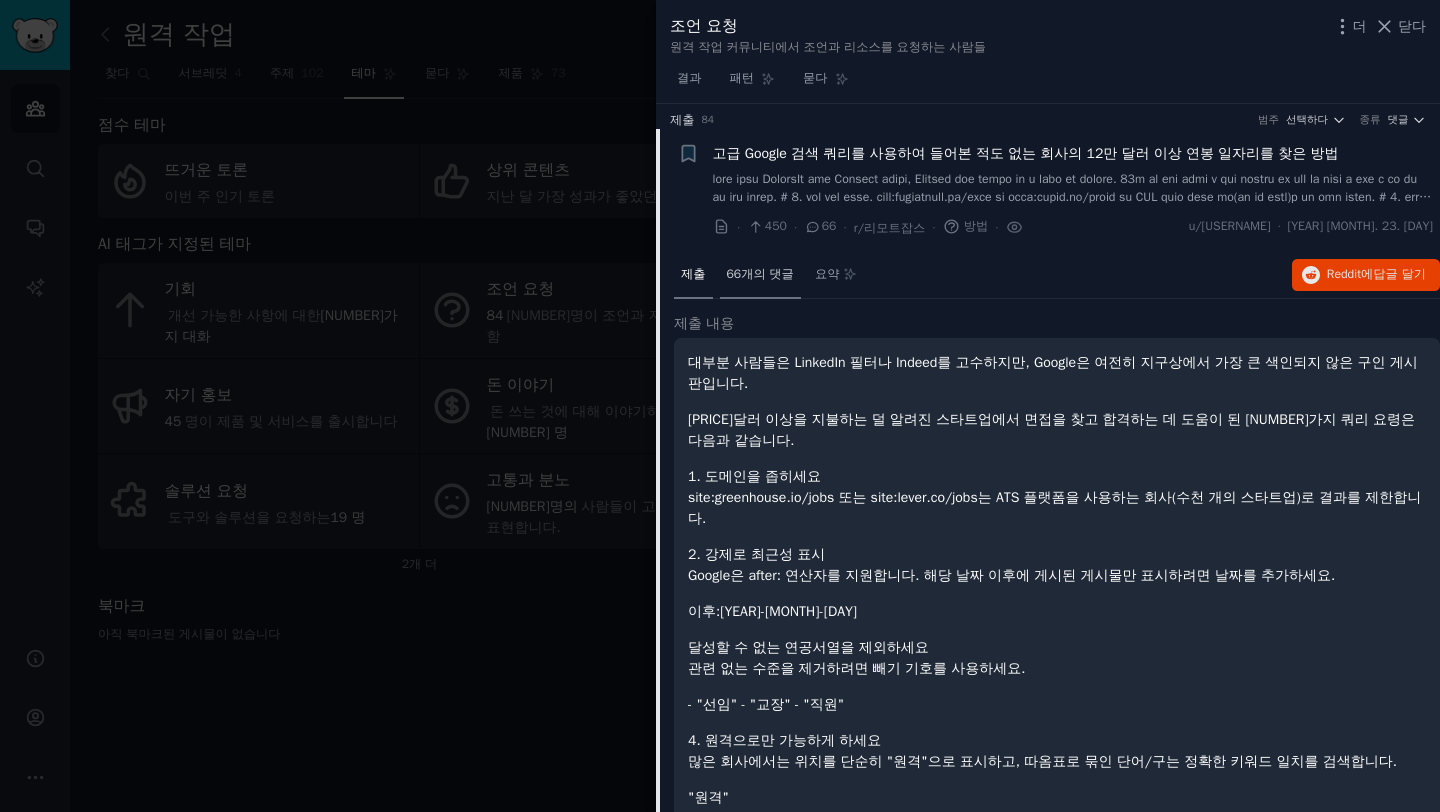 click on "66개의 댓글" at bounding box center [760, 276] 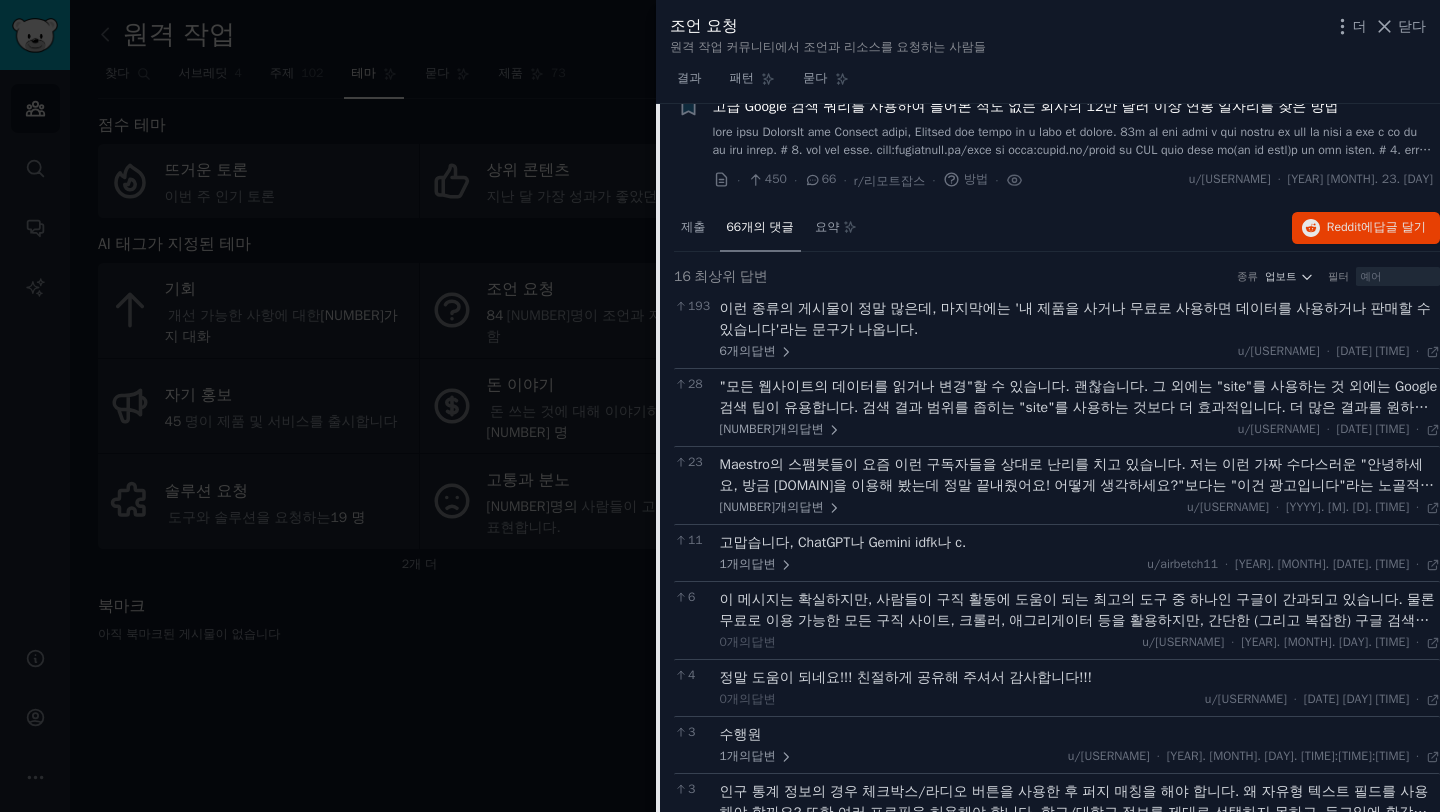 scroll, scrollTop: 63, scrollLeft: 0, axis: vertical 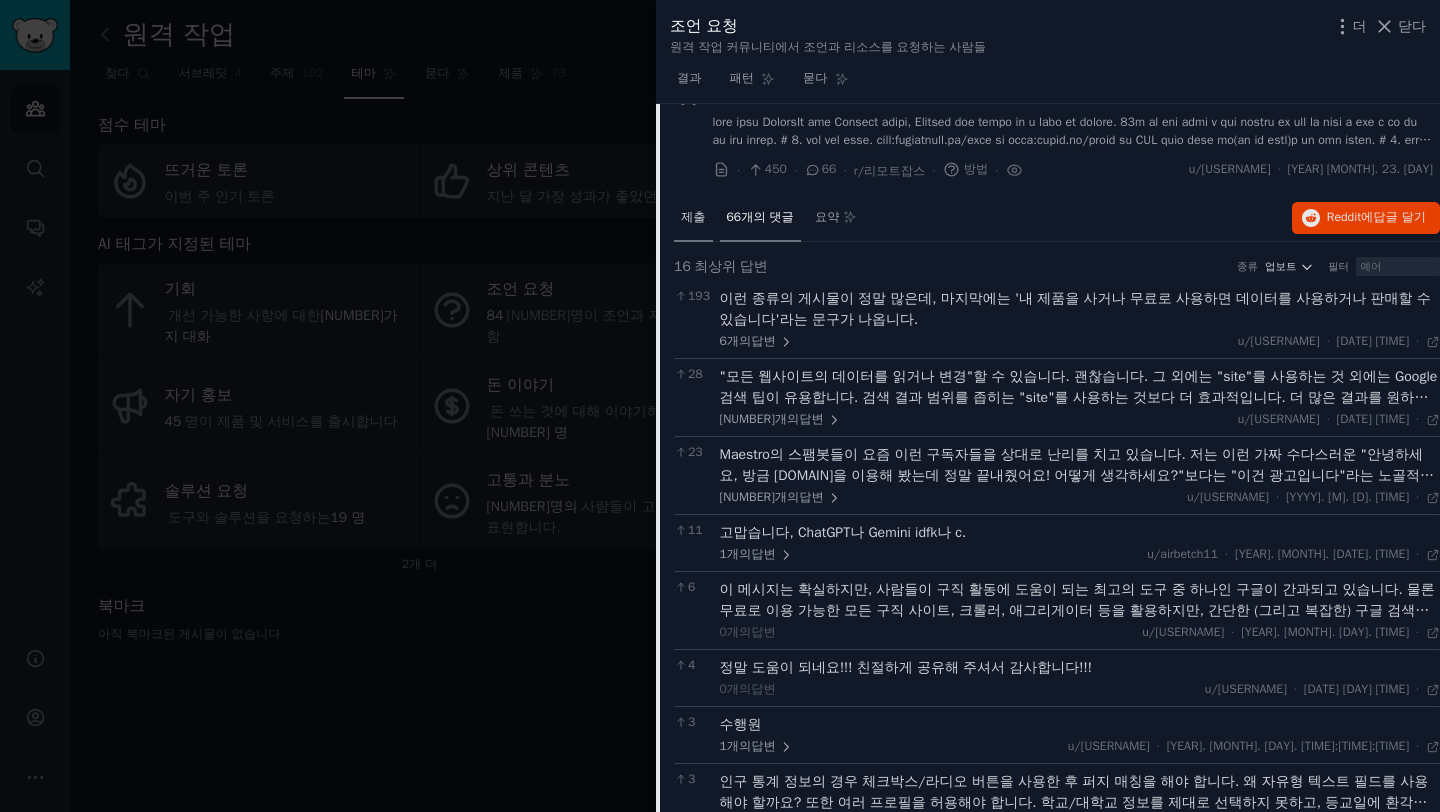 click on "제출" at bounding box center [693, 218] 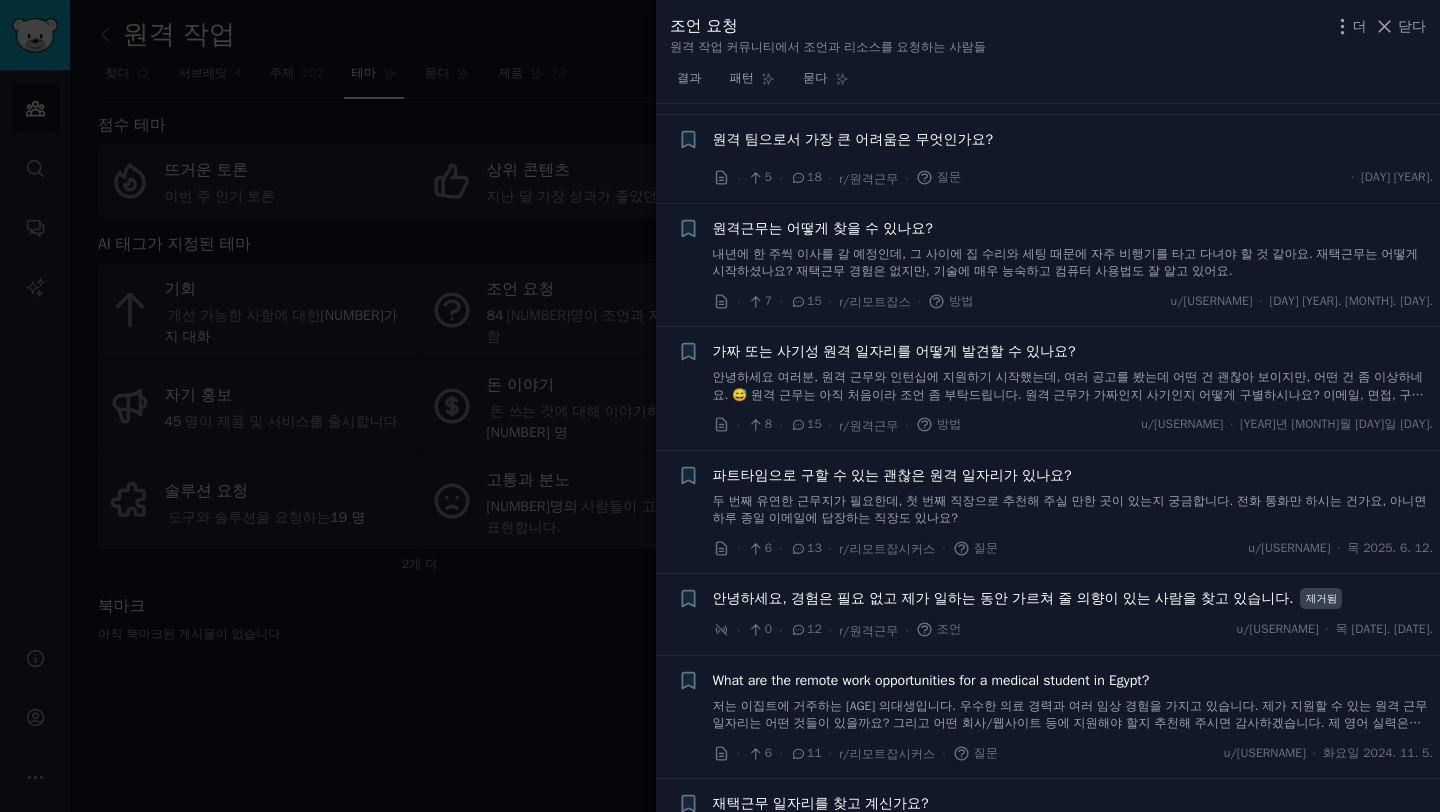 scroll, scrollTop: 1862, scrollLeft: 0, axis: vertical 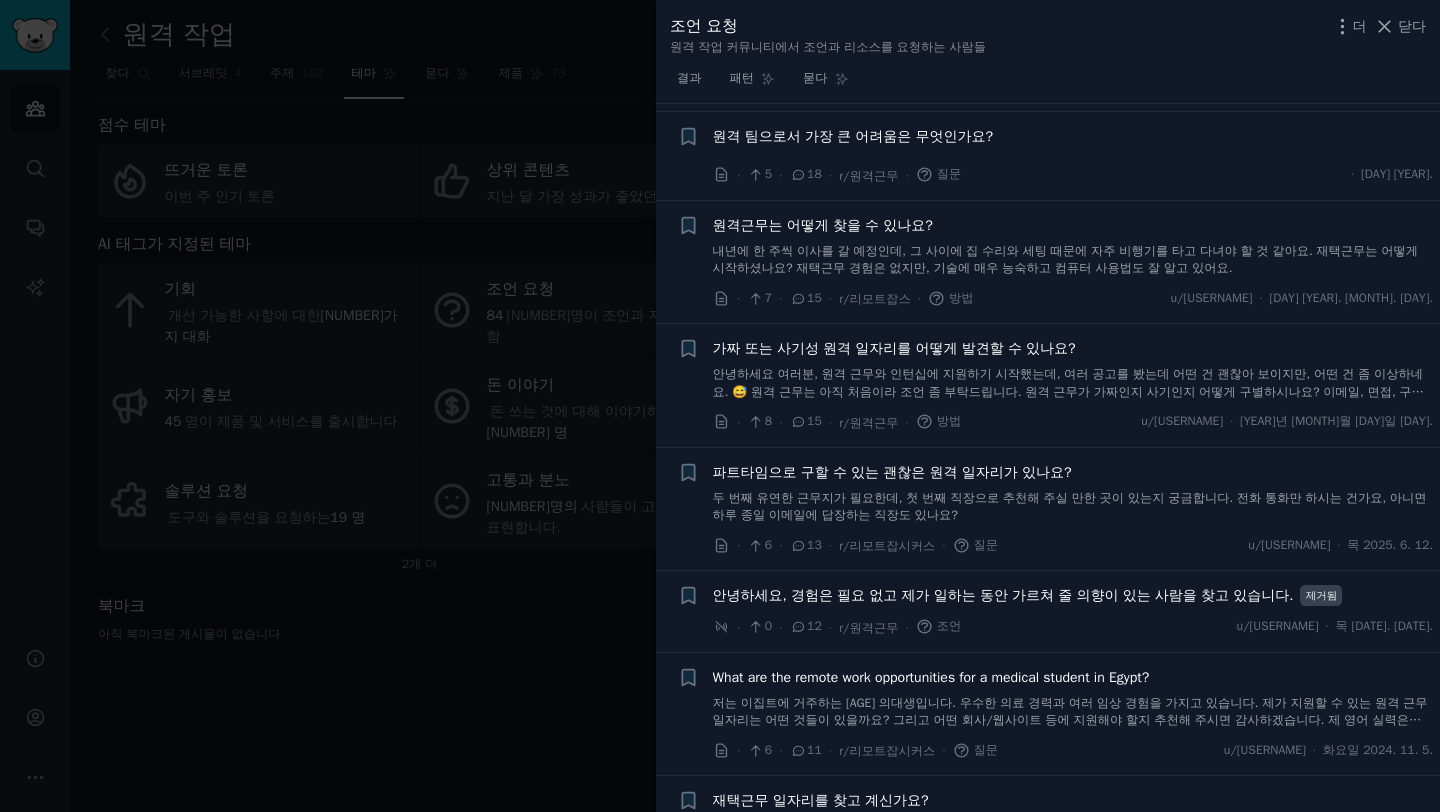 click at bounding box center (720, 406) 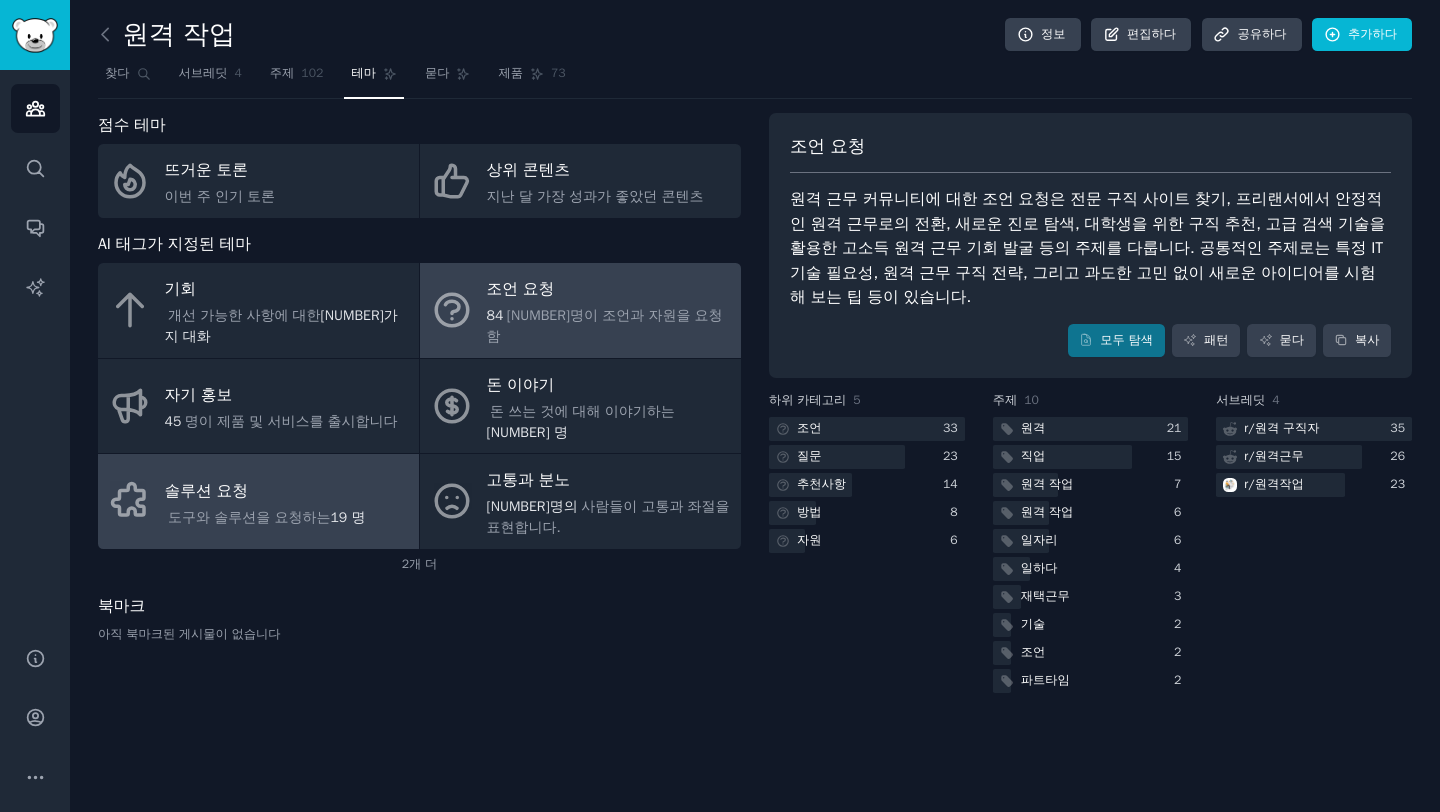 click on "솔루션 요청" at bounding box center [267, 491] 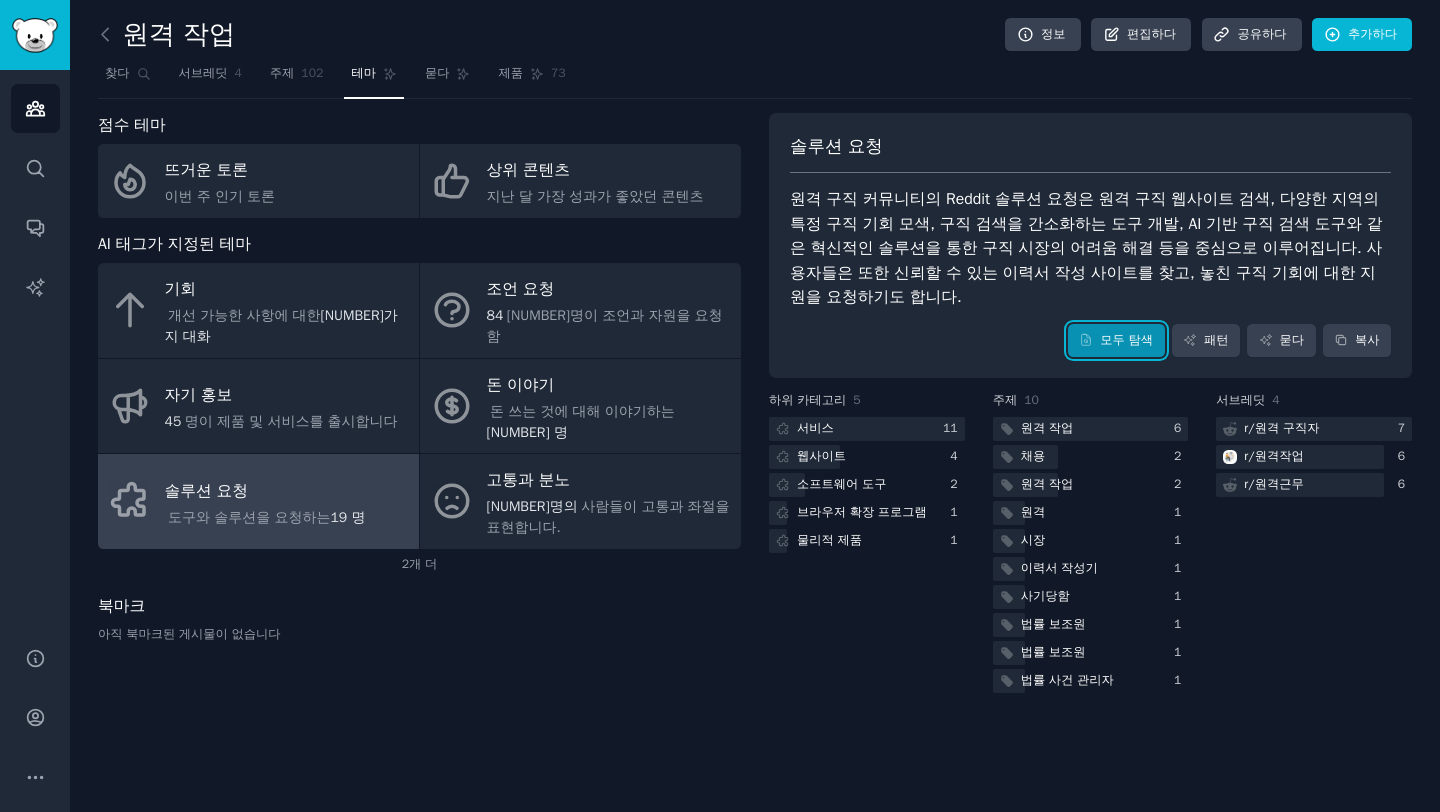 click on "모두 탐색" at bounding box center (1116, 341) 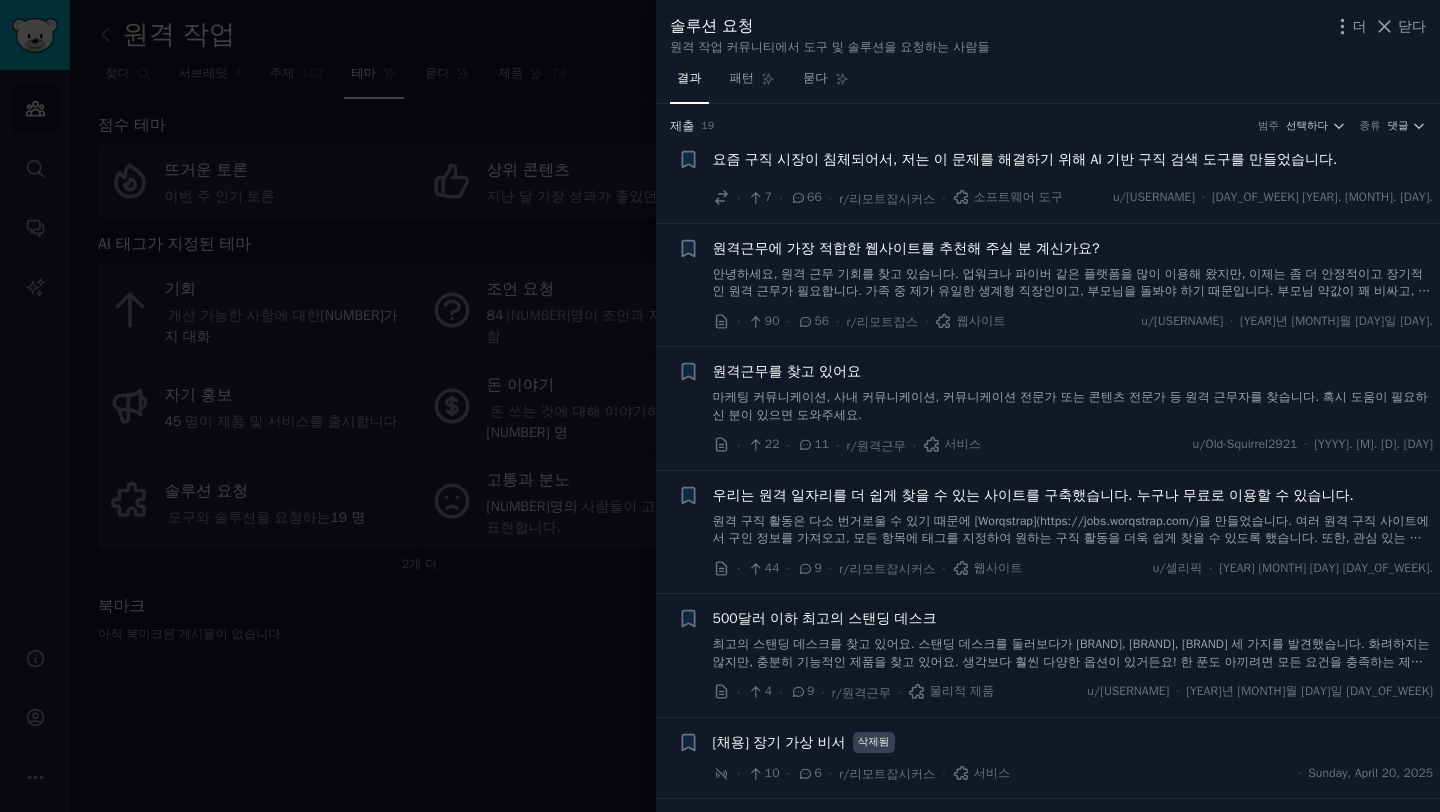 click on "요즘 구직 시장이 침체되어서, 저는 이 문제를 해결하기 위해 AI 기반 구직 검색 도구를 만들었습니다." at bounding box center [1073, 163] 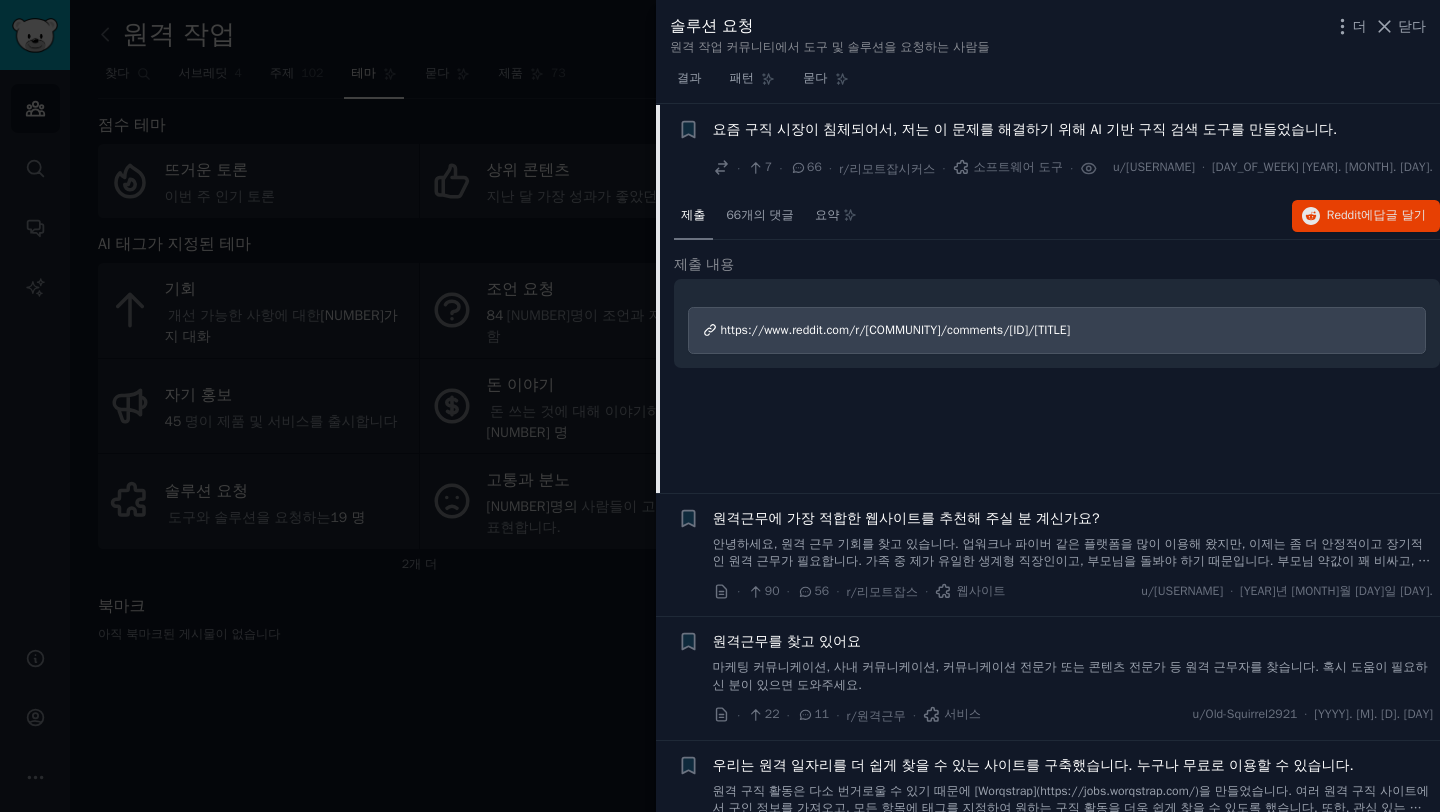scroll, scrollTop: 31, scrollLeft: 0, axis: vertical 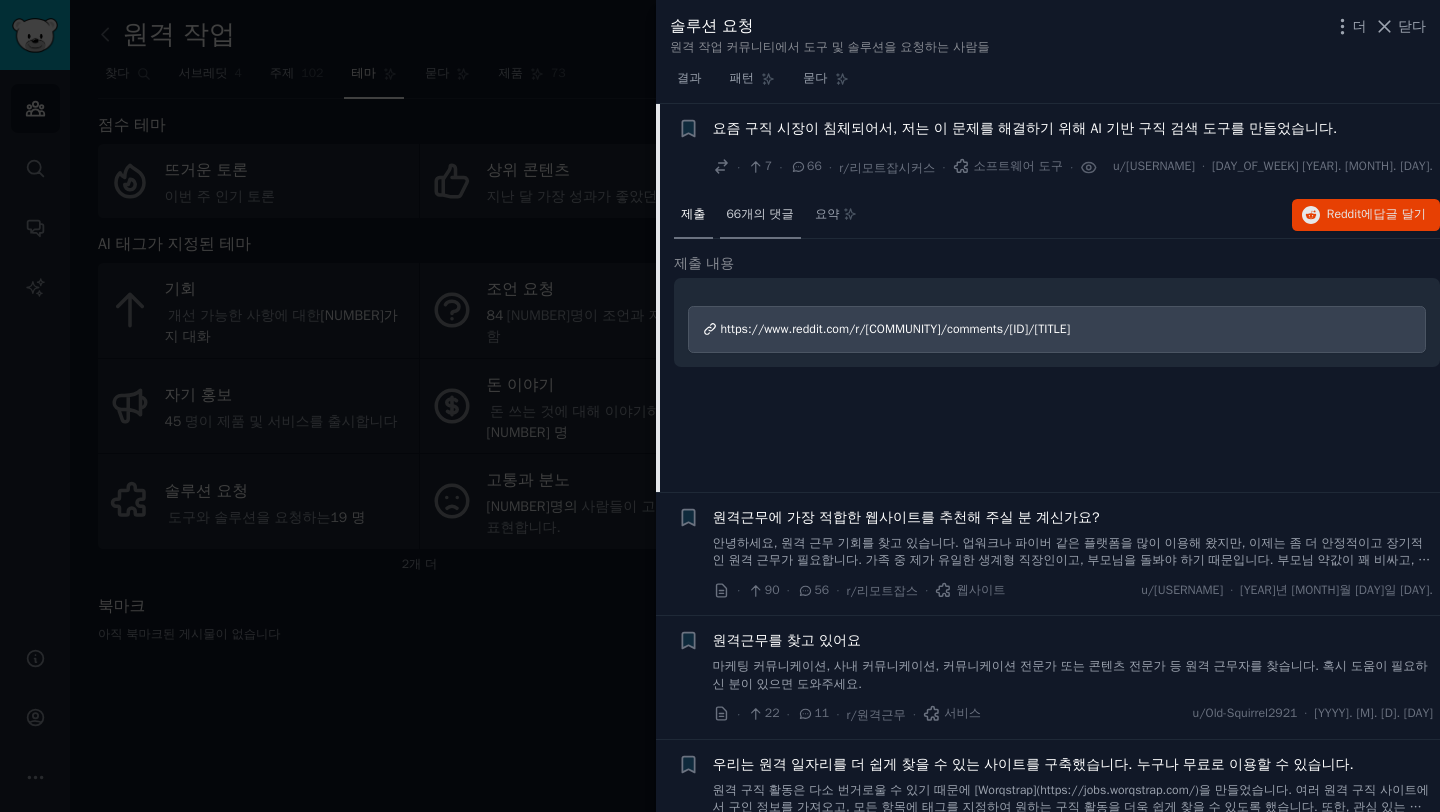 click on "66개의 댓글" at bounding box center (760, 216) 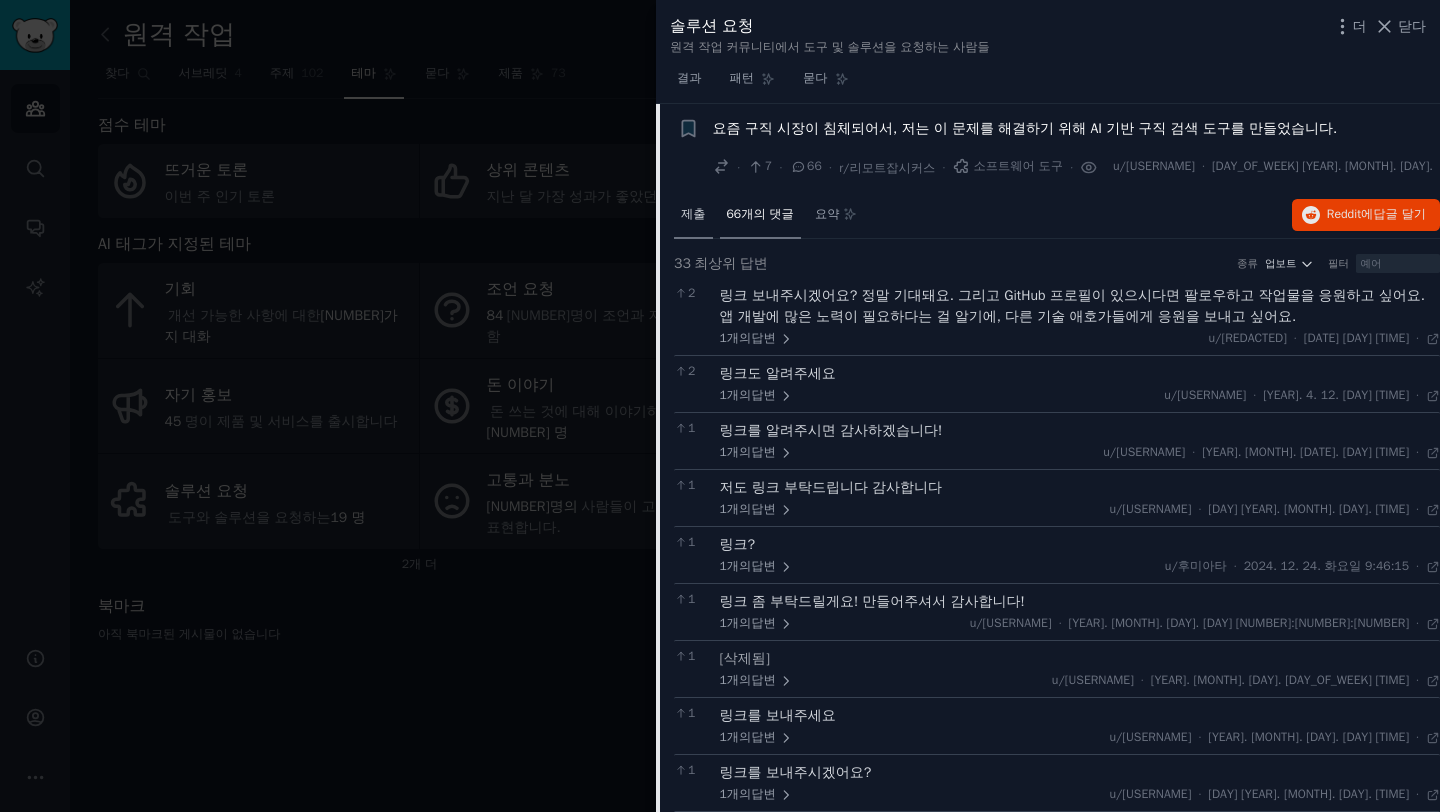 click on "제출" at bounding box center (693, 216) 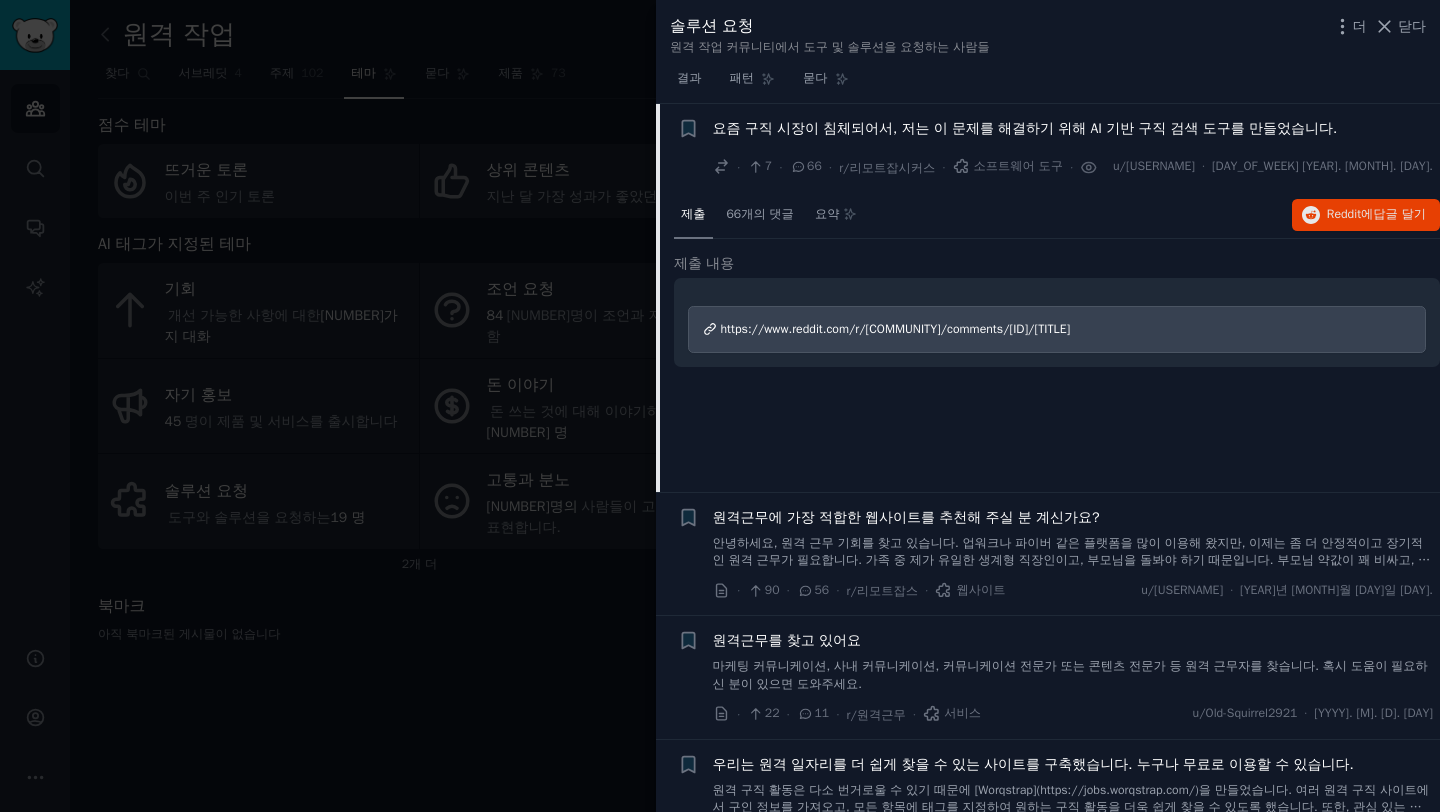 click on "https://www.reddit.com/r/[COMMUNITY]/comments/[ID]/[TITLE]" at bounding box center [1057, 330] 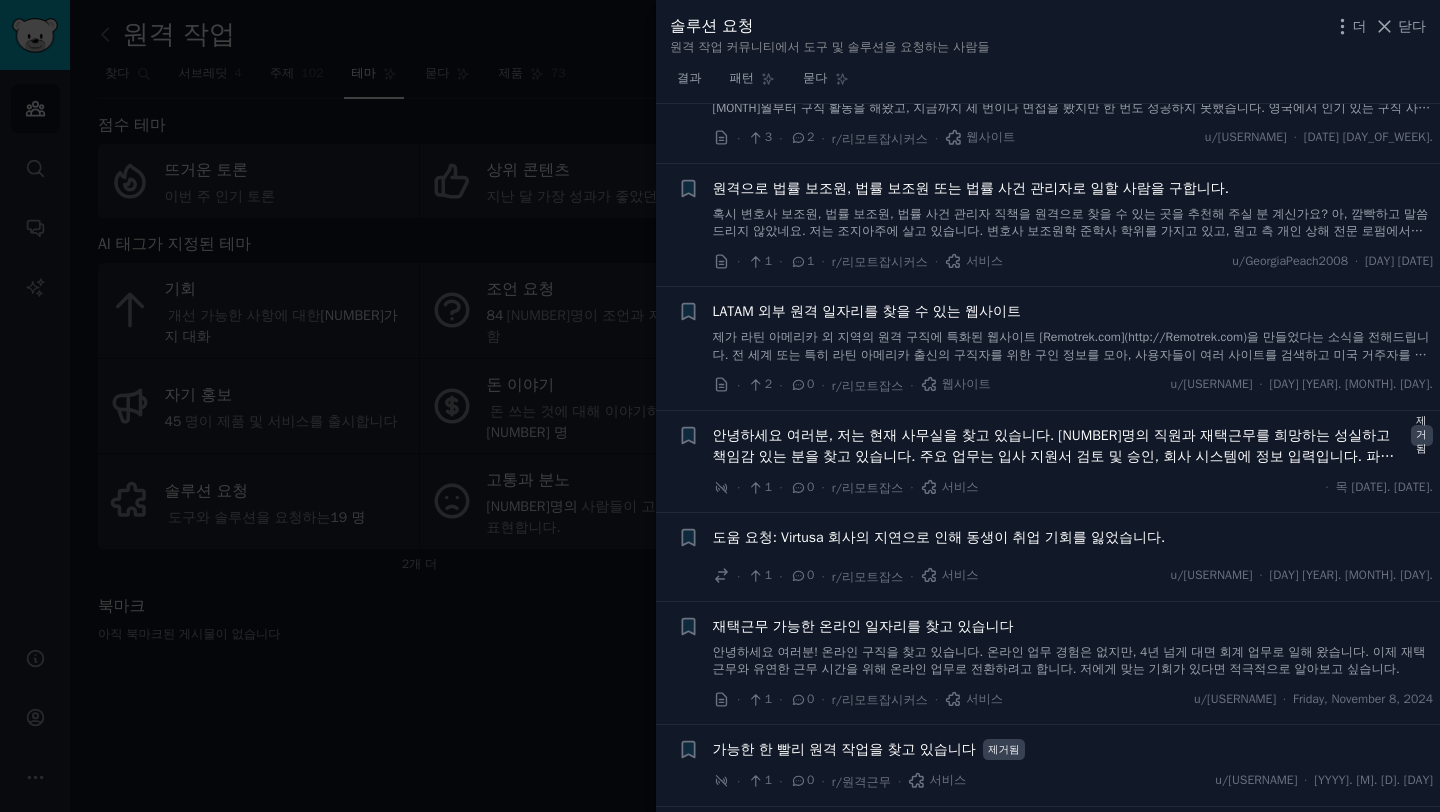 scroll, scrollTop: 1526, scrollLeft: 0, axis: vertical 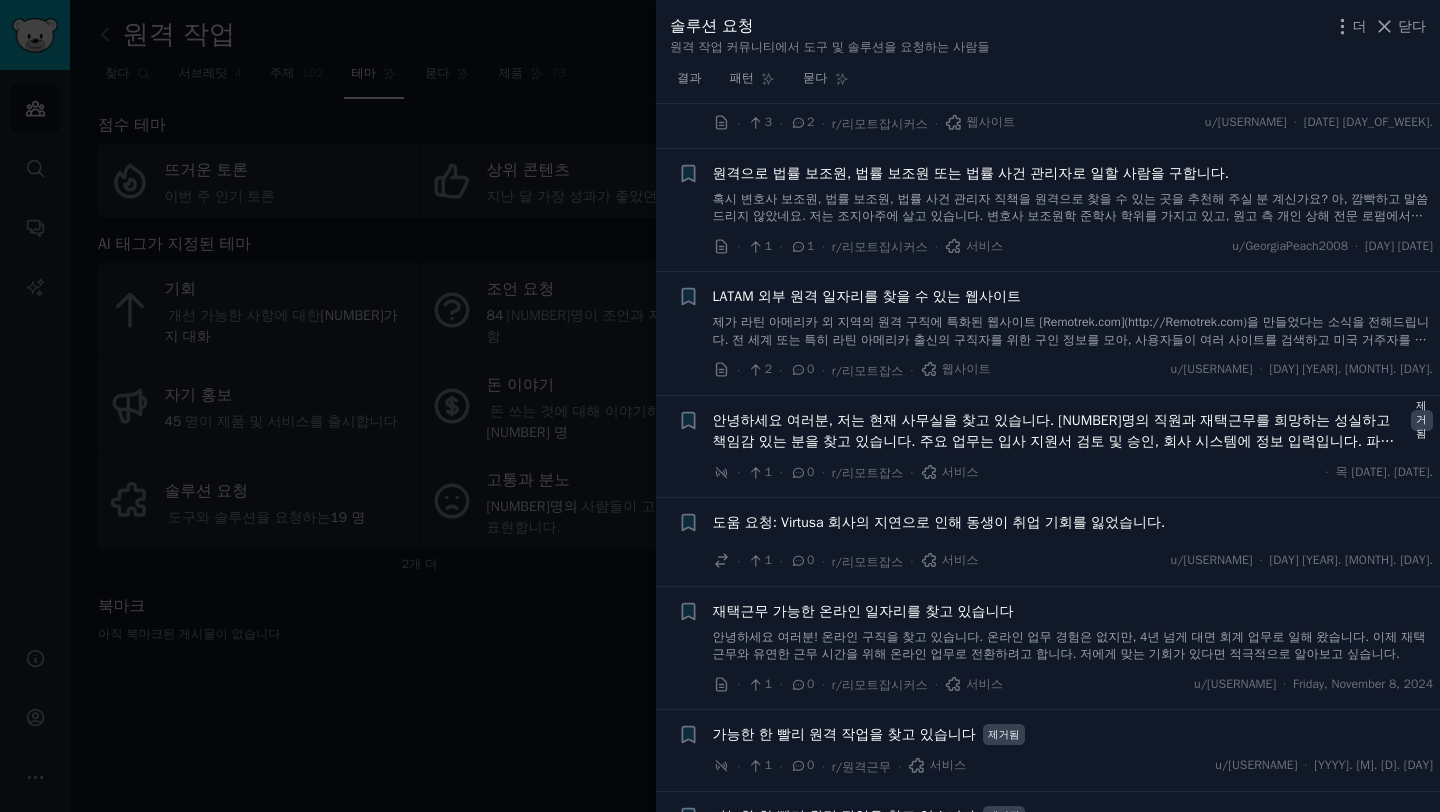 click at bounding box center (720, 406) 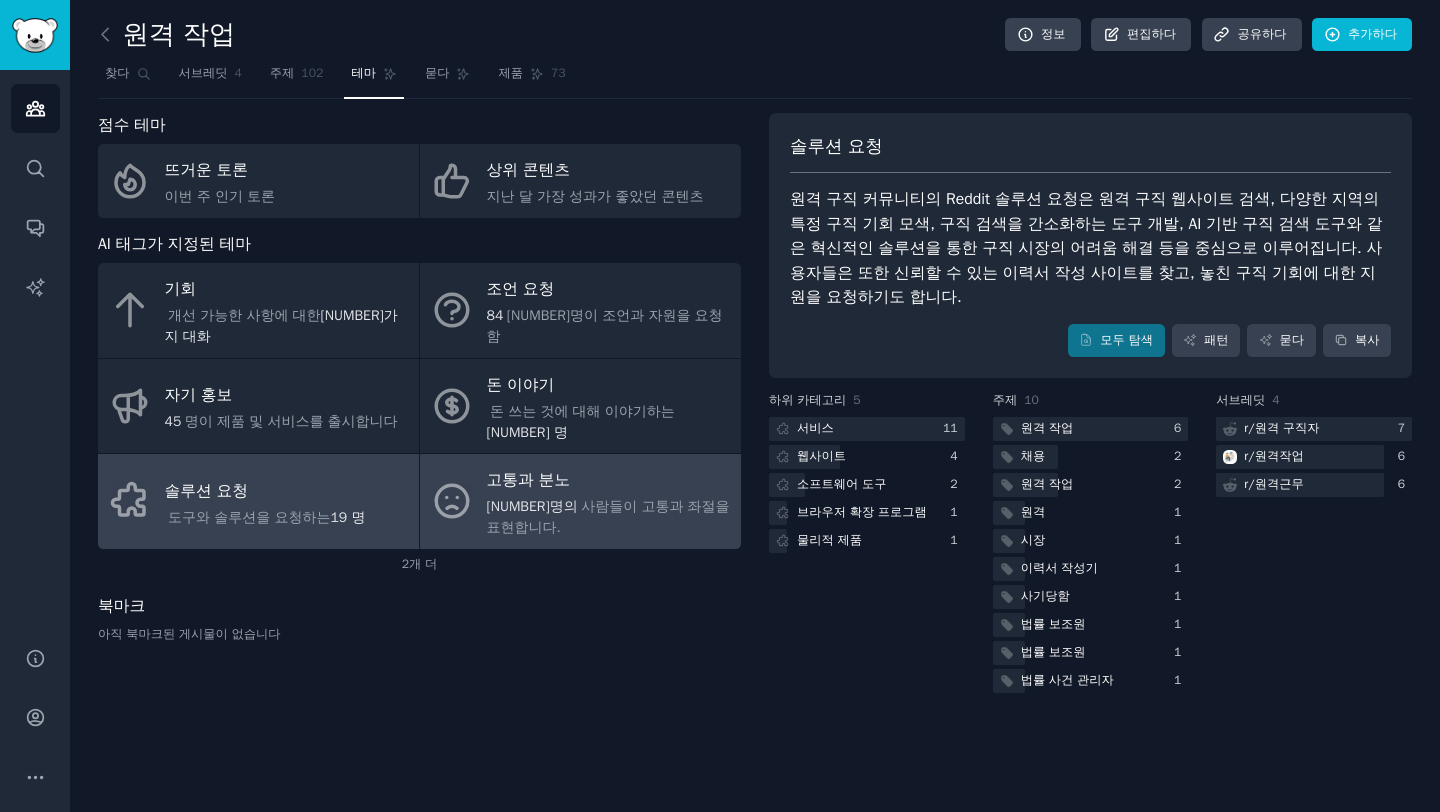 click on "고통과 분노" at bounding box center (528, 480) 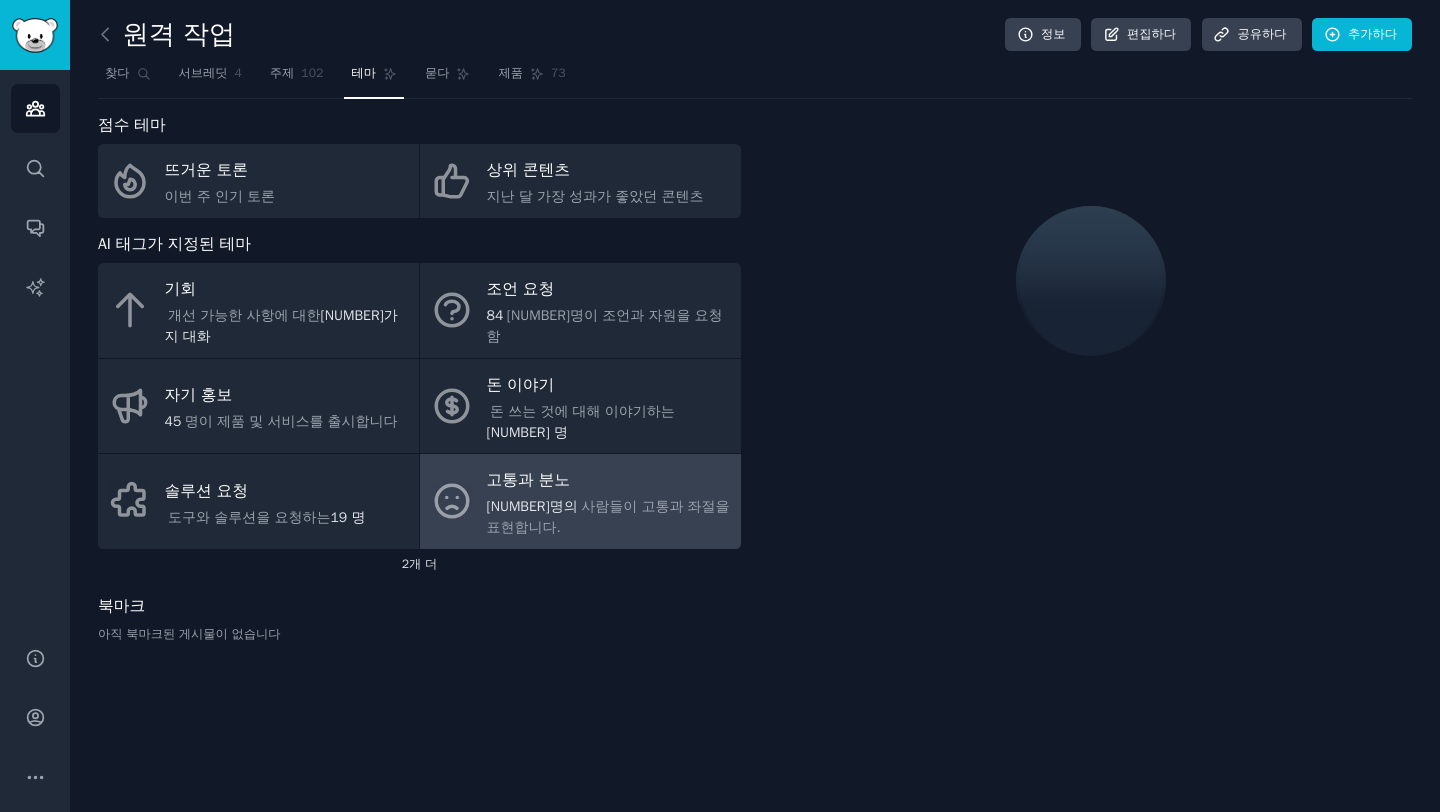 click on "2  개 더" 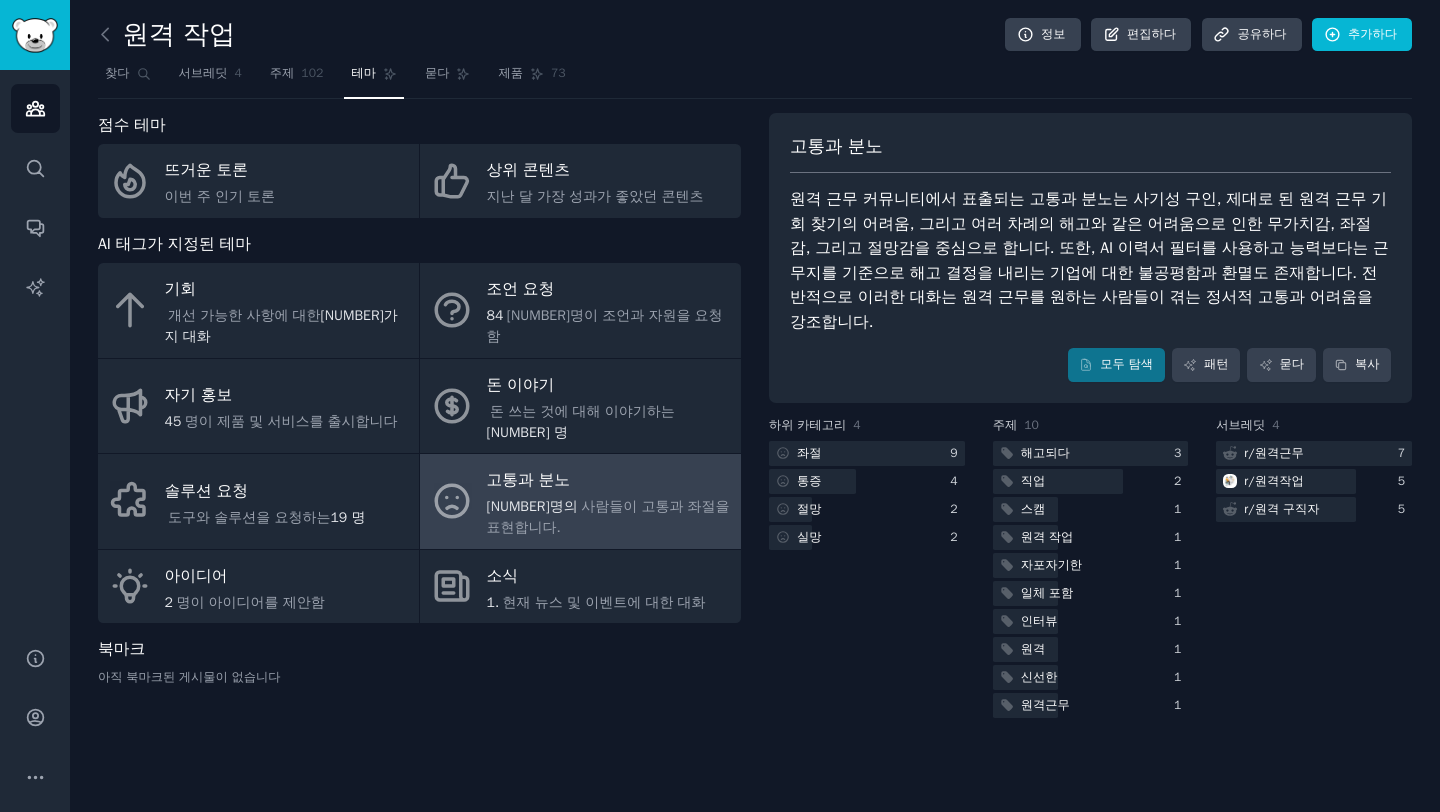 click on "Pain and anger expressed in remote work communities centers on feelings of worthlessness, frustration, and despair stemming from scams, difficulty finding legitimate remote work opportunities, and multiple layoffs. There's also a sense of unfairness and disillusionment with companies using AI resume filters and making layoff decisions based on location rather than merit. Overall, these conversations highlight the emotional toll and challenges faced by those seeking remote work. All explore patterns ask copy" at bounding box center [1090, 258] 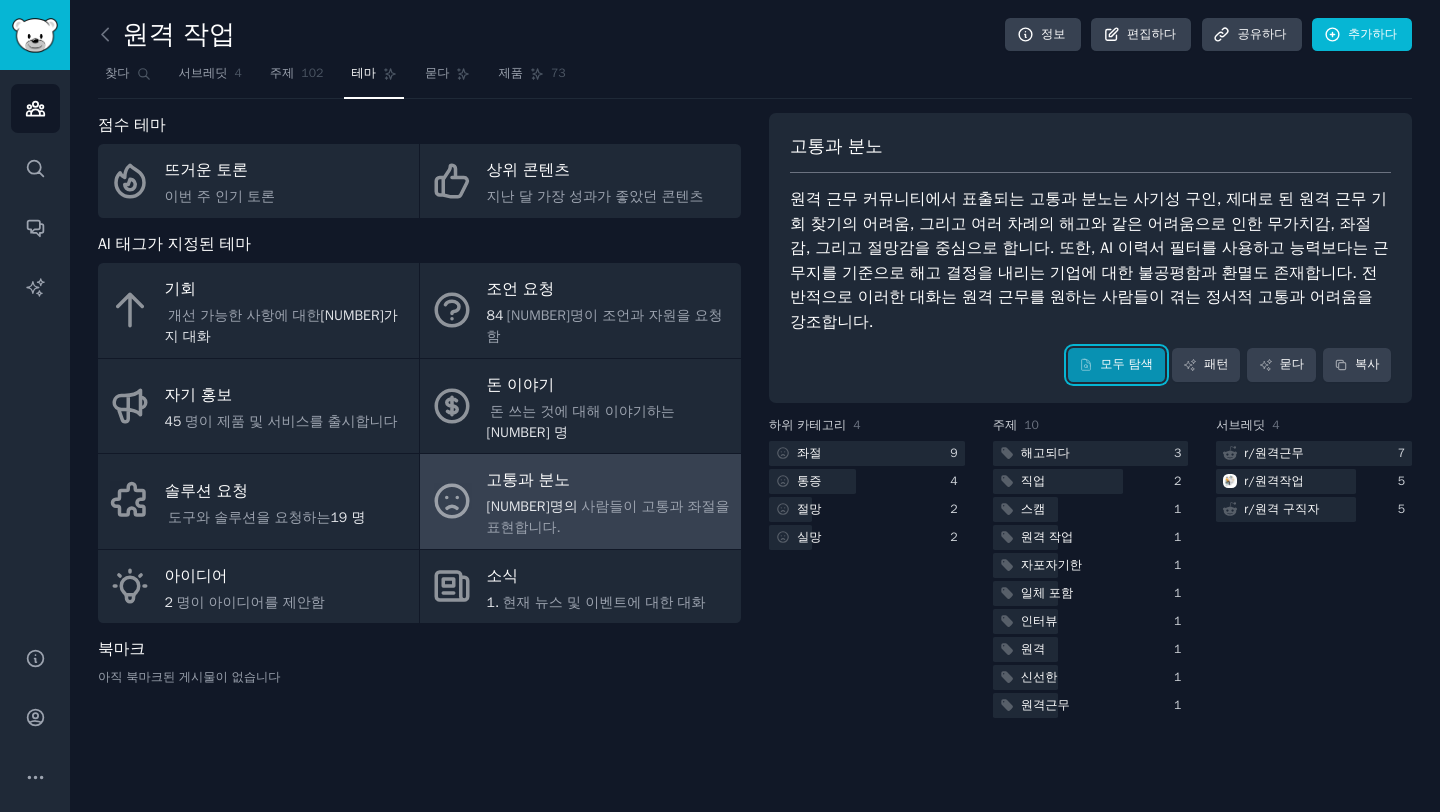 click on "모두 탐색" at bounding box center (1116, 365) 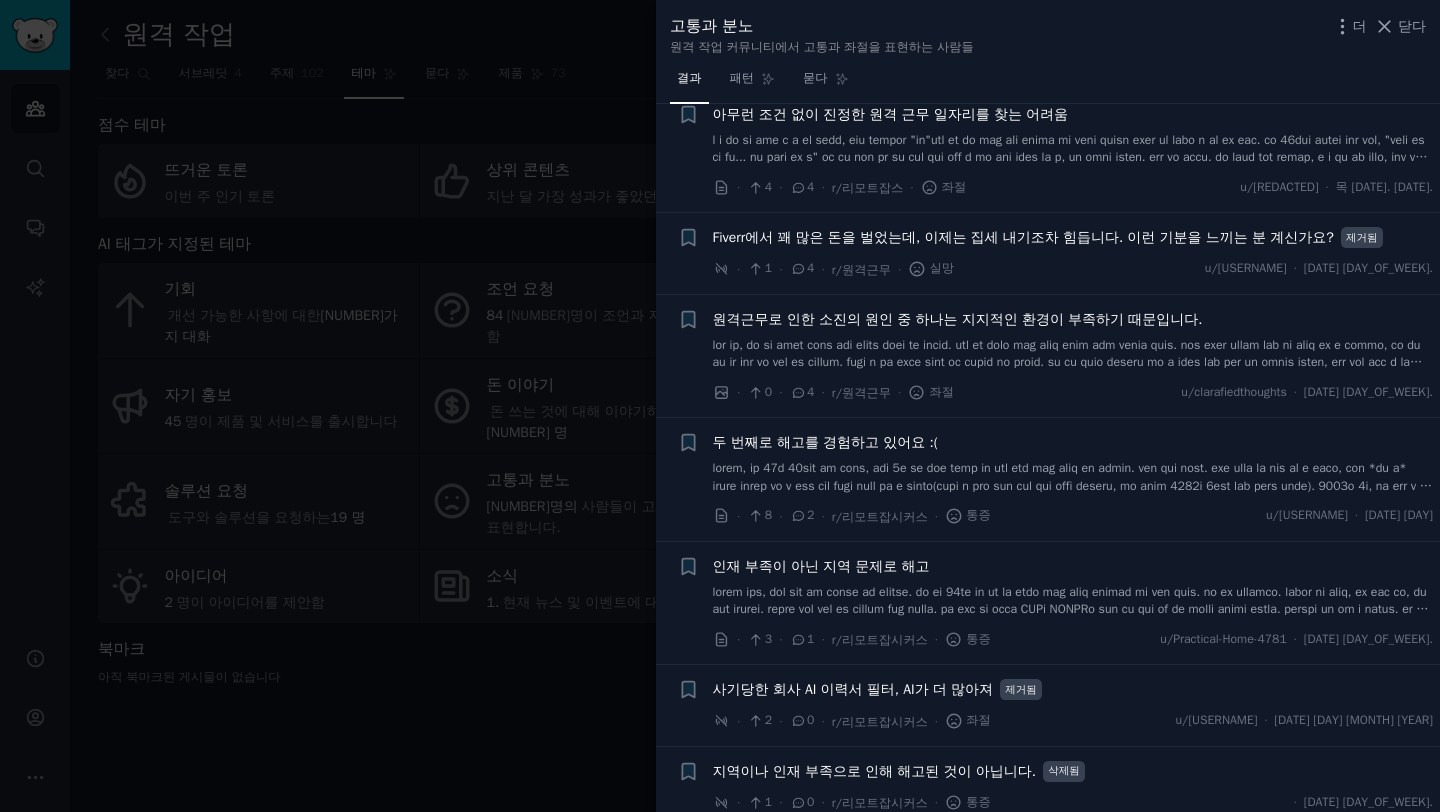 scroll, scrollTop: 1254, scrollLeft: 0, axis: vertical 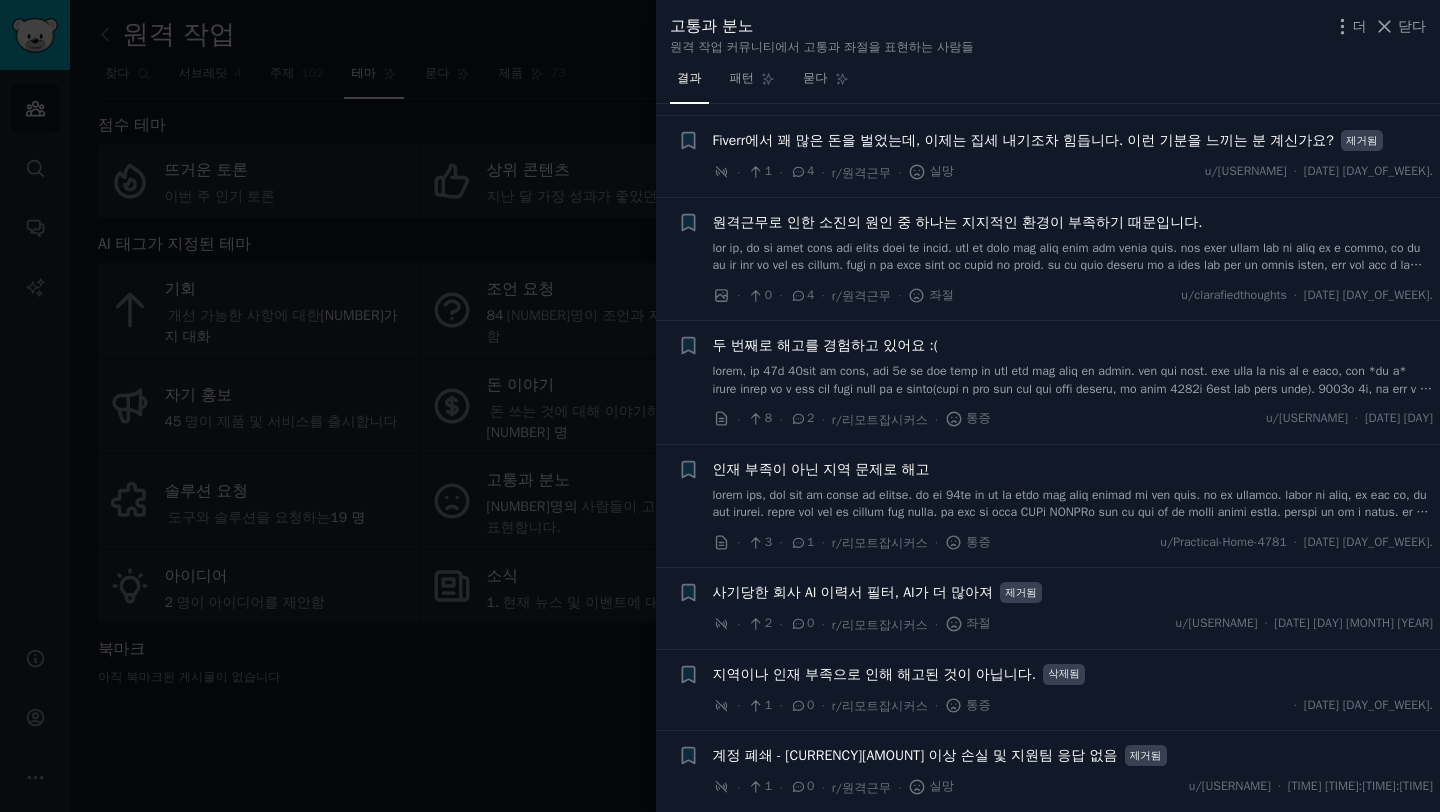 click at bounding box center (720, 406) 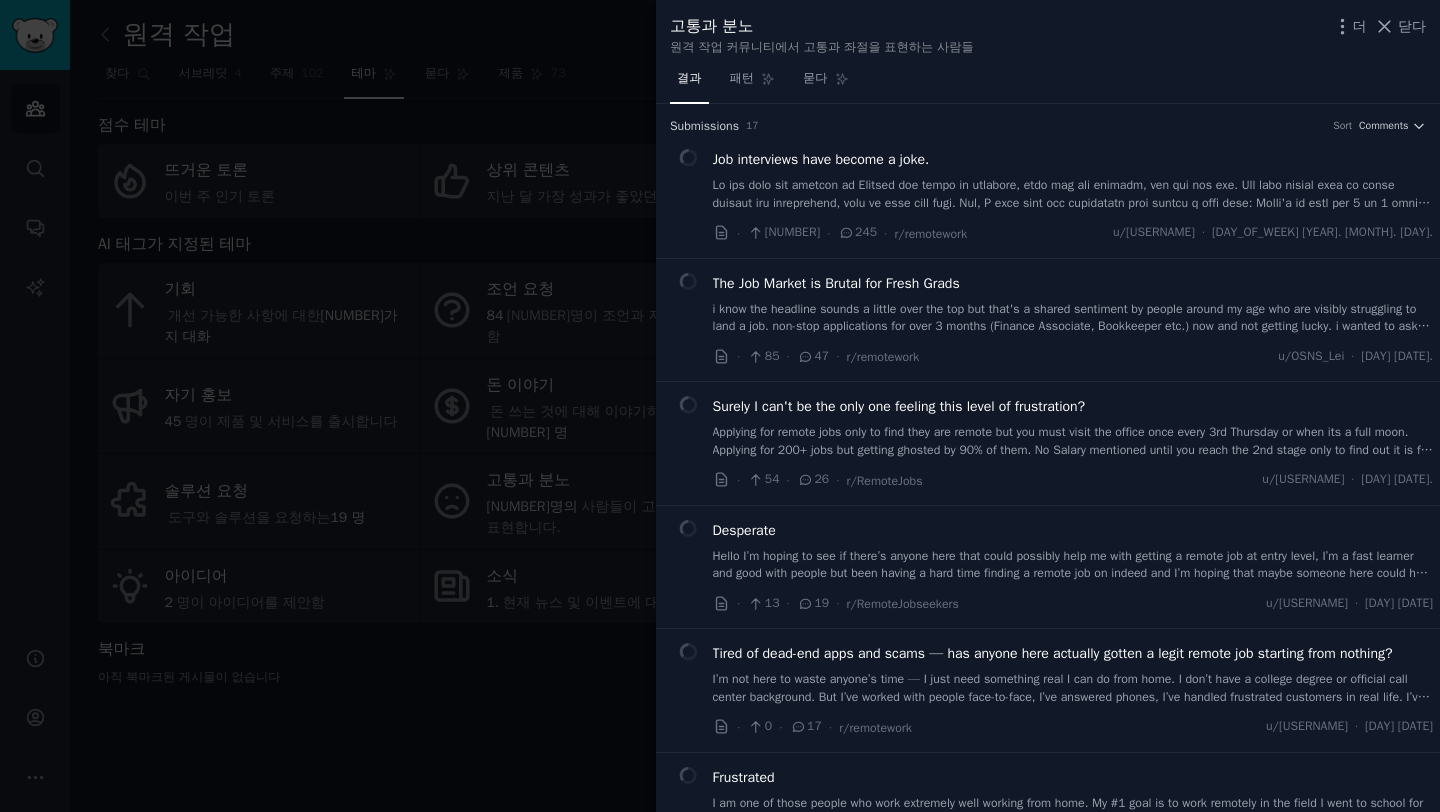 click at bounding box center (720, 406) 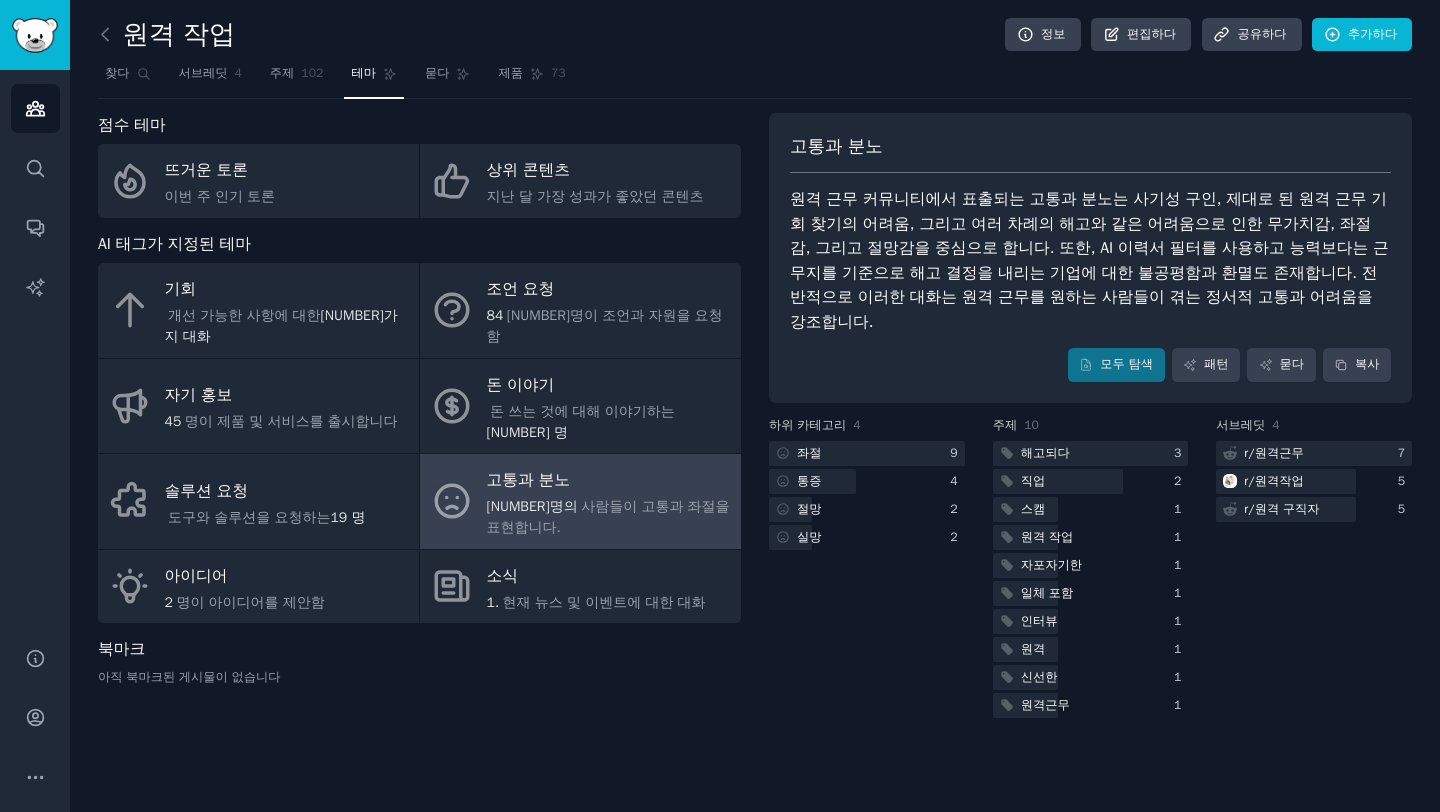click on "청중" at bounding box center (35, 108) 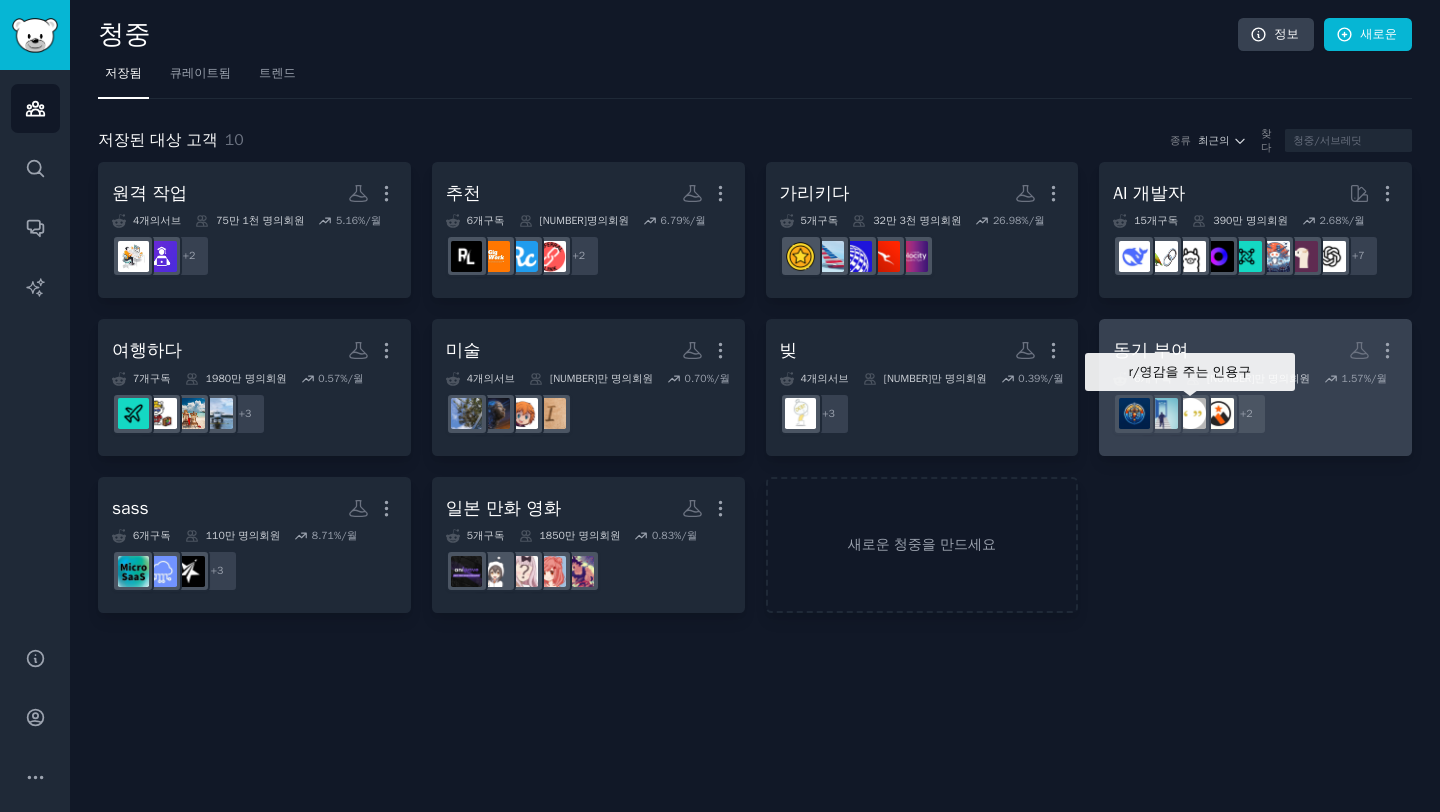 click at bounding box center [1190, 414] 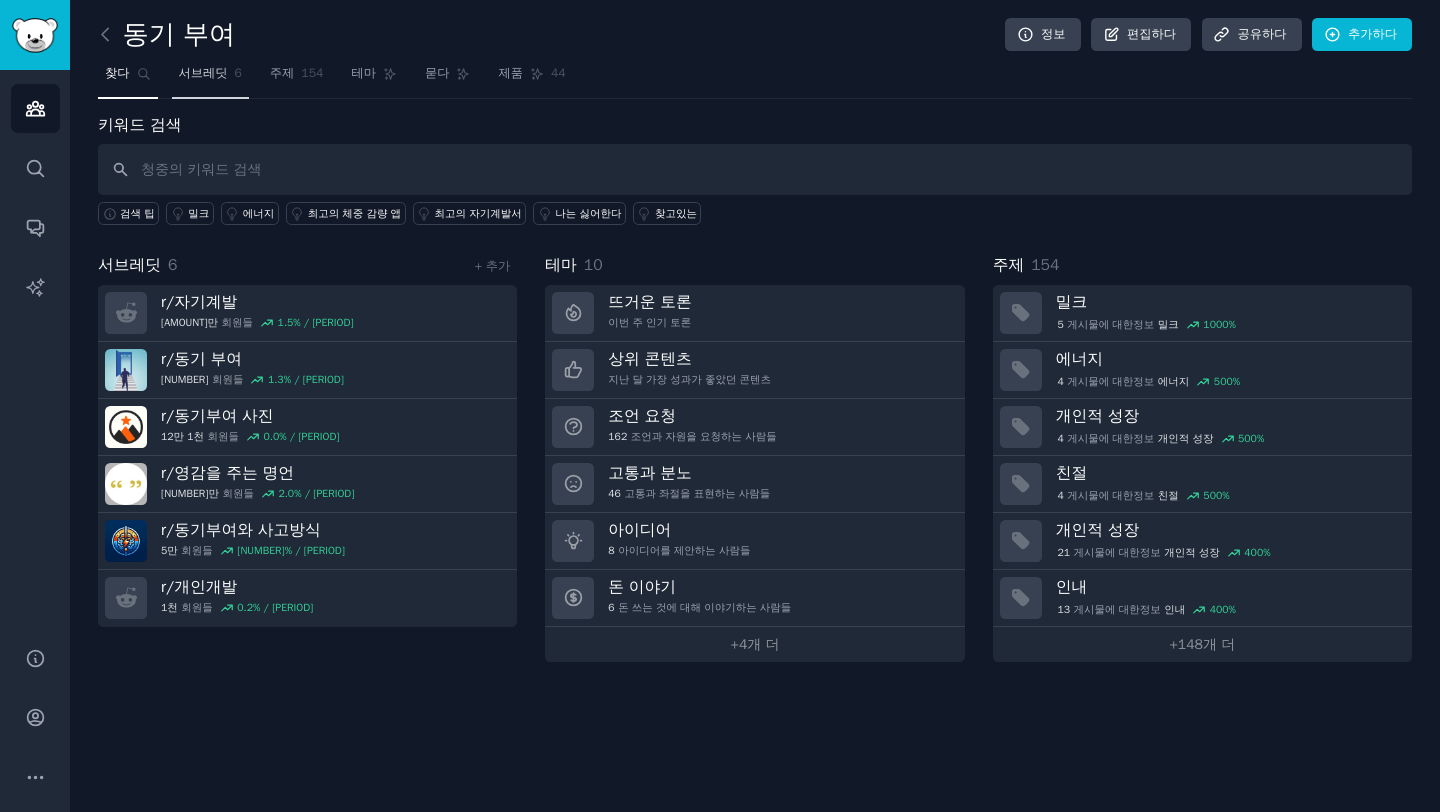 click on "6" at bounding box center (238, 73) 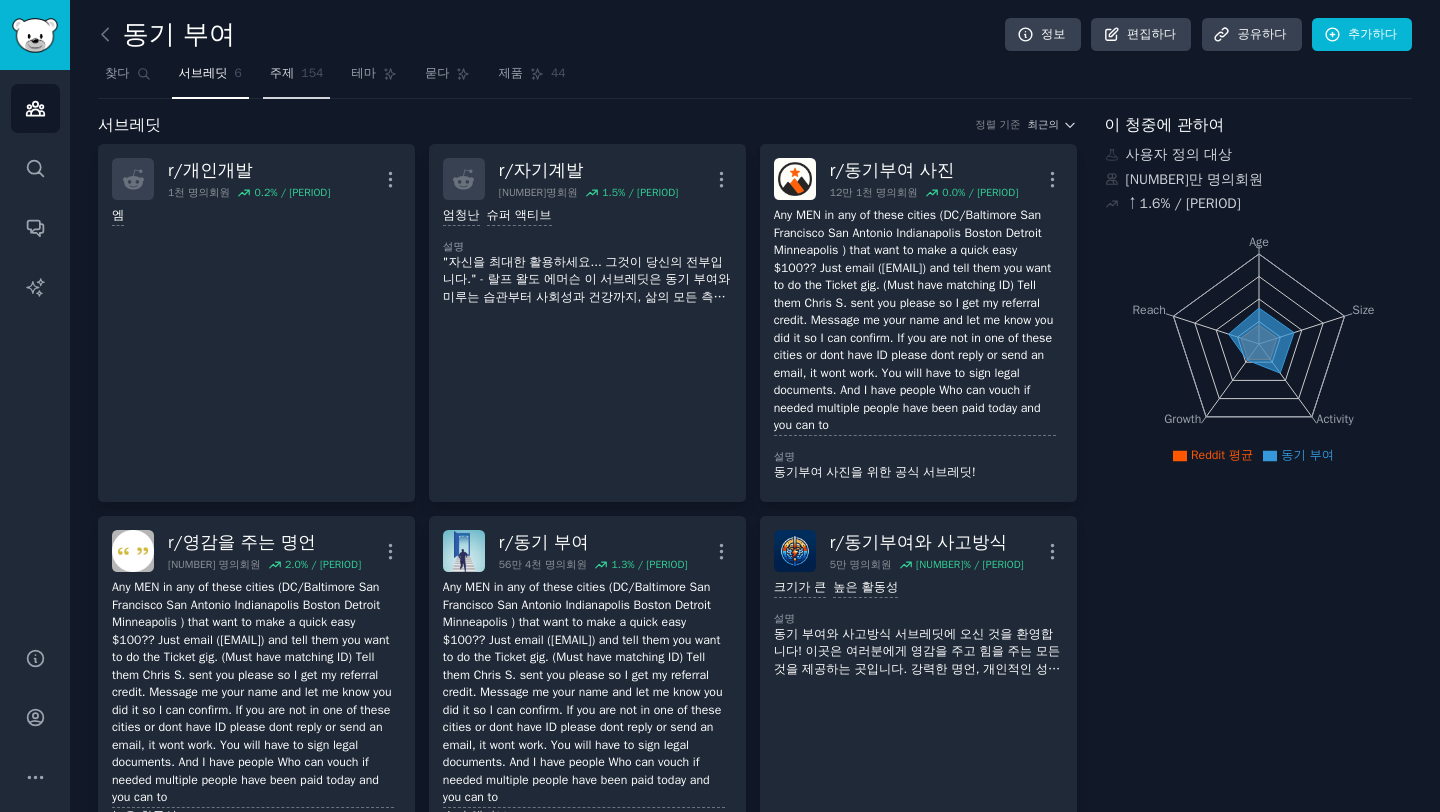 click on "주제" at bounding box center [282, 73] 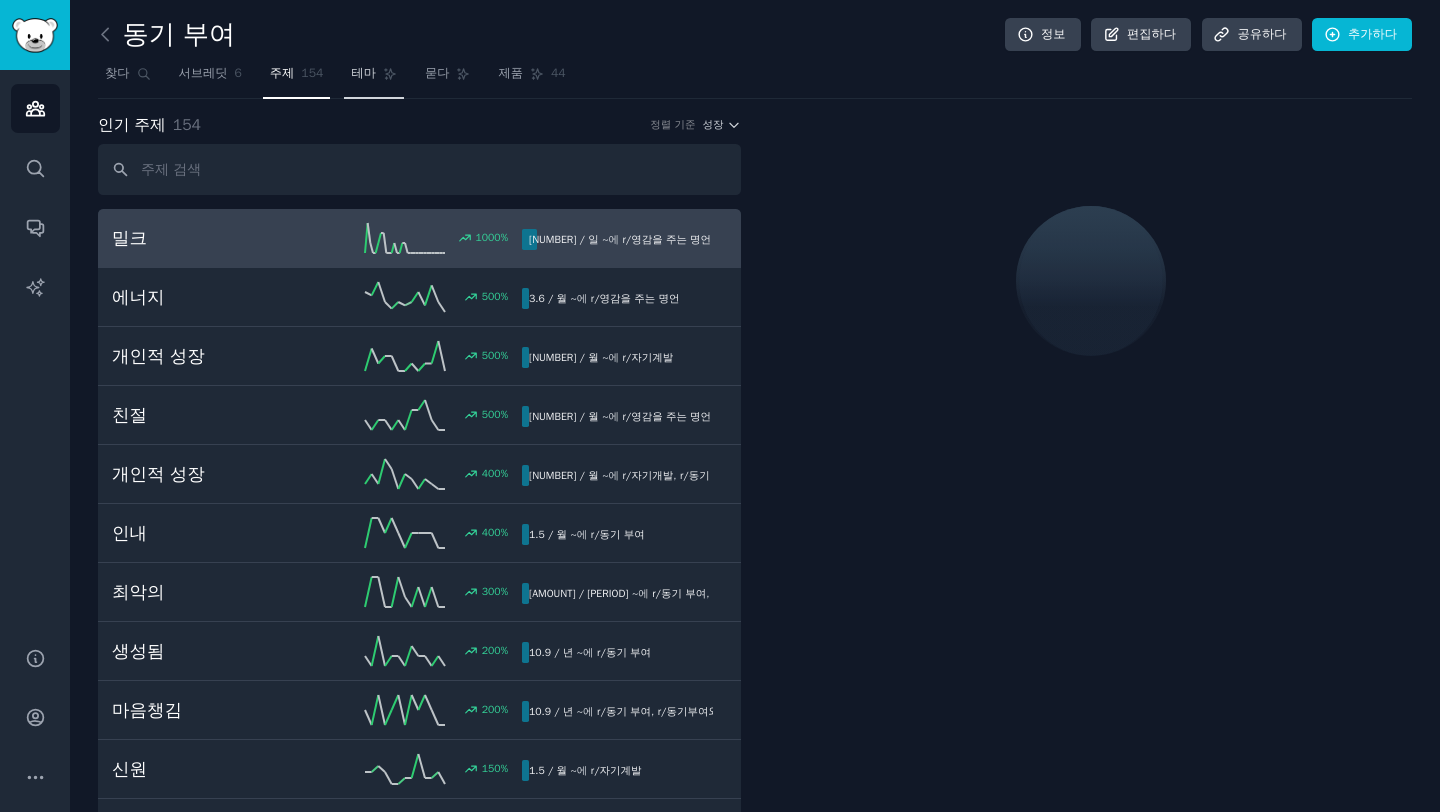 click on "테마" at bounding box center [374, 78] 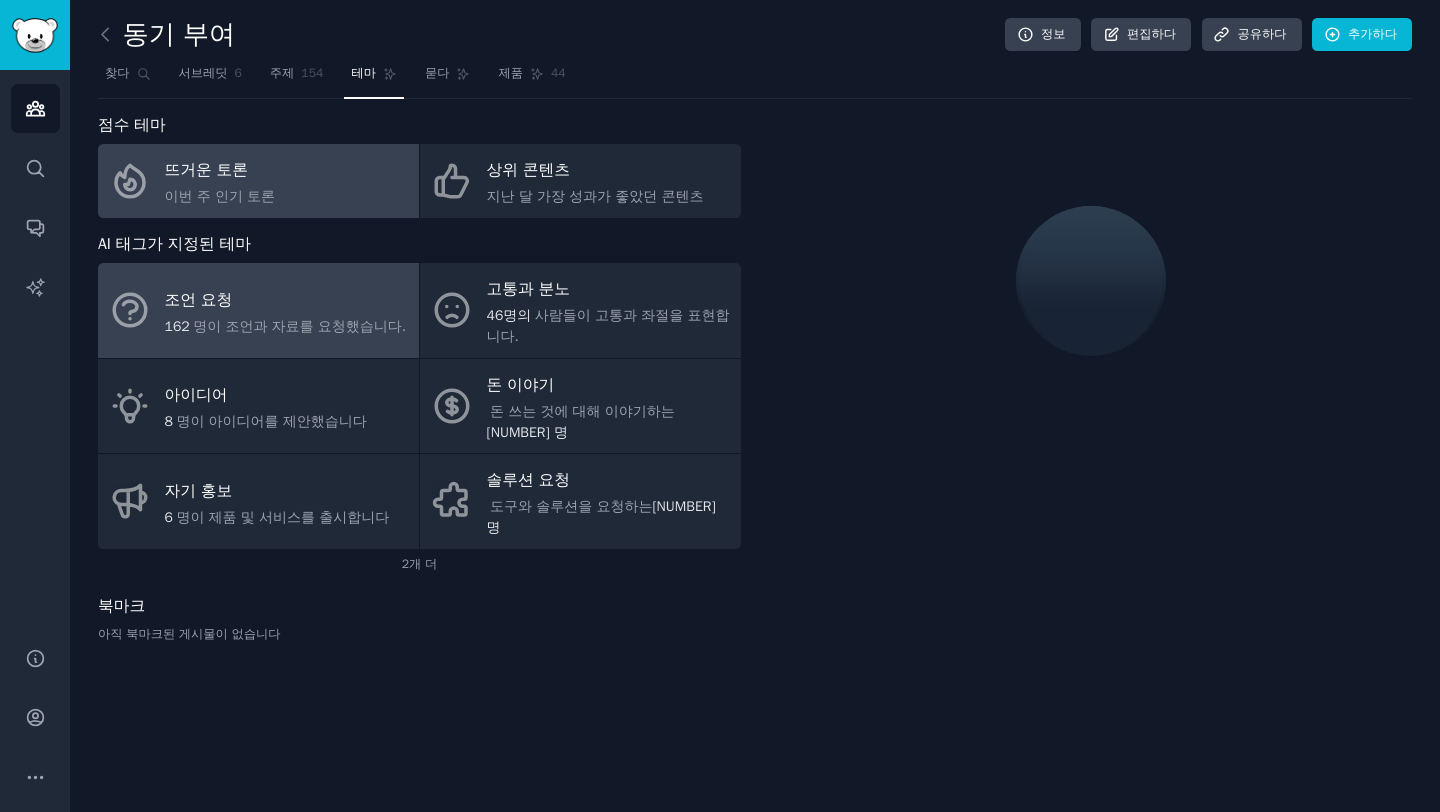 click on "조언 요청 [NUMBER] 명이 조언과 자료를 요청했습니다." at bounding box center (258, 310) 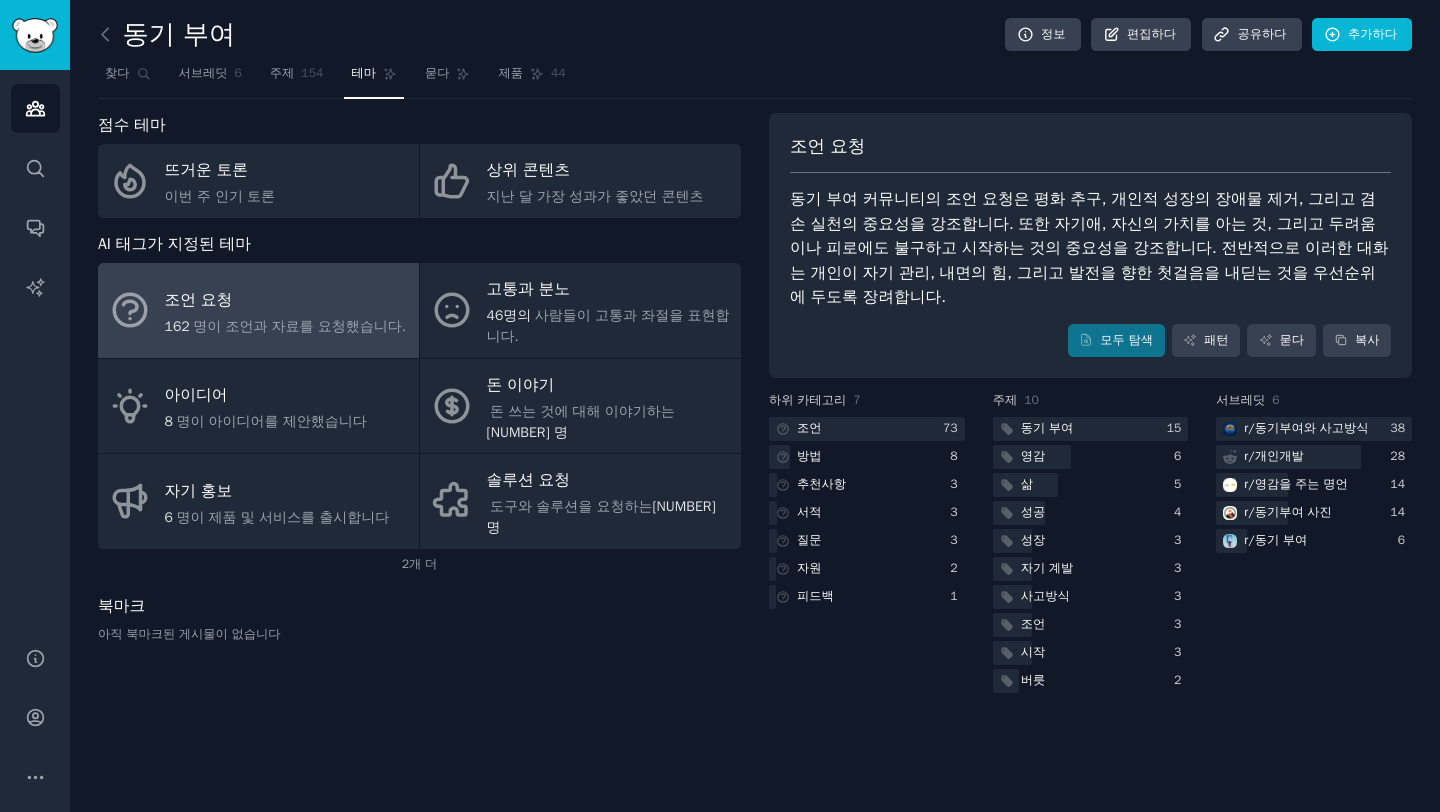 click on "조언 요청 동기 부여 커뮤니티의 조언 요청은 평화 추구, 개인적 성장의 장애물 제거, 그리고 겸손 실천의 중요성을 강조합니다. 또한 자기애, 자신의 가치를 아는 것, 그리고 두려움이나 피로에도 불구하고 시작하는 것의 중요성을 강조합니다. 전반적으로 이러한 대화는 개인이 자기 관리, 내면의 힘, 그리고 발전을 향한 첫걸음을 내딛는 것을 우선순위에 두도록 장려합니다. 모두 탐색 패턴 묻다 복사" at bounding box center (1090, 246) 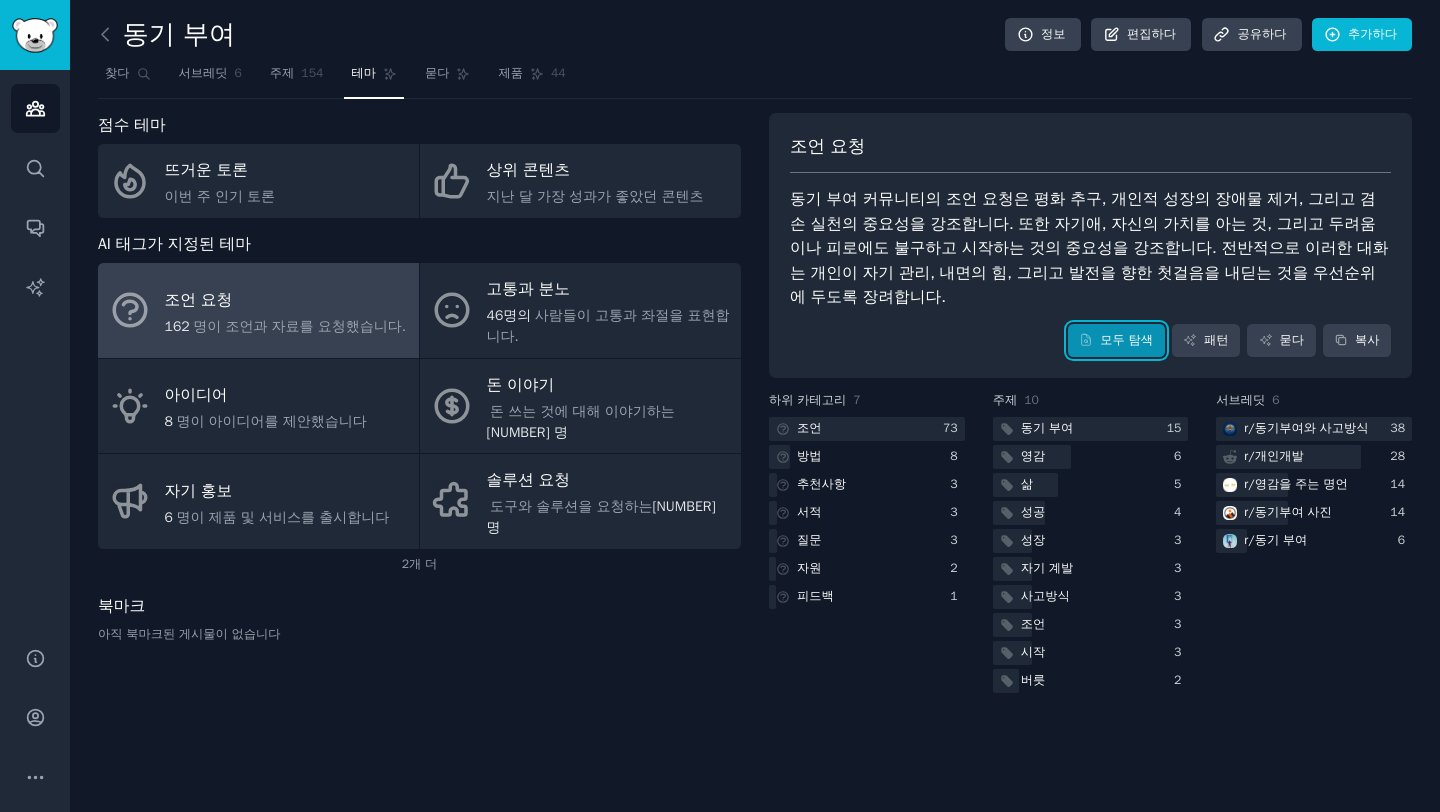 click on "모두 탐색" at bounding box center [1116, 341] 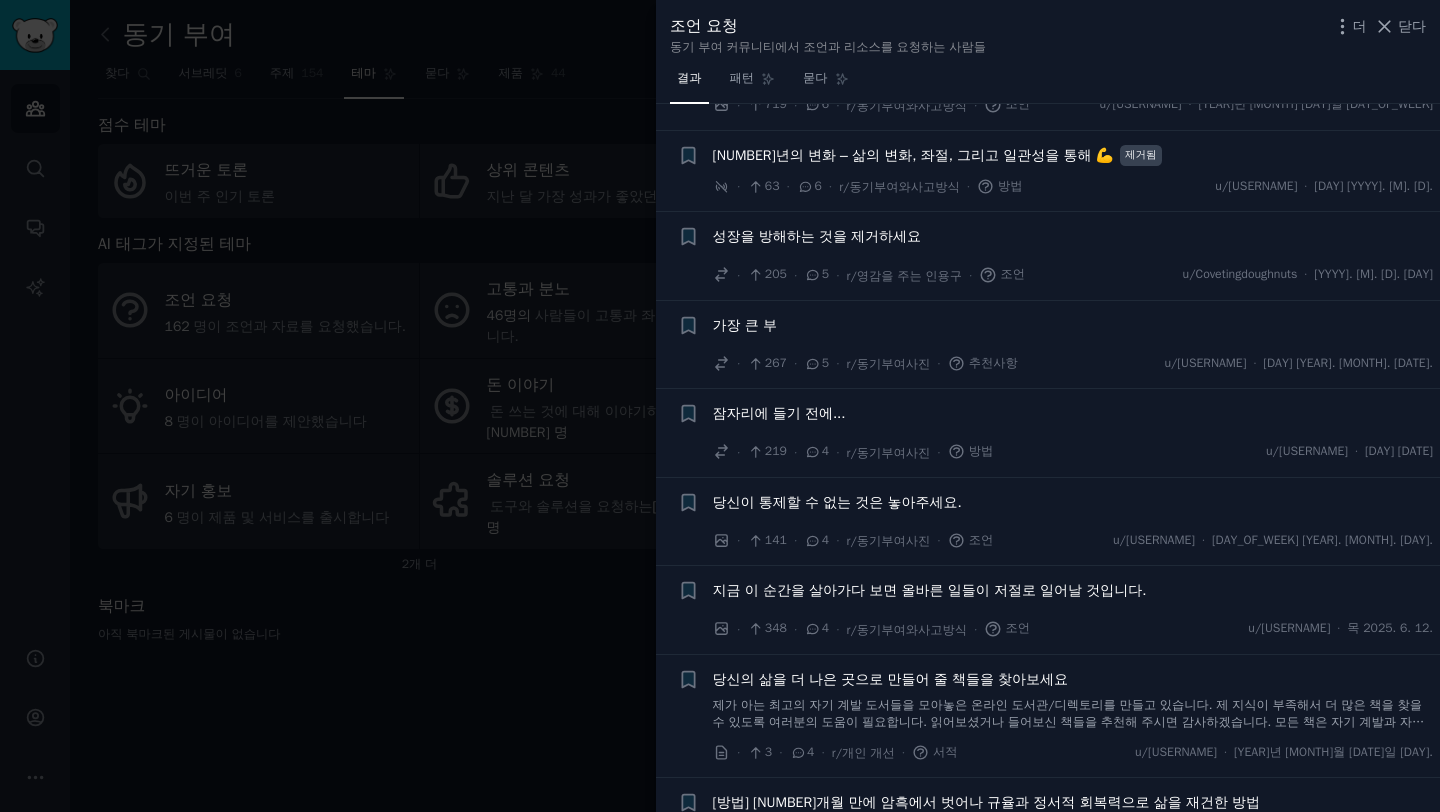 scroll, scrollTop: 1100, scrollLeft: 0, axis: vertical 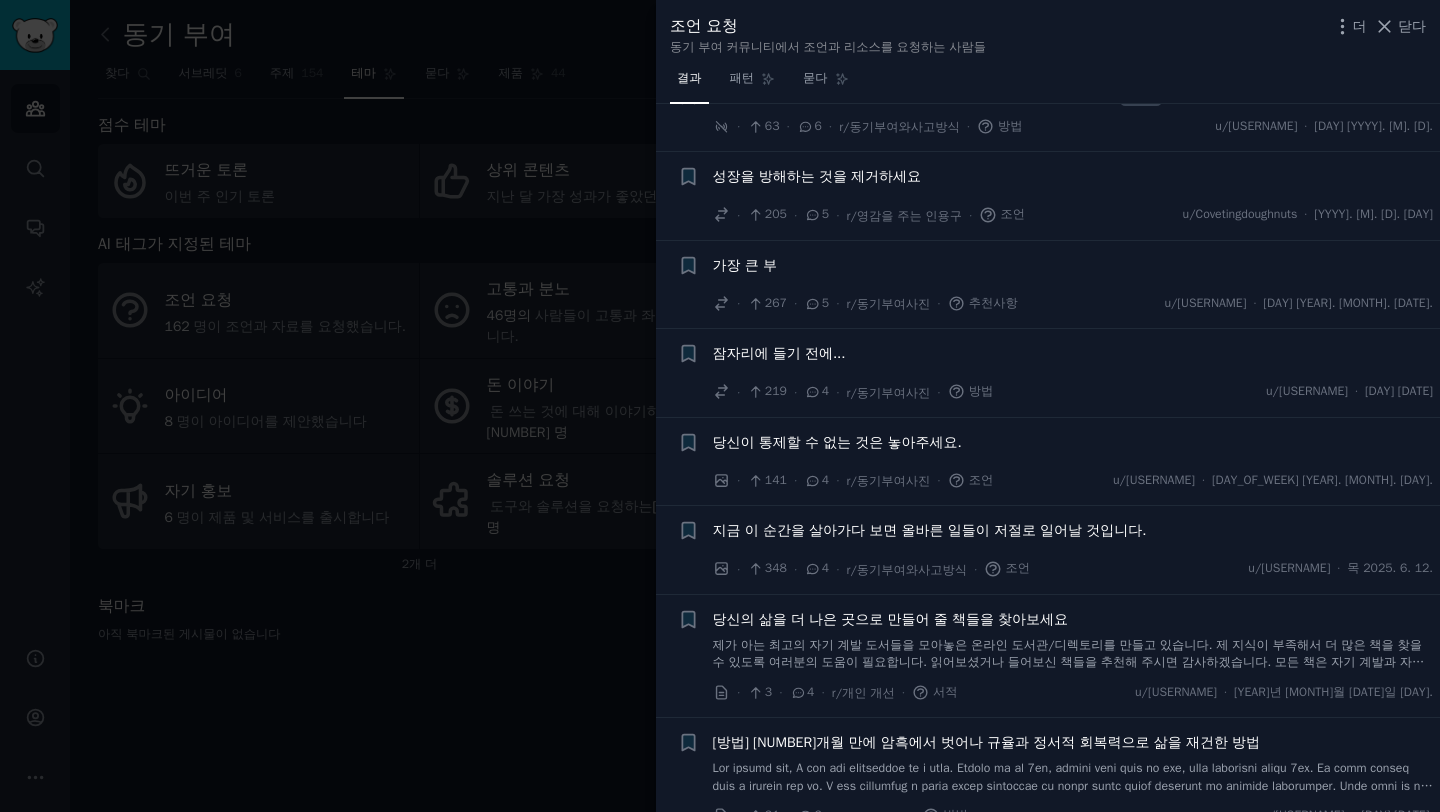 click at bounding box center (720, 406) 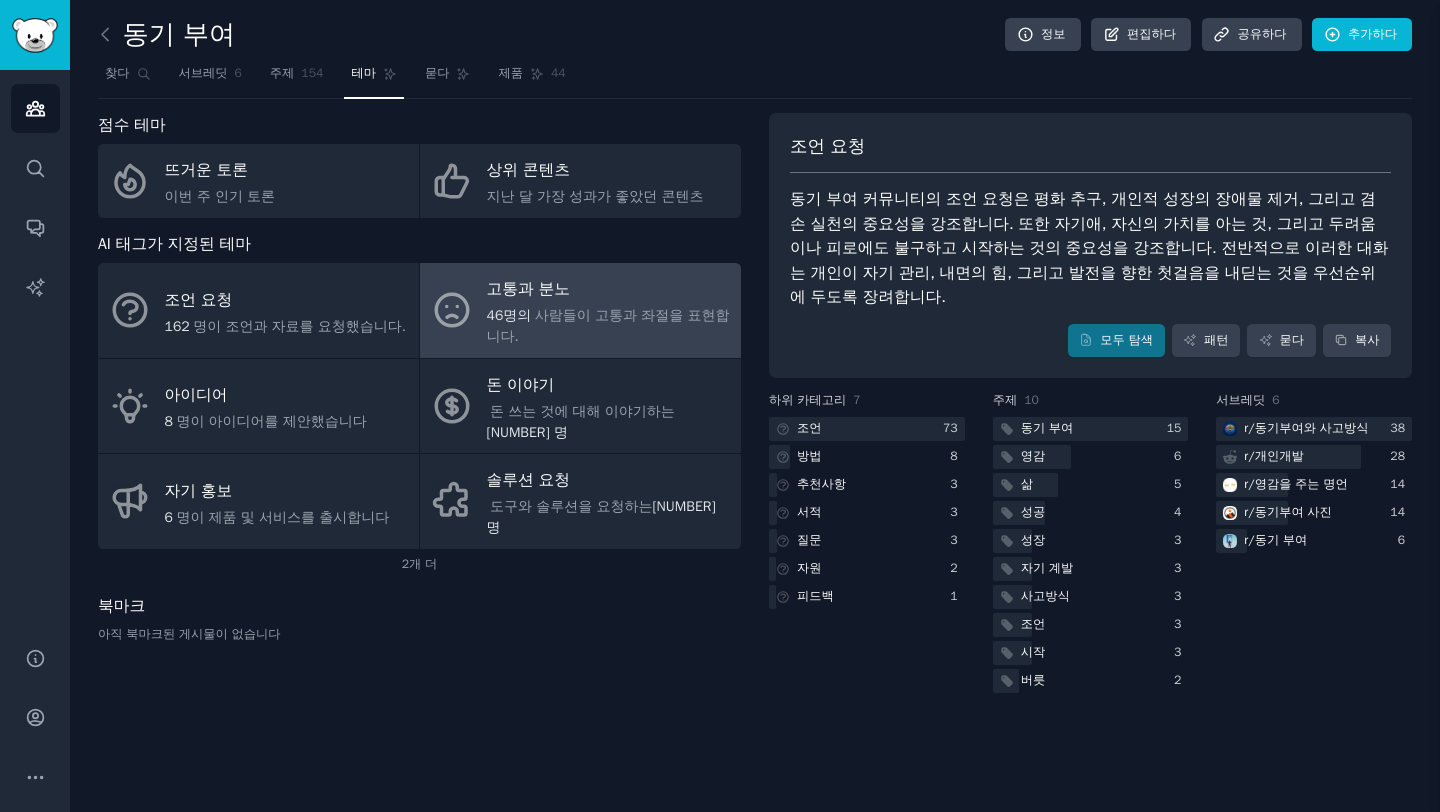 click on "사람들이 고통과 좌절을 표현합니다." at bounding box center [608, 326] 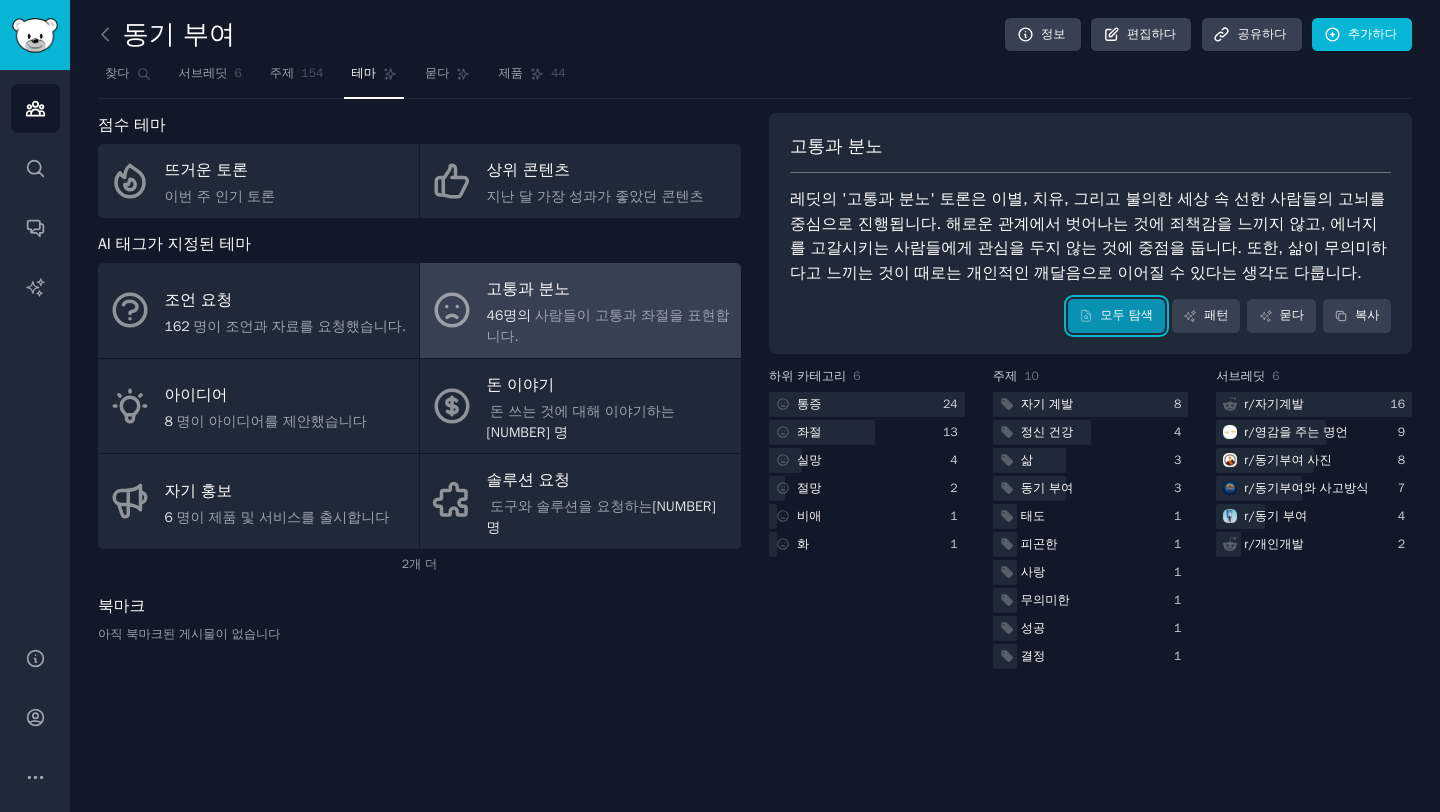 click on "모두 탐색" at bounding box center [1116, 316] 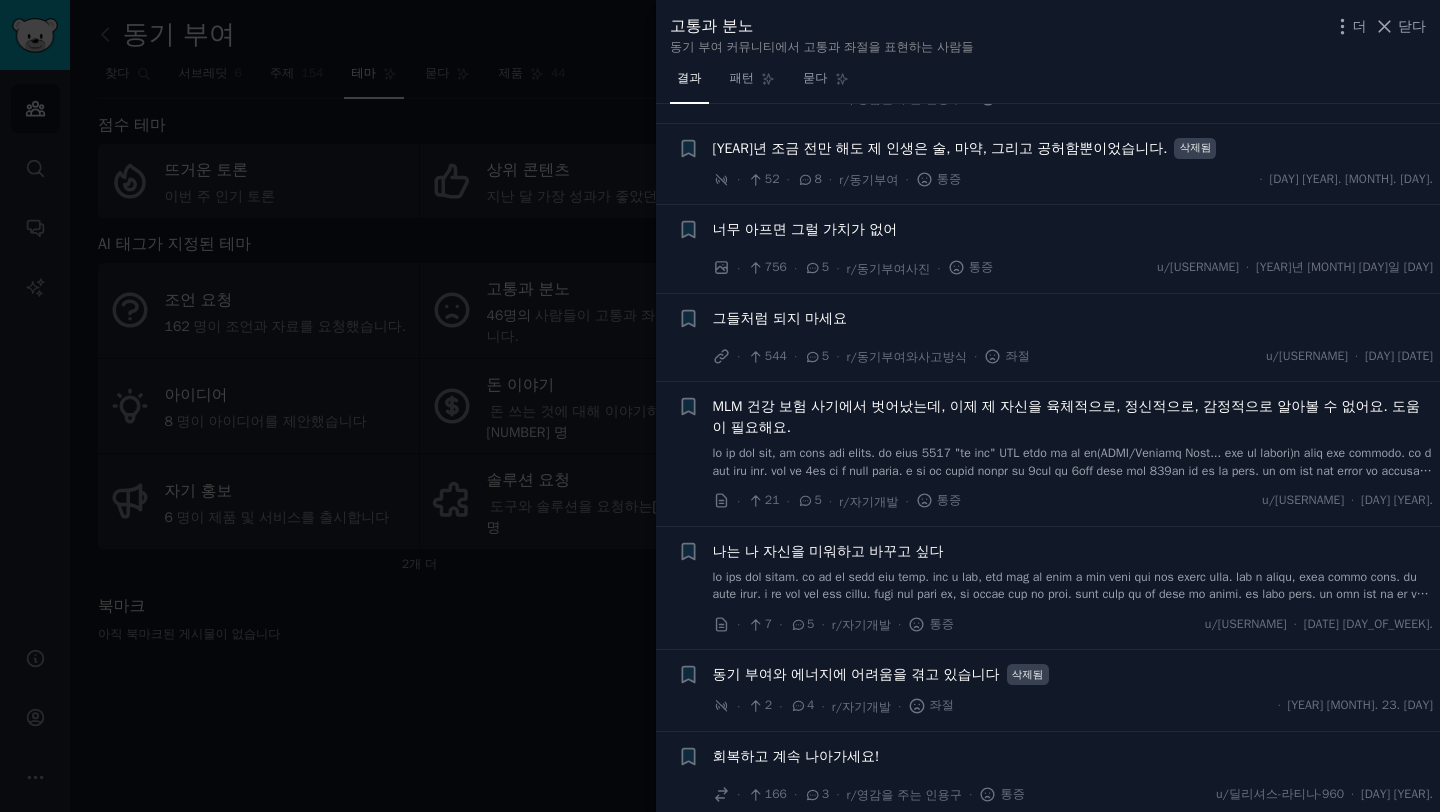 scroll, scrollTop: 1698, scrollLeft: 0, axis: vertical 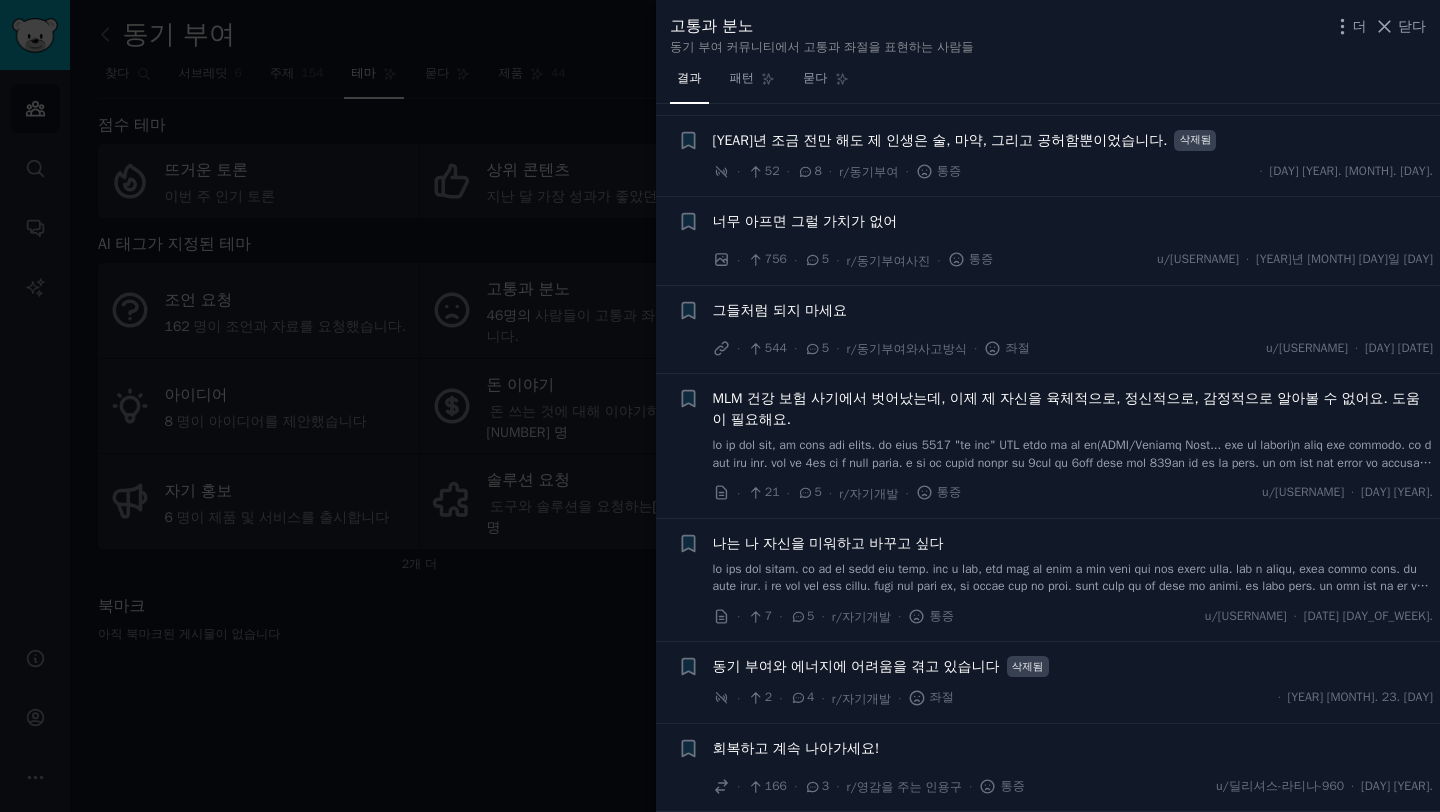 click at bounding box center [720, 406] 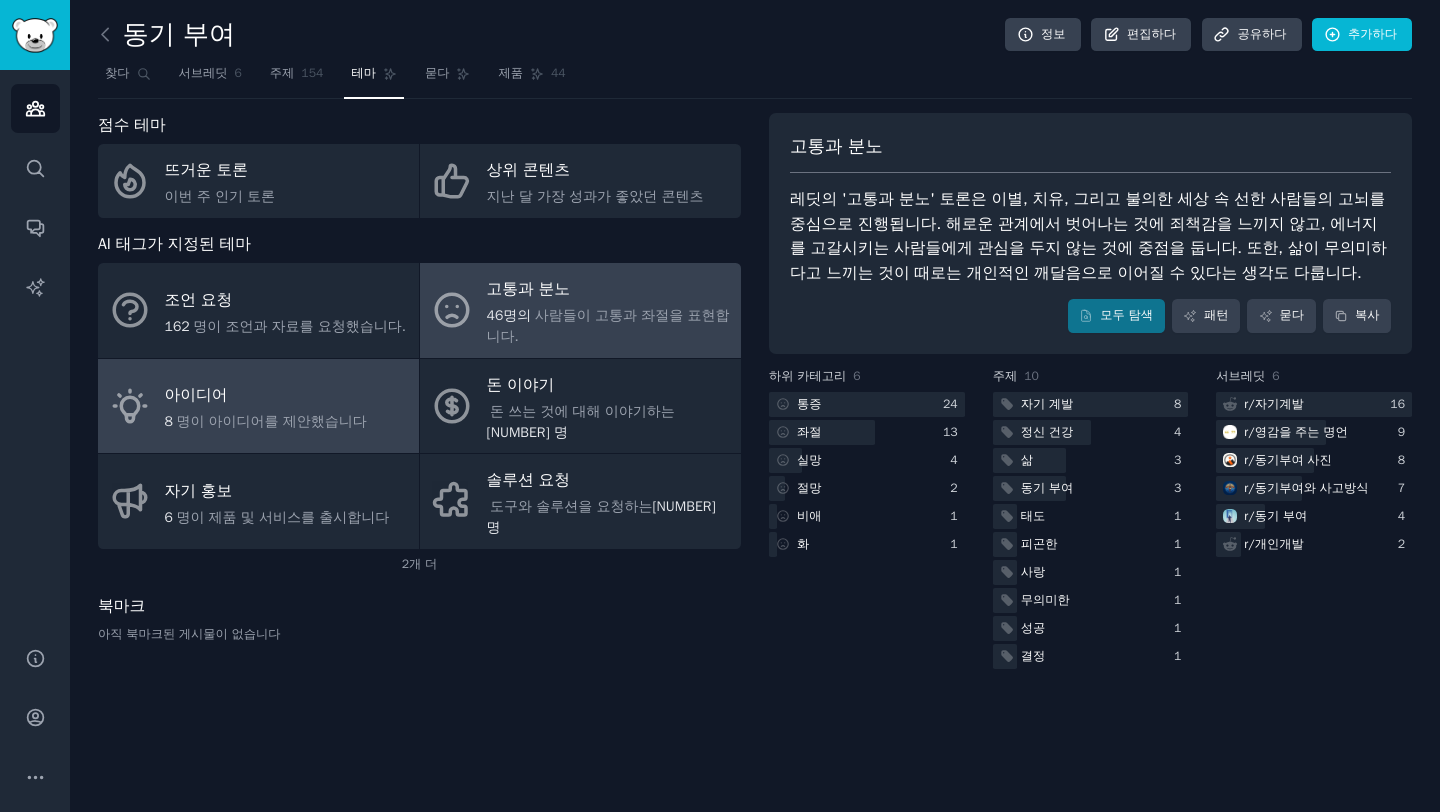 click on "아이디어" at bounding box center [196, 395] 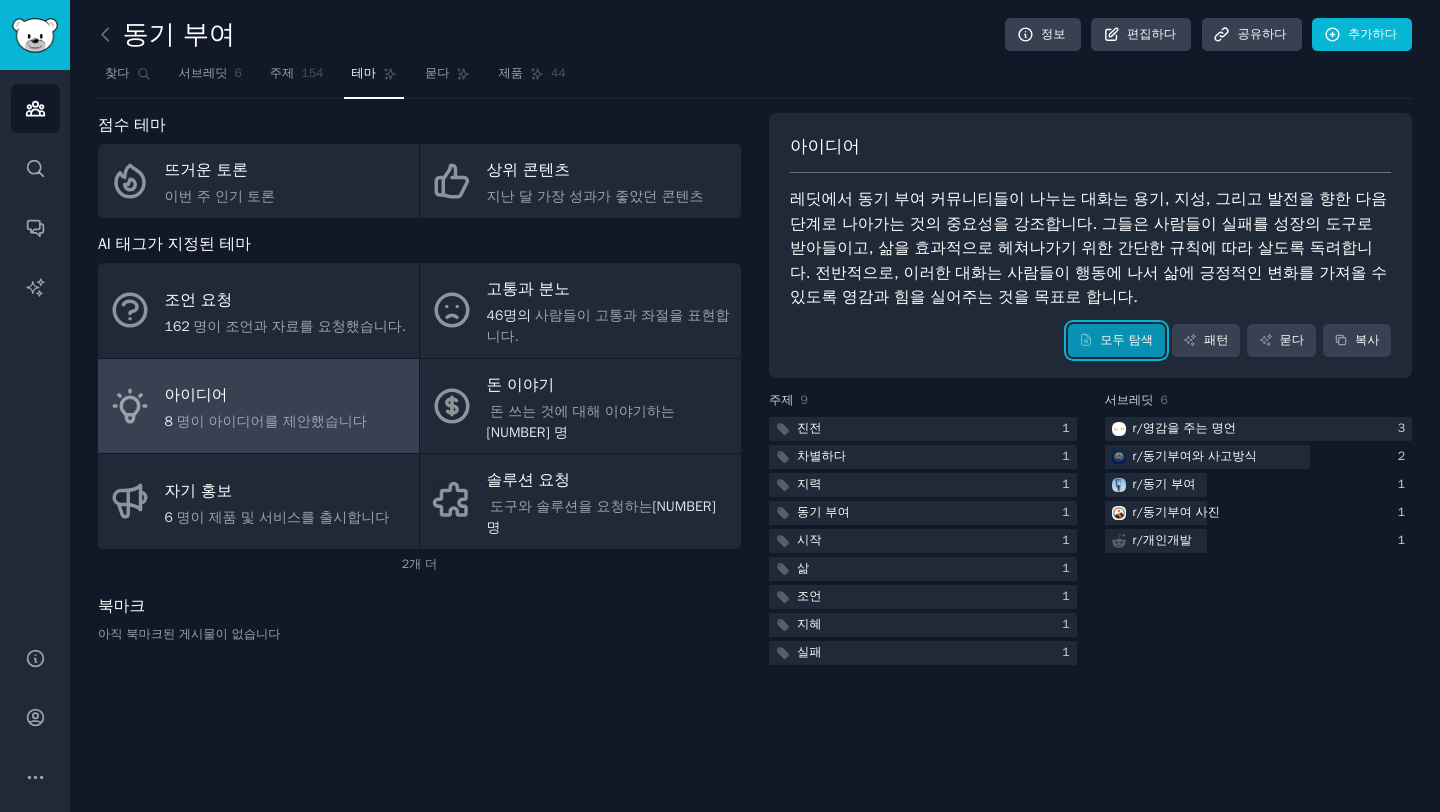 click on "모두 탐색" at bounding box center [1116, 341] 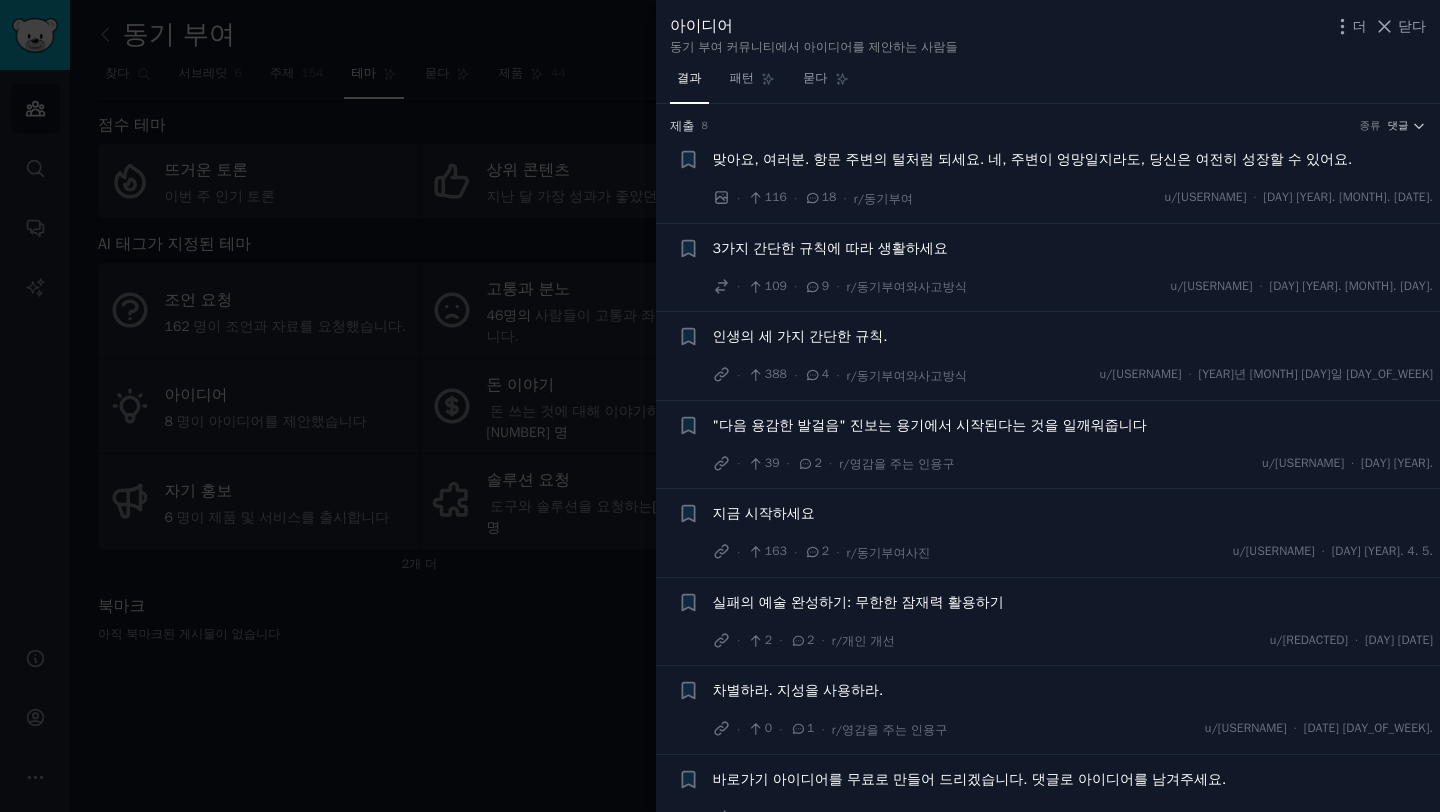 click at bounding box center (720, 406) 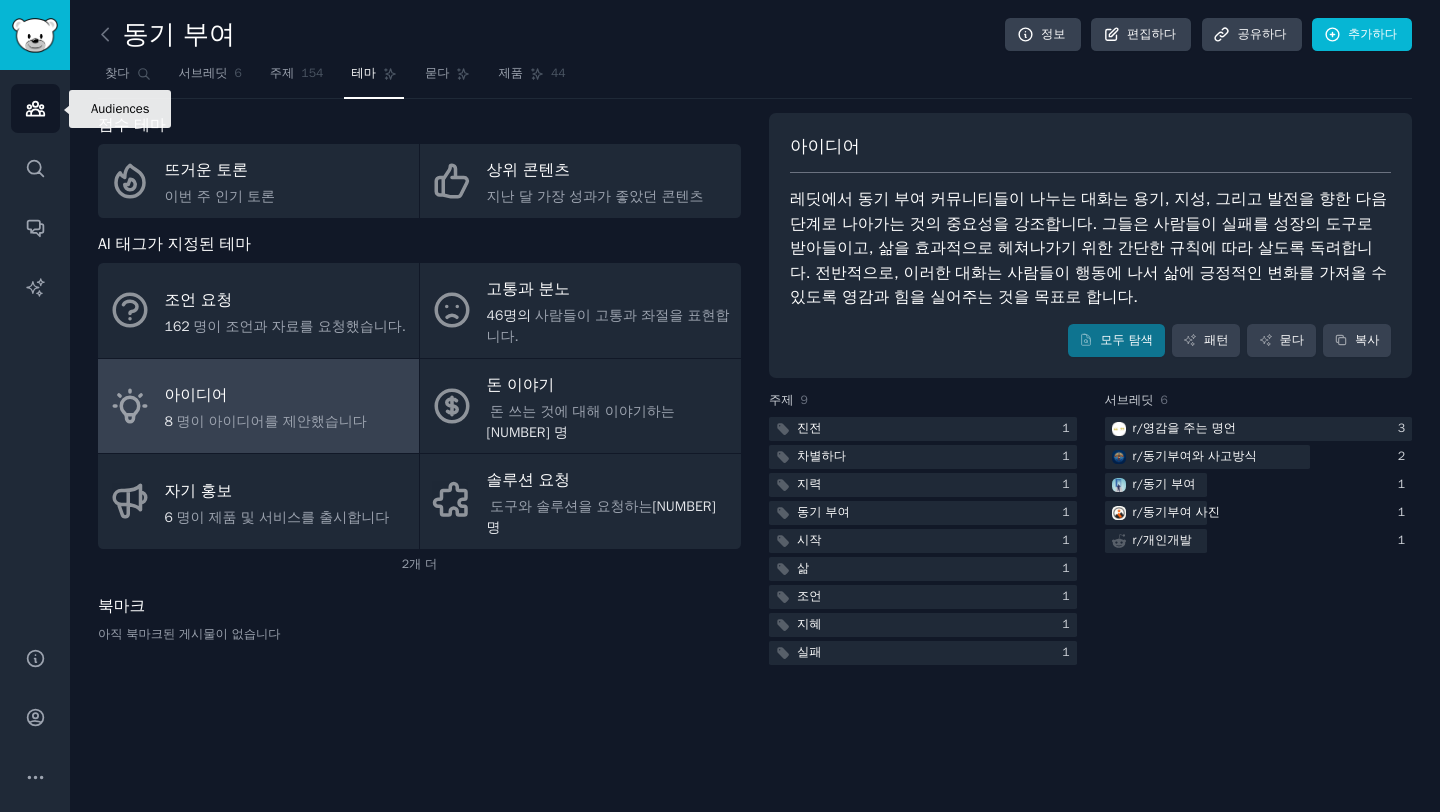 click 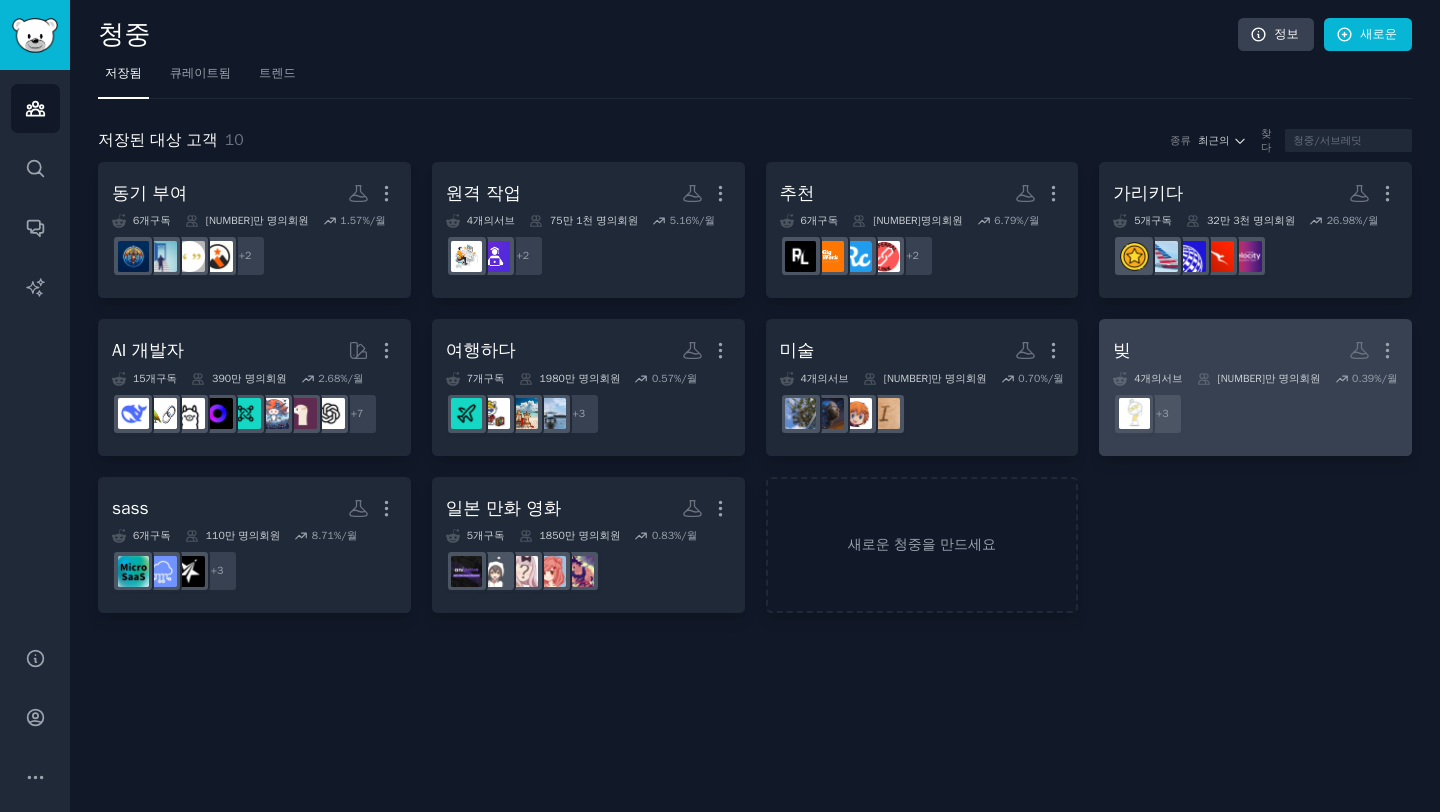 click on "r/[COMMUNITY] + [NUMBER]" at bounding box center (1255, 414) 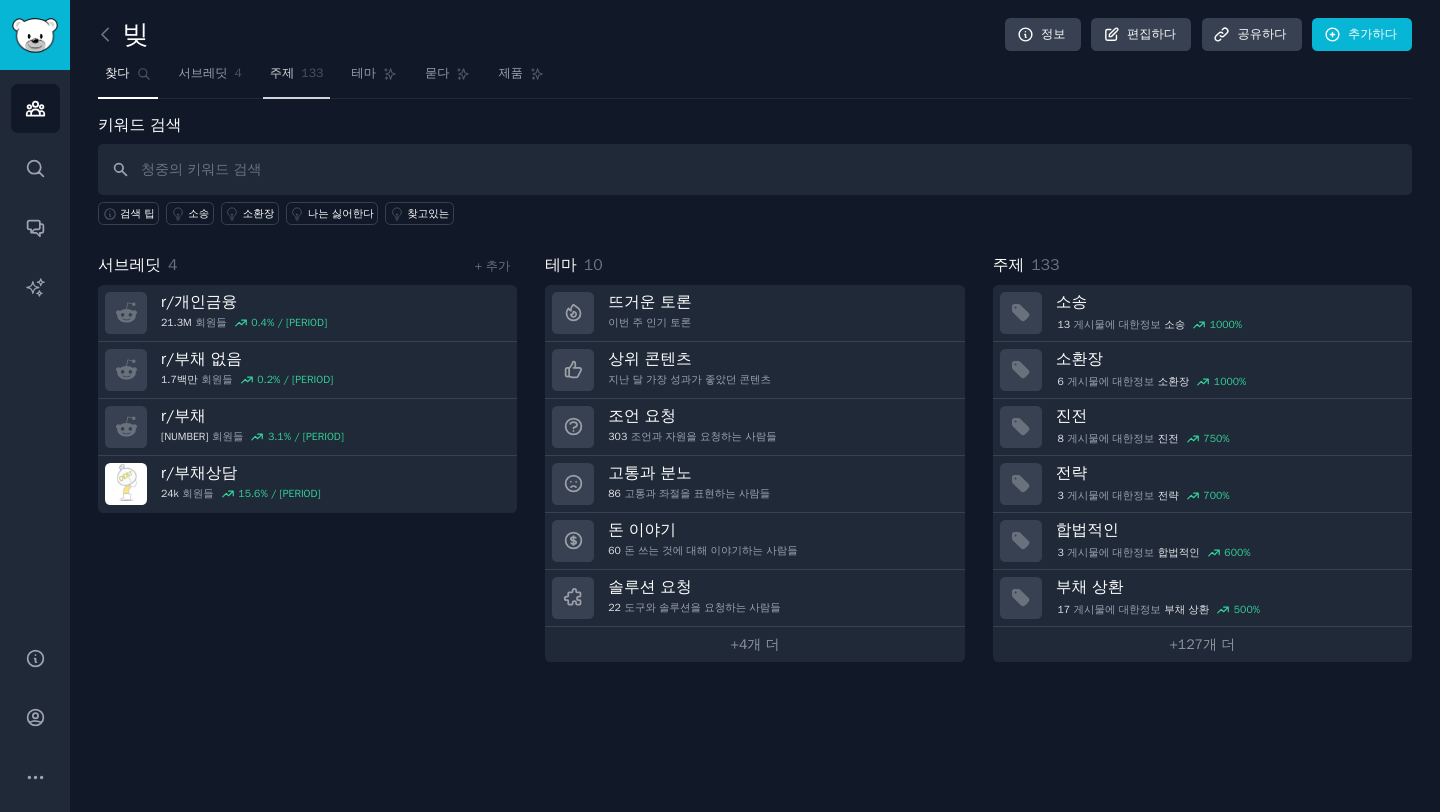 click on "133" at bounding box center [312, 73] 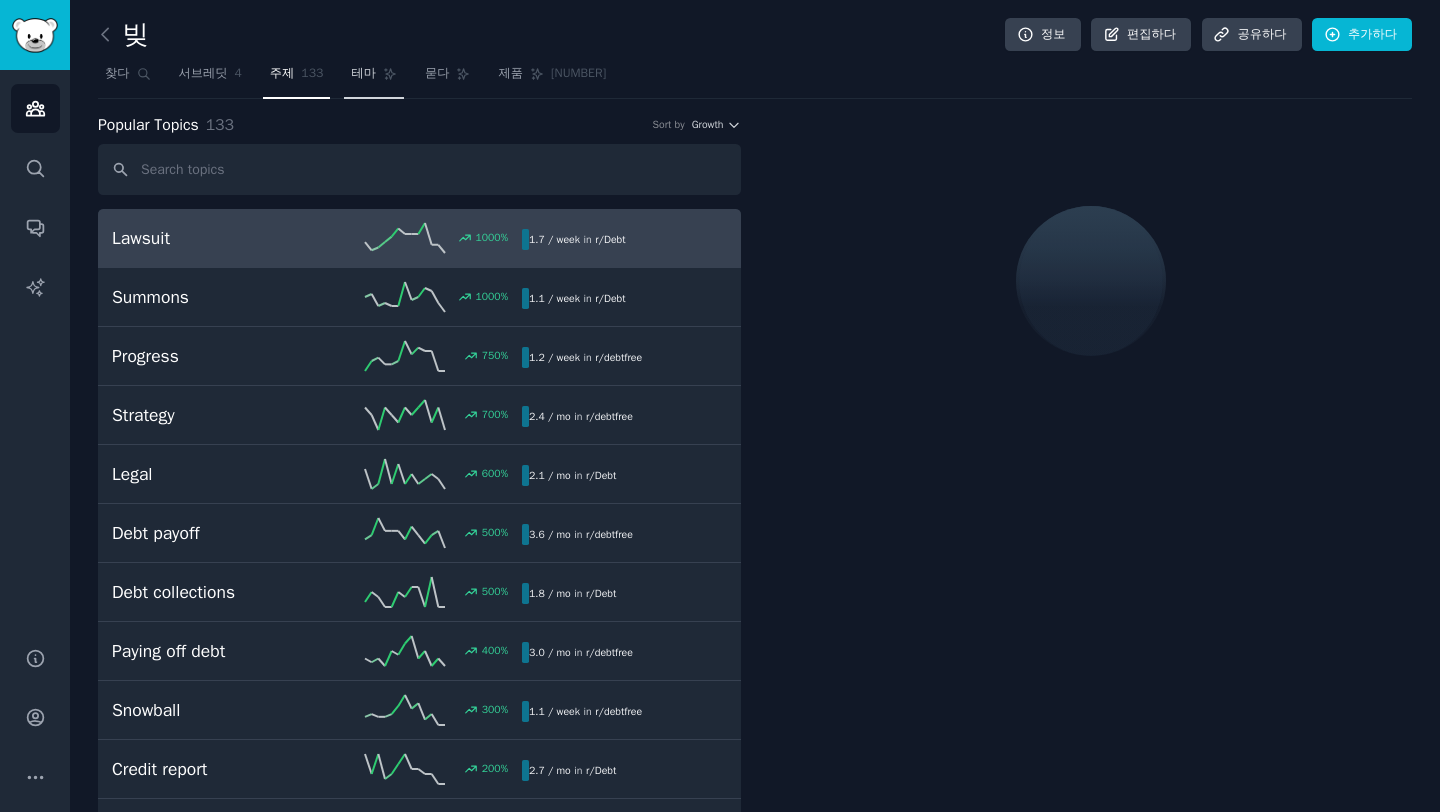 click on "테마" at bounding box center (363, 73) 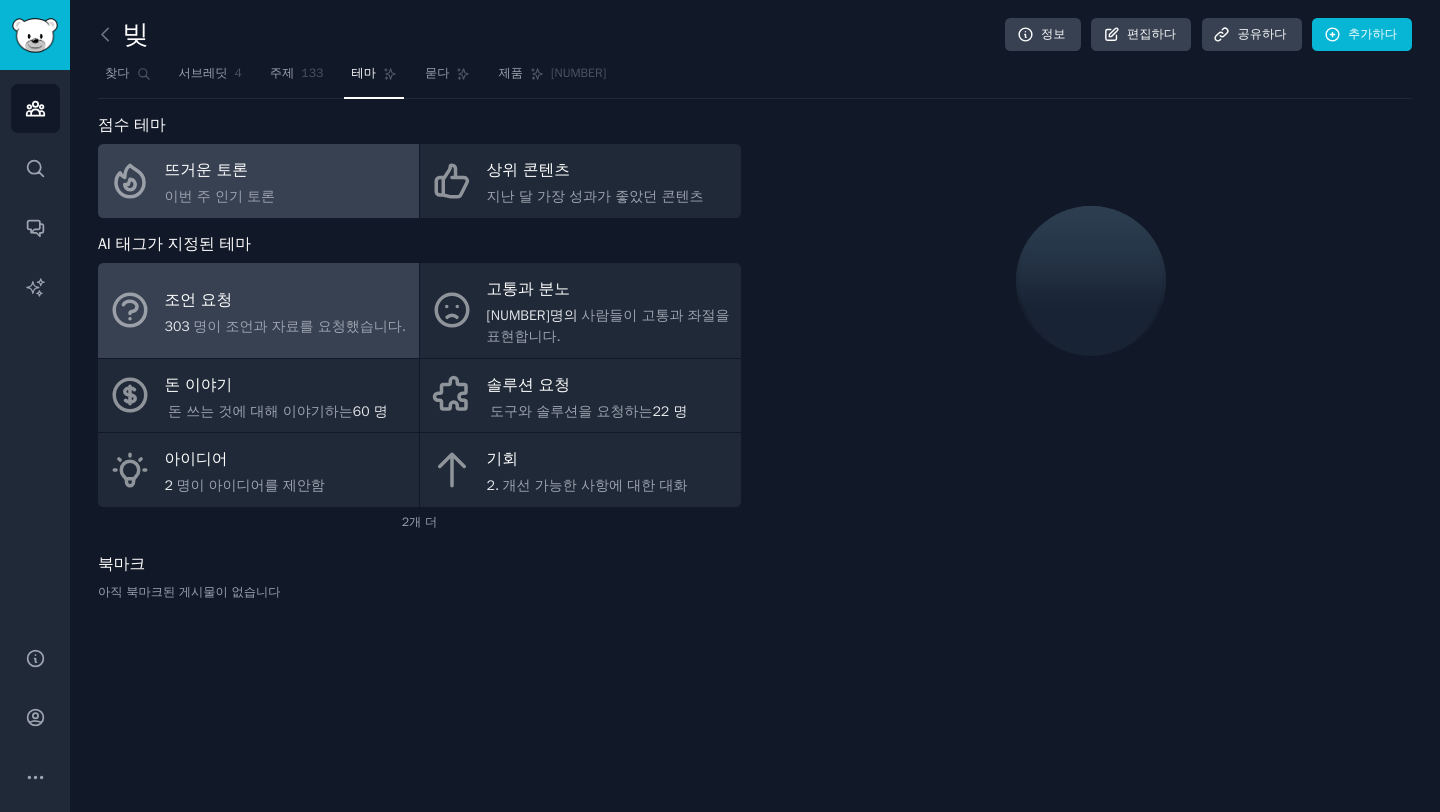 click on "조언 요청" at bounding box center (285, 300) 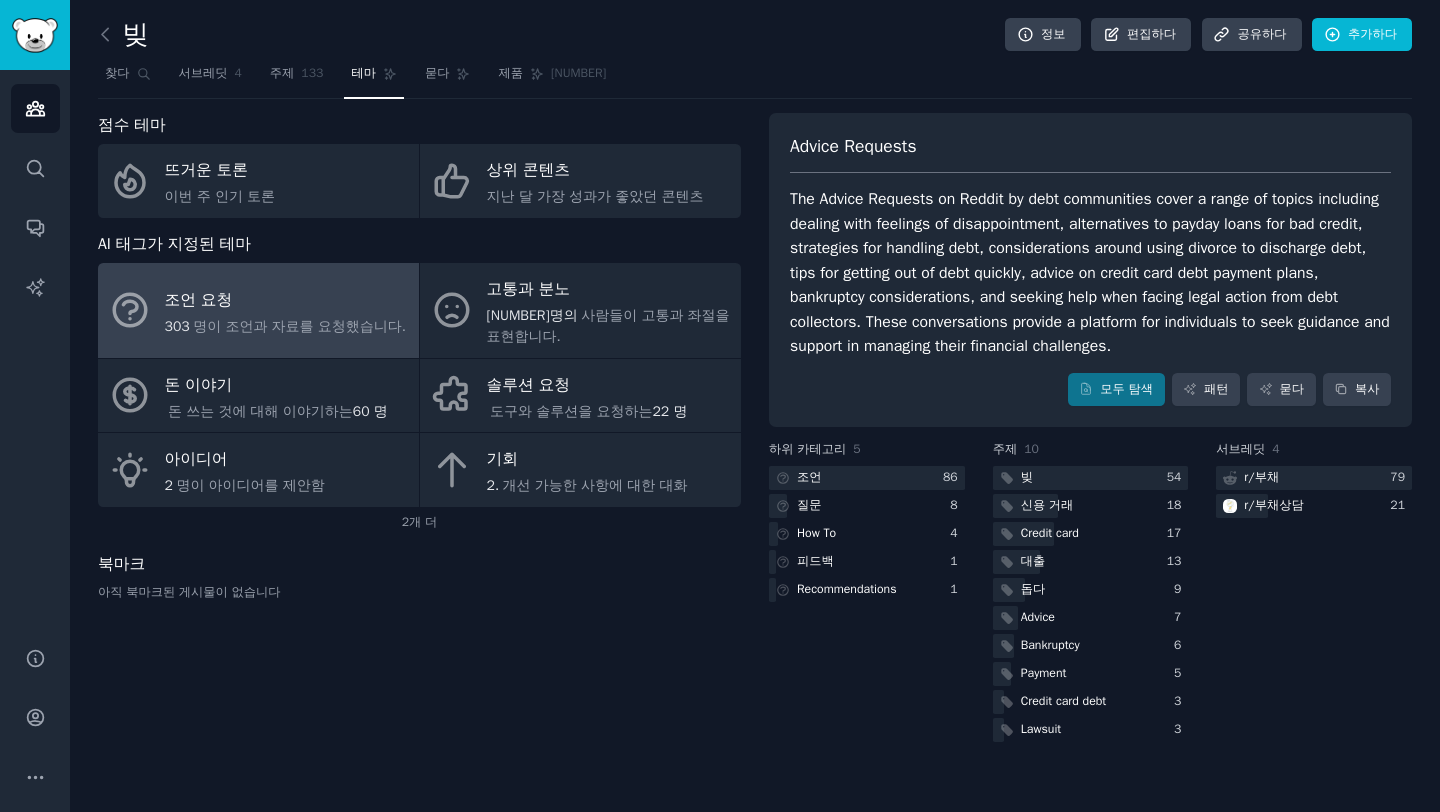 click on "The Advice Requests on Reddit by debt communities cover a range of topics including dealing with feelings of disappointment, alternatives to payday loans for bad credit, strategies for handling debt, considerations around using divorce to discharge debt, tips for getting out of debt quickly, advice on credit card debt payment plans, bankruptcy considerations, and seeking help when facing legal action from debt collectors. These conversations provide a platform for individuals to seek guidance and support in managing their financial challenges." at bounding box center (1090, 273) 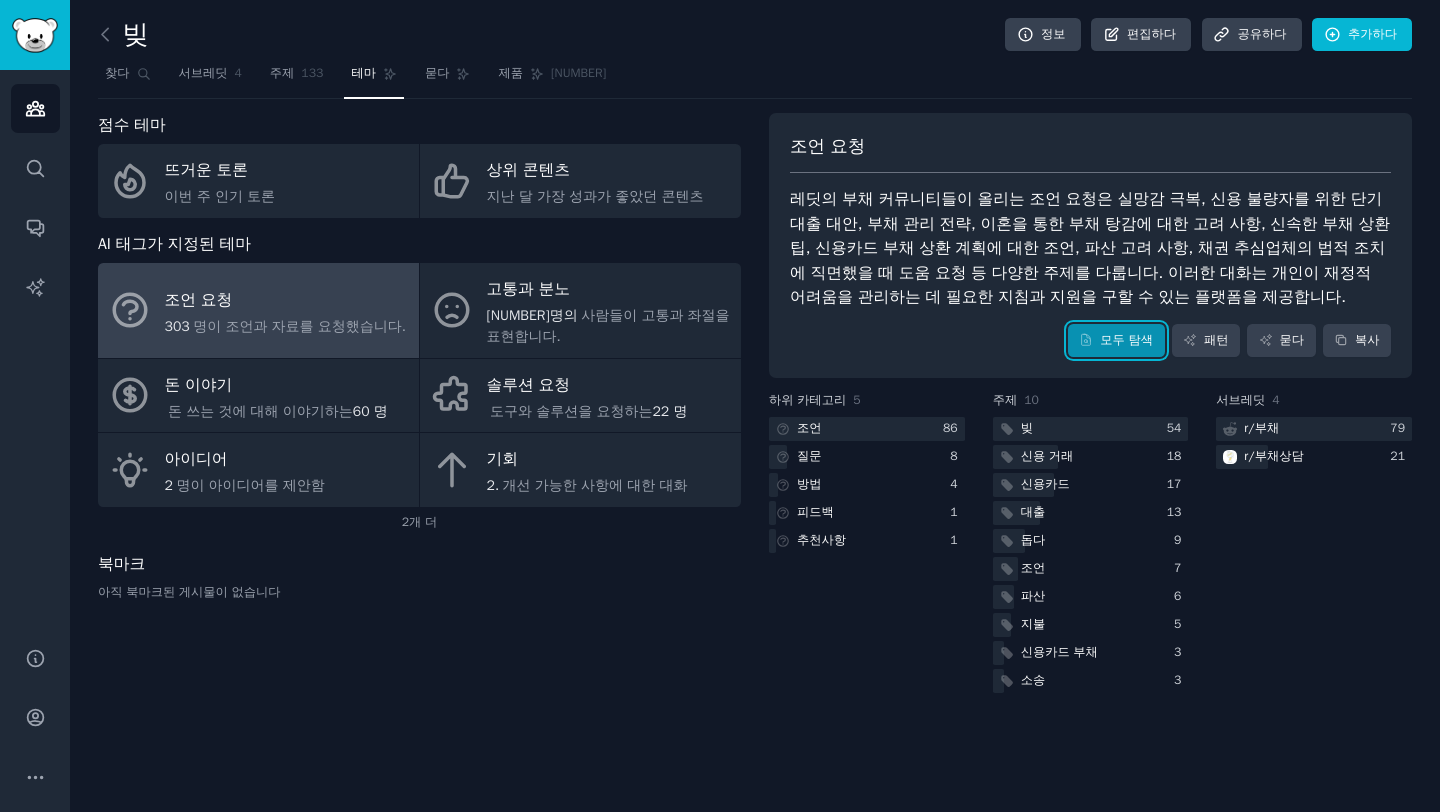 click on "모두 탐색" at bounding box center [1126, 340] 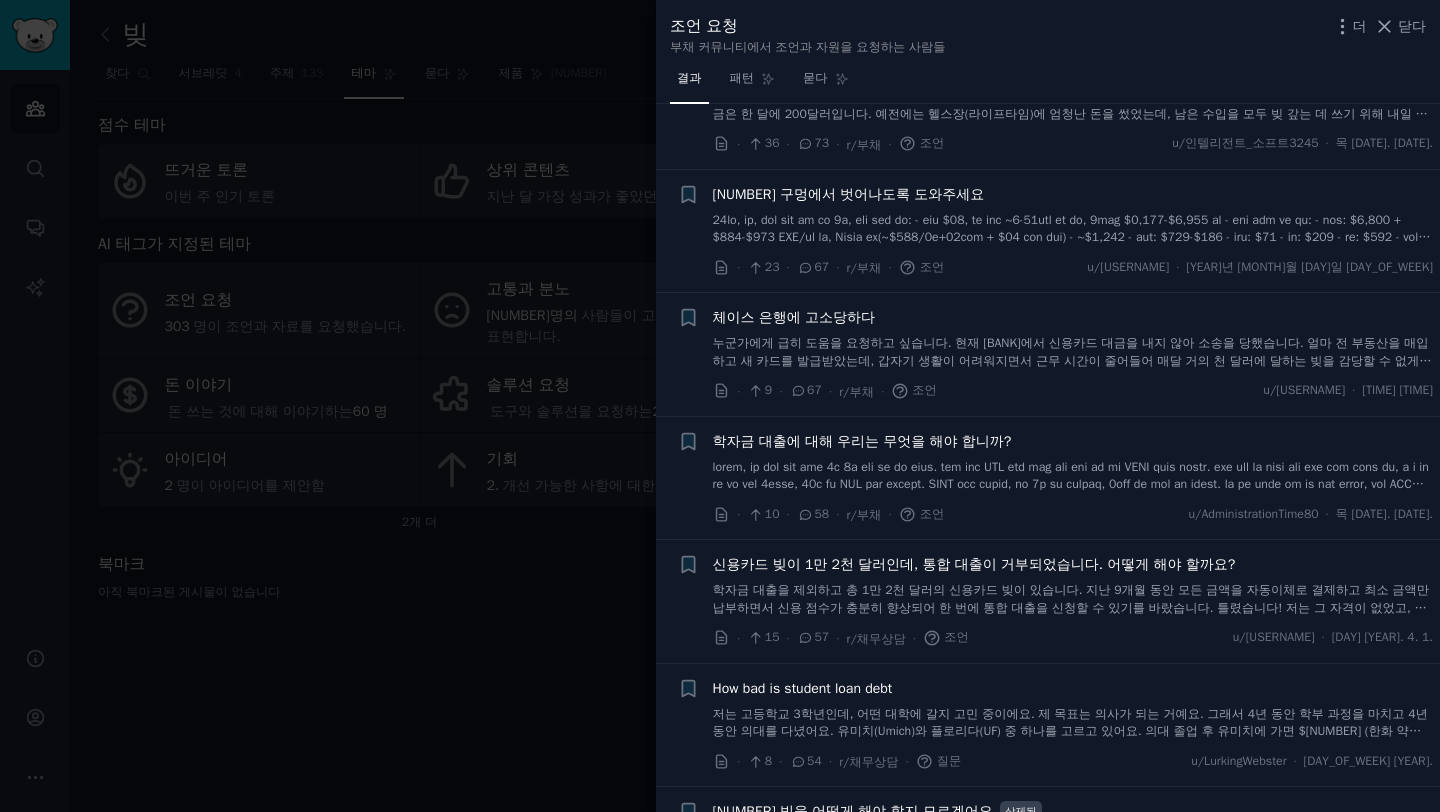 scroll, scrollTop: 518, scrollLeft: 0, axis: vertical 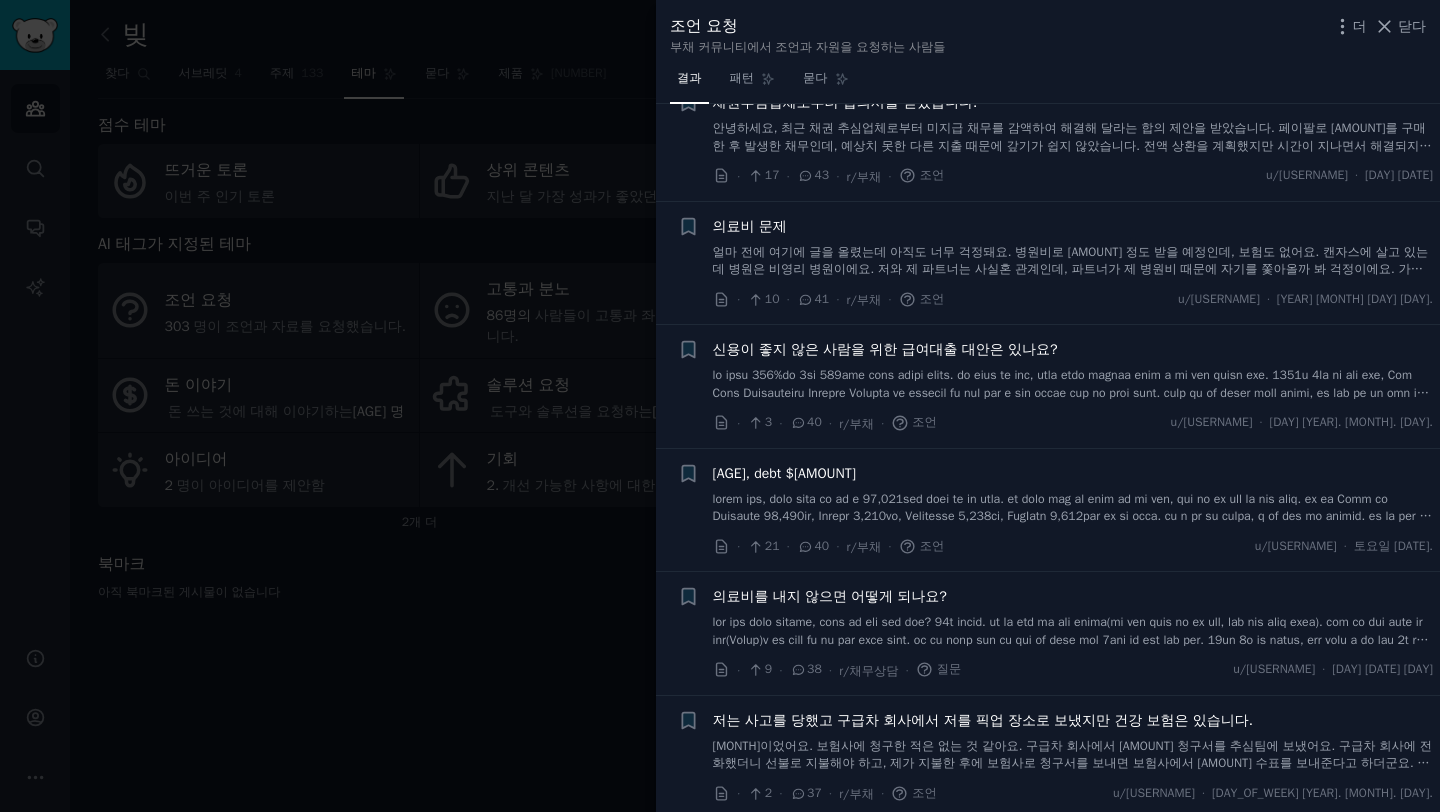 click at bounding box center [720, 406] 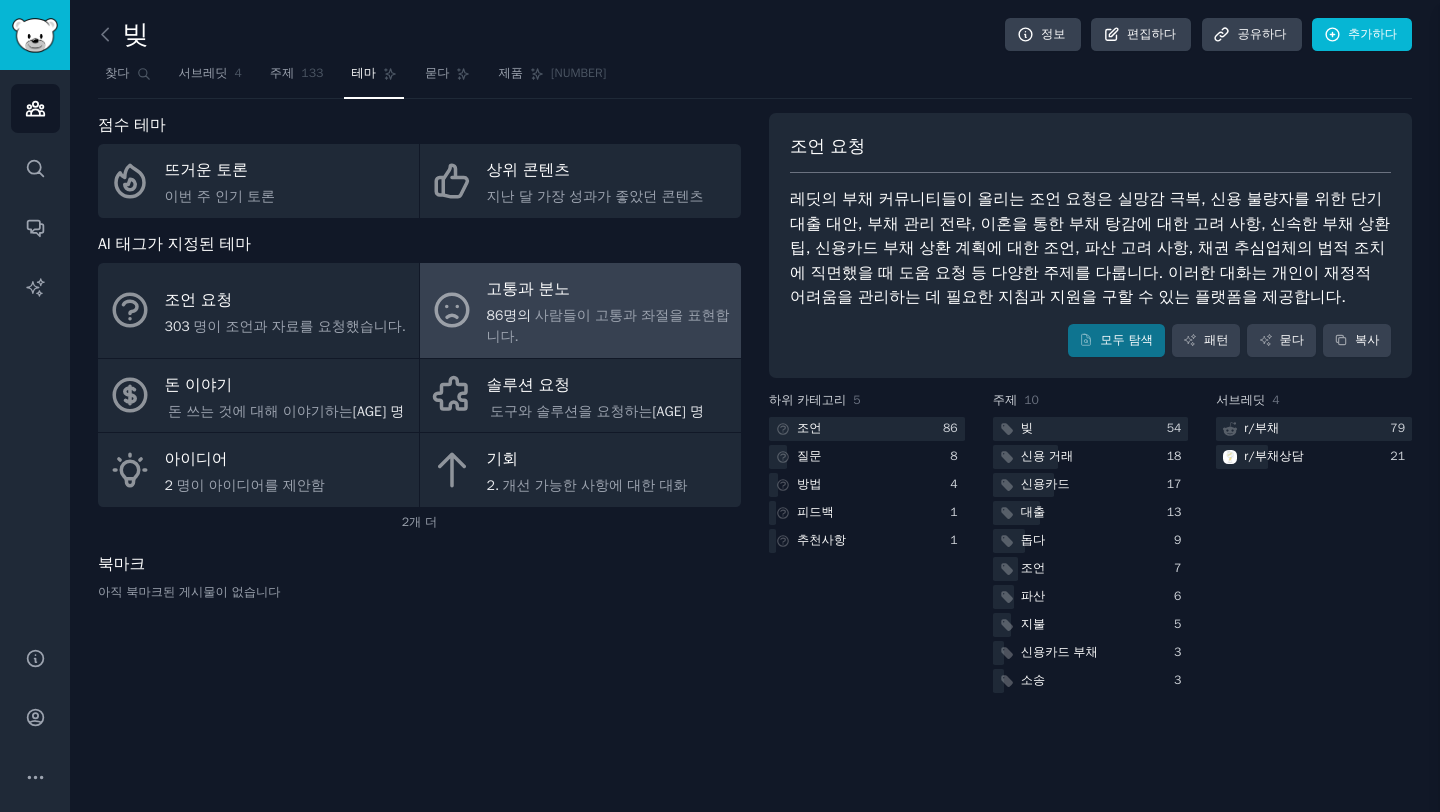 click on "고통과 분노" at bounding box center (609, 290) 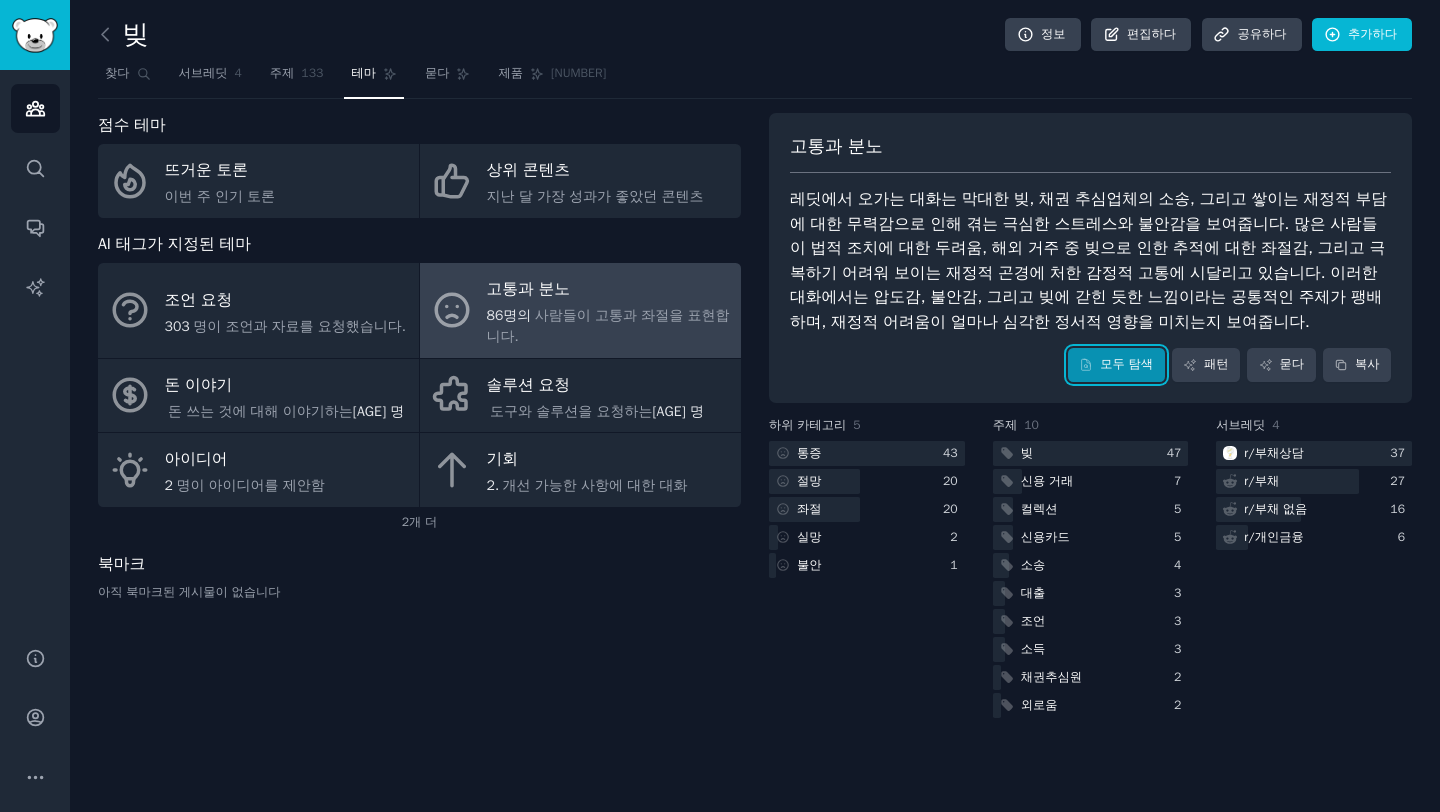 click on "모두 탐색" at bounding box center (1116, 365) 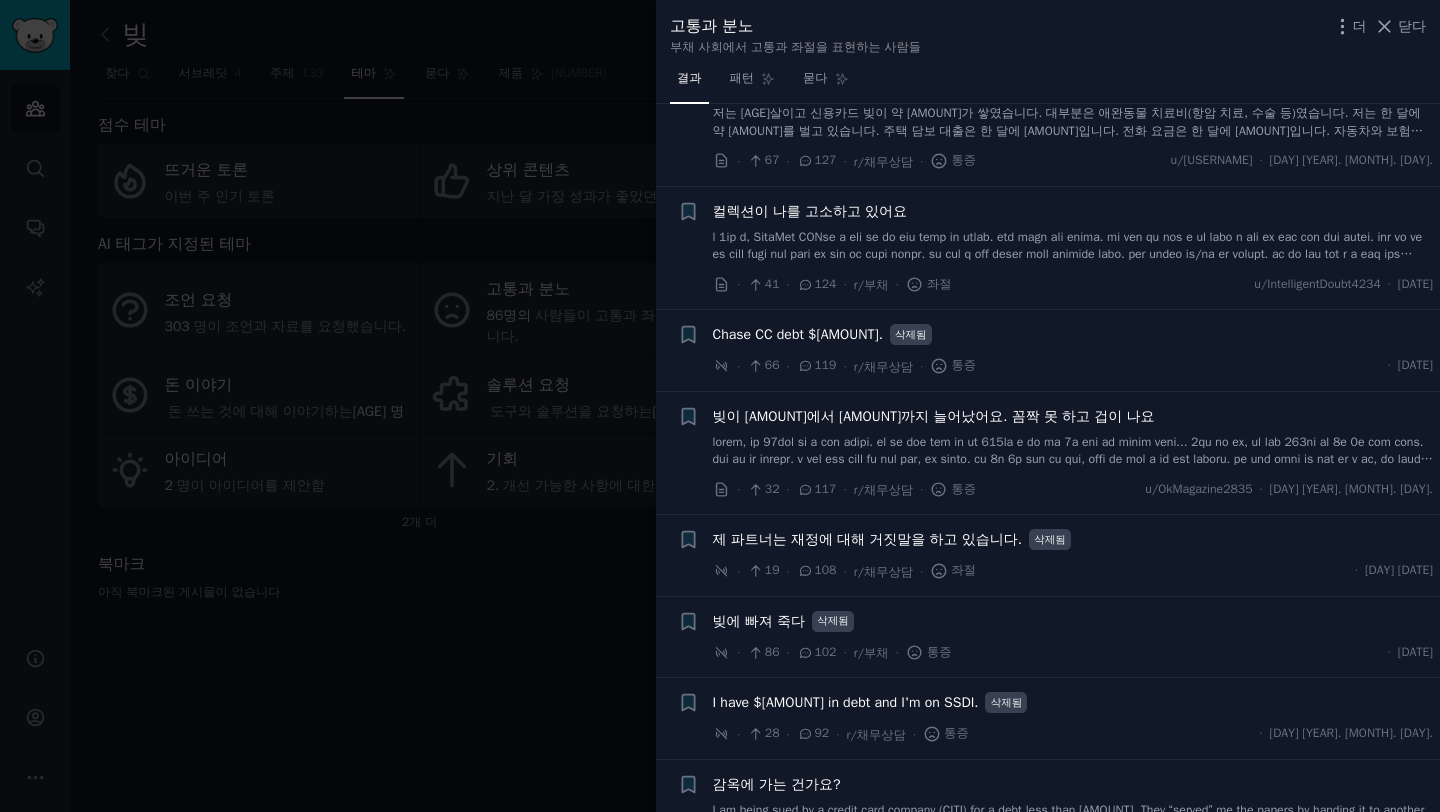 scroll, scrollTop: 599, scrollLeft: 0, axis: vertical 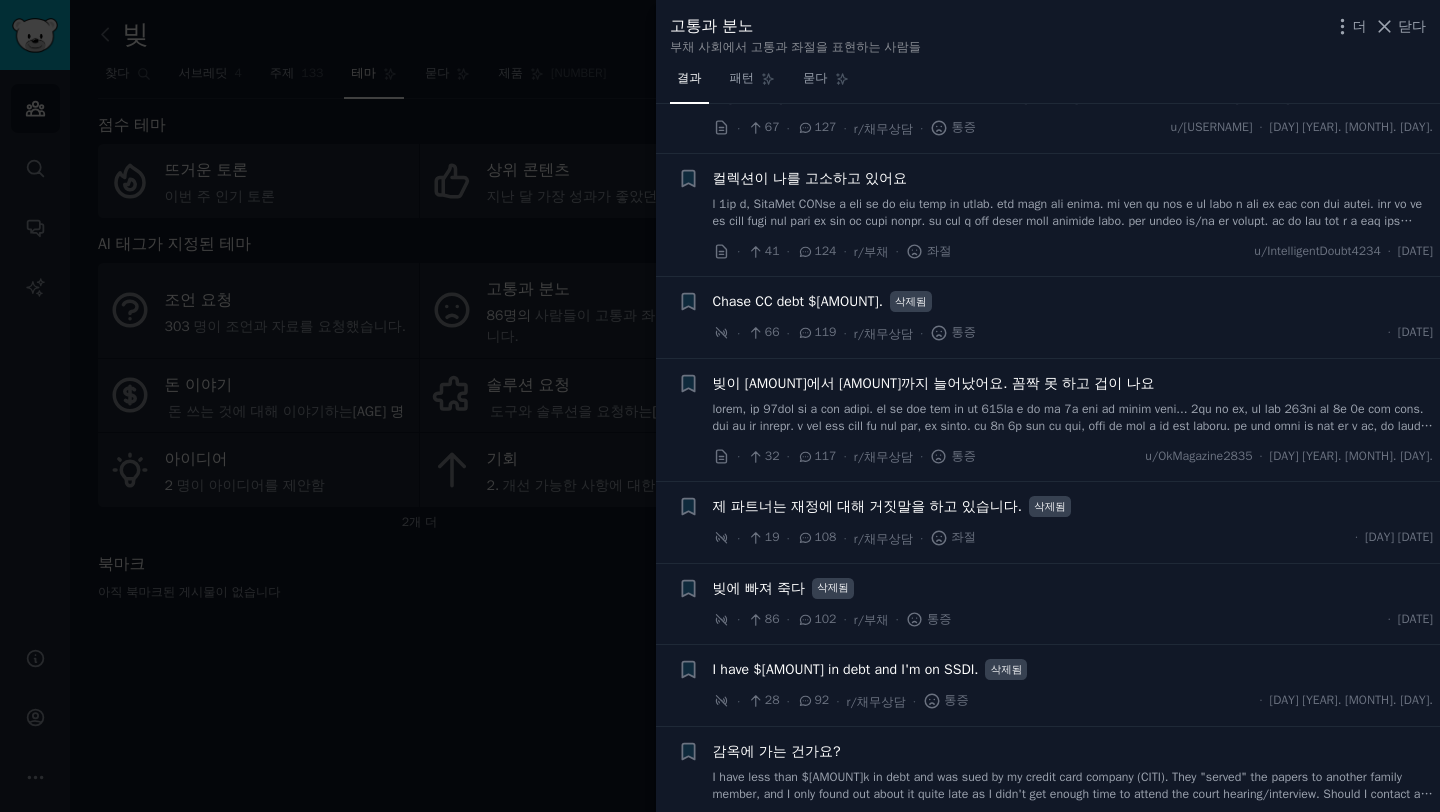 click at bounding box center [720, 406] 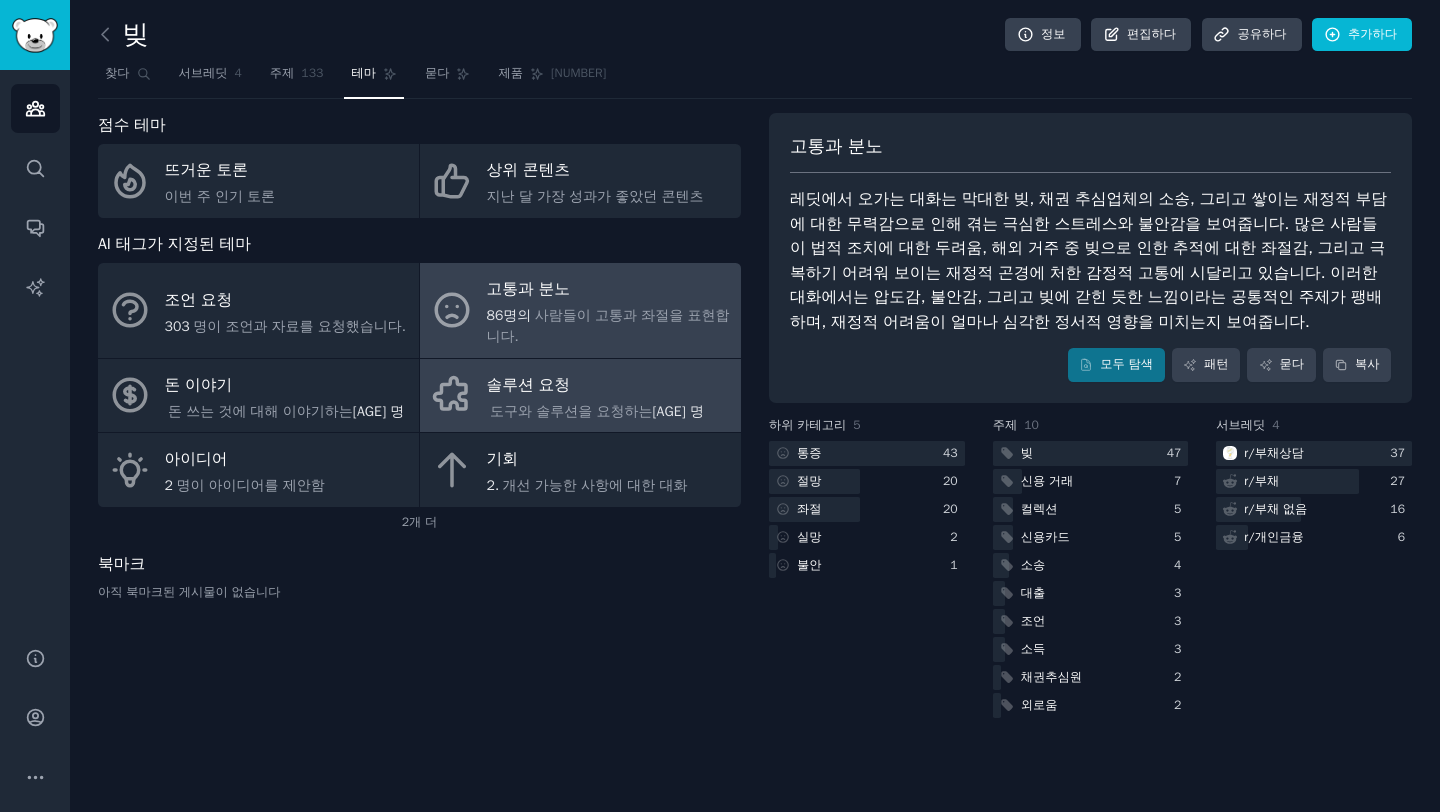 click on "솔루션 요청" at bounding box center [597, 385] 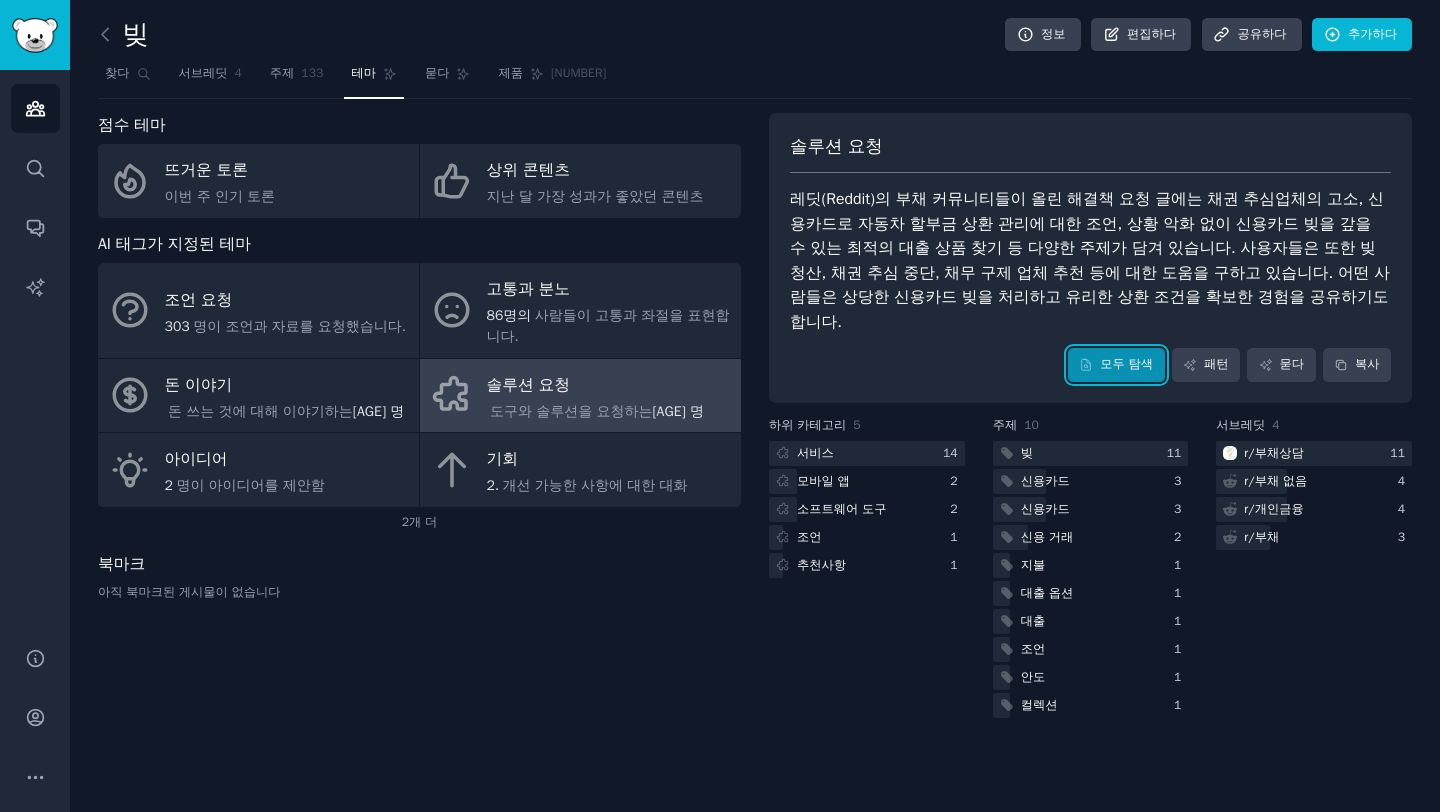 click on "모두 탐색" at bounding box center (1126, 364) 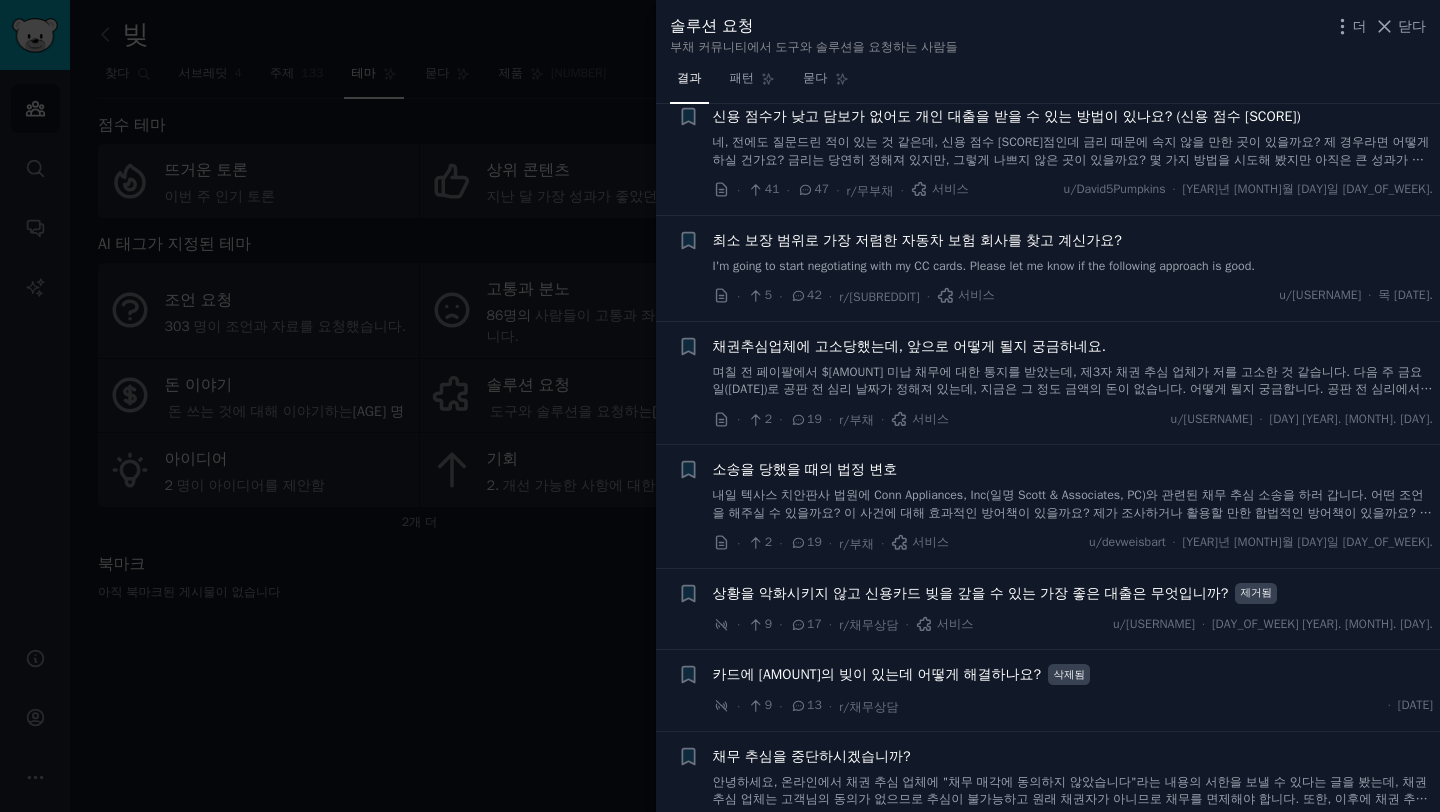 scroll, scrollTop: 292, scrollLeft: 0, axis: vertical 